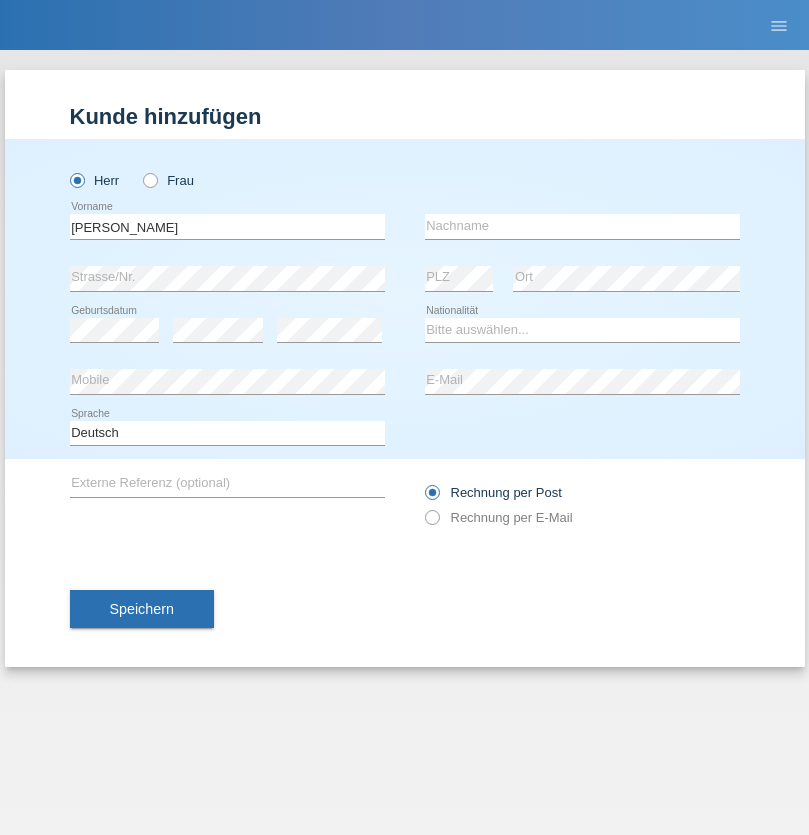 scroll, scrollTop: 0, scrollLeft: 0, axis: both 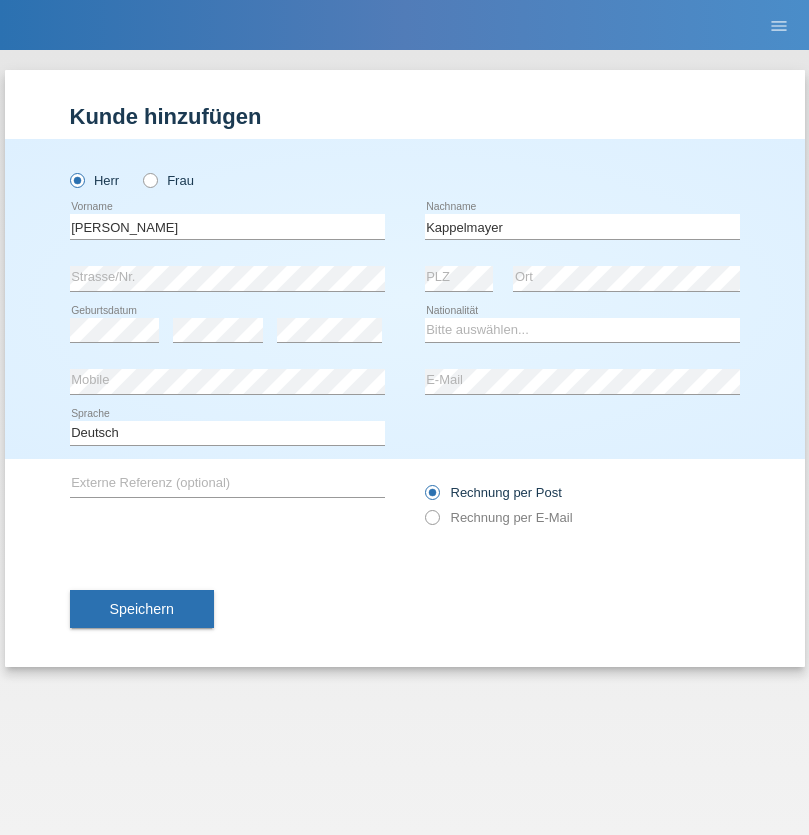 type on "Kappelmayer" 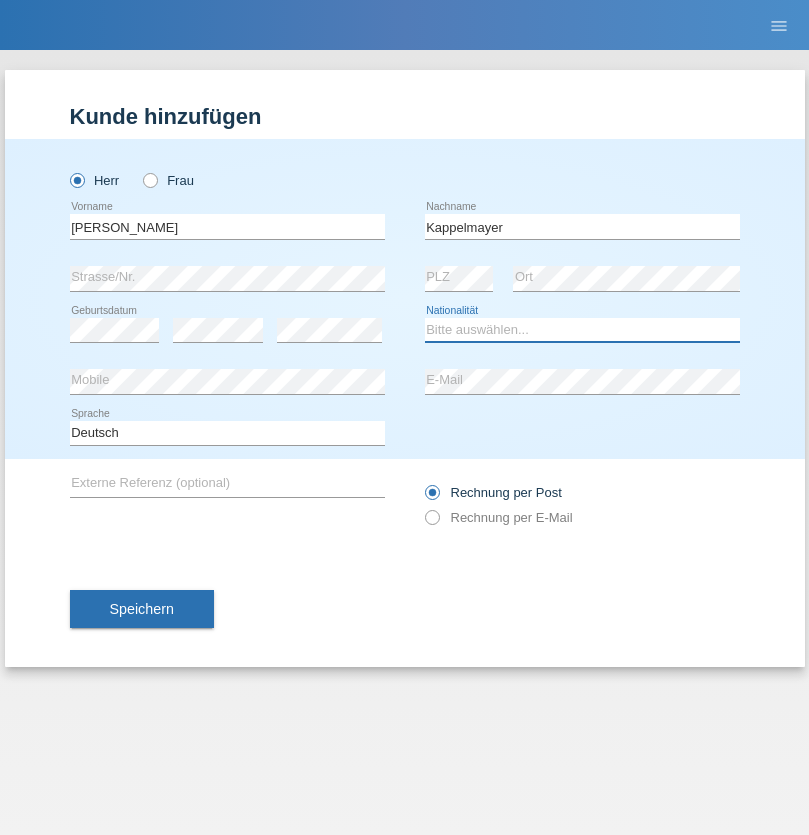select on "BT" 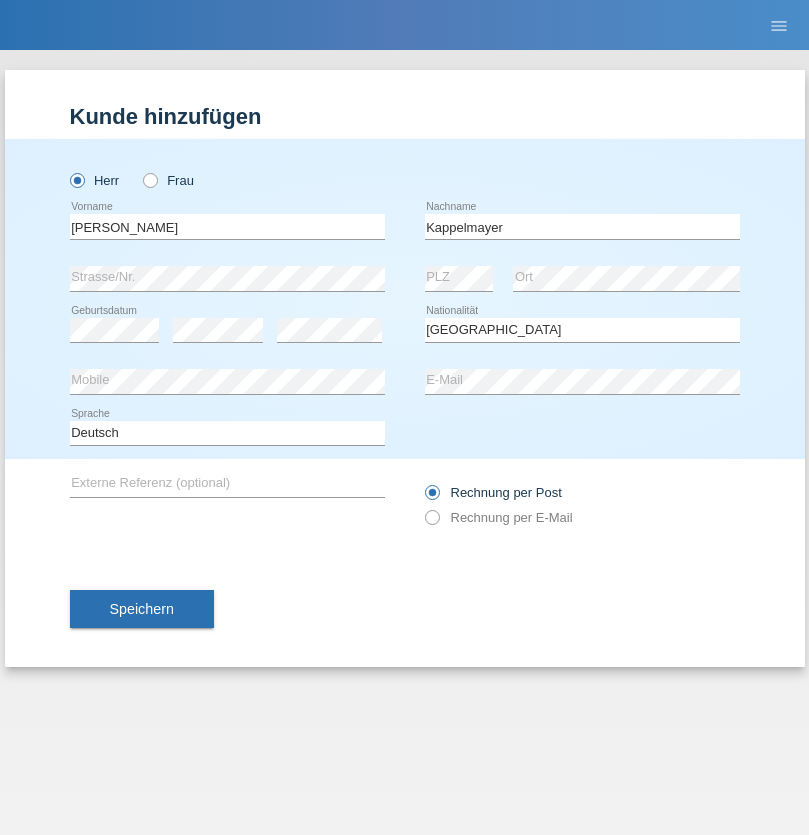 select on "C" 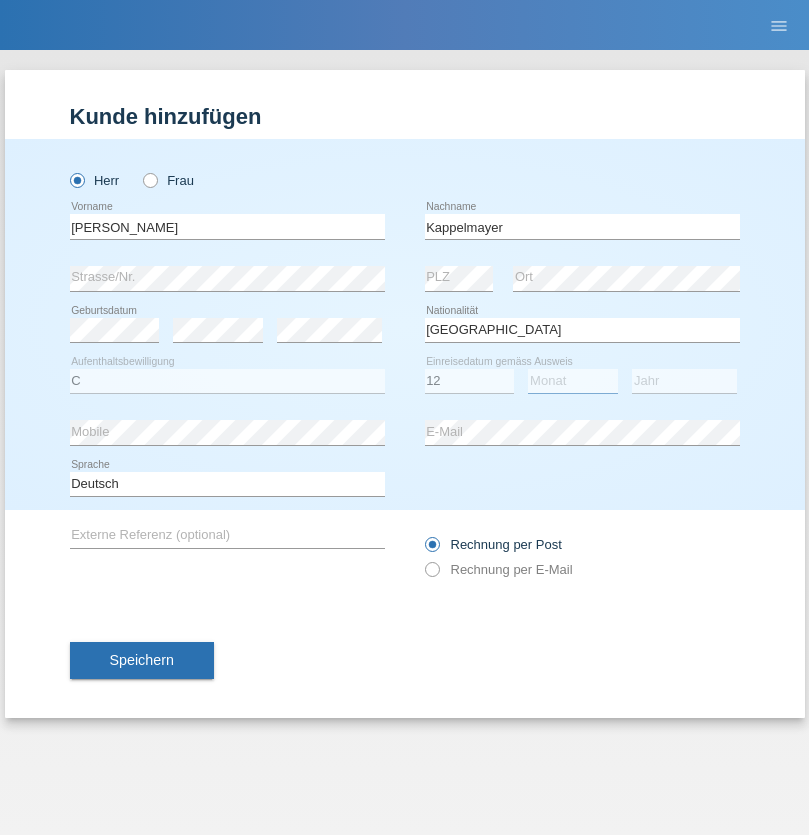 select on "02" 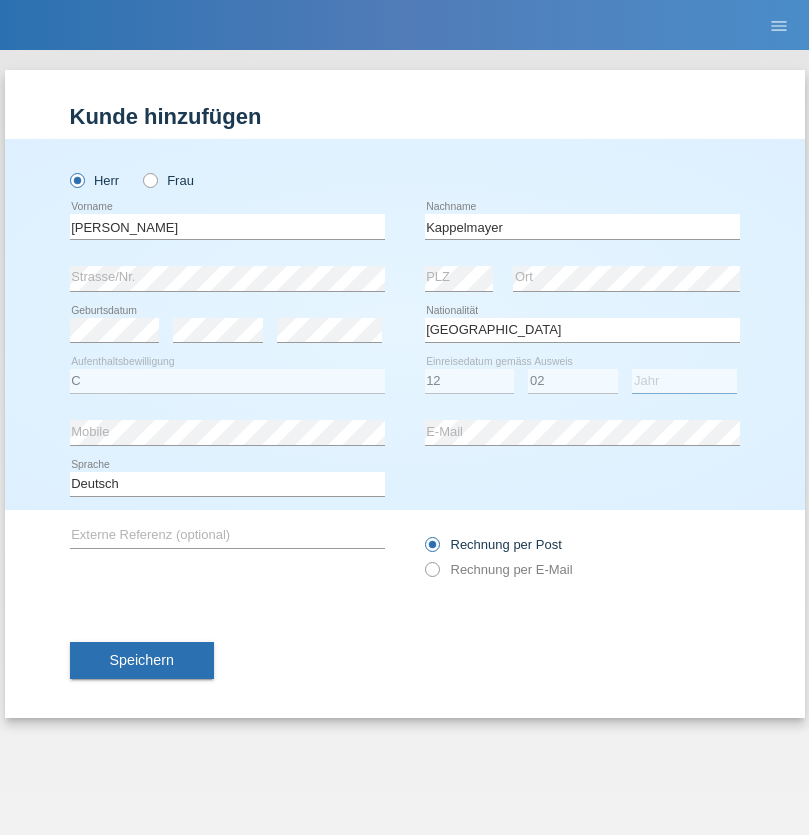 select on "2021" 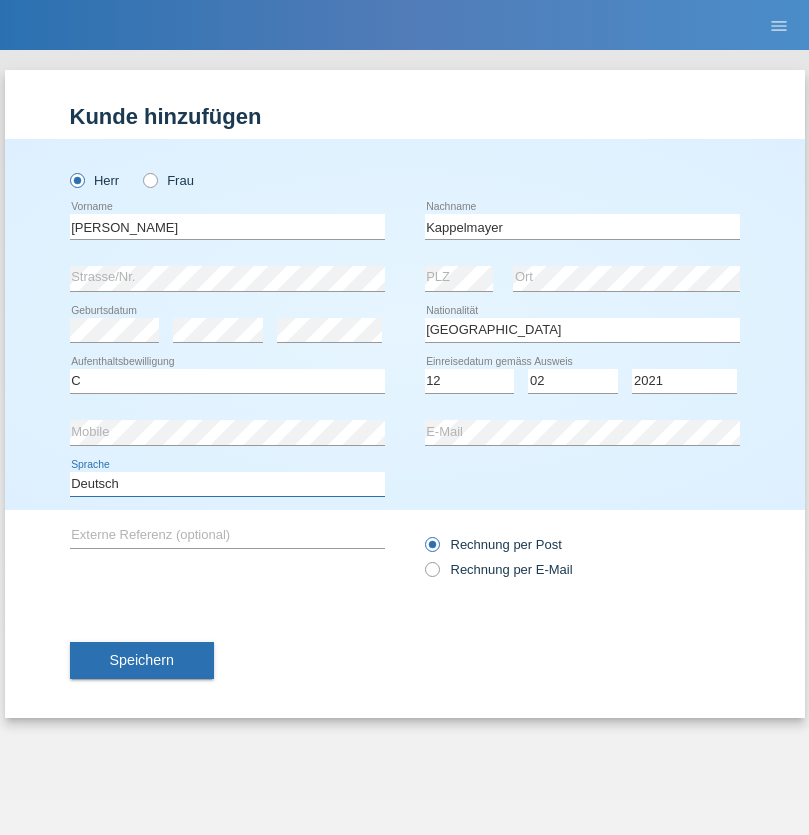 select on "en" 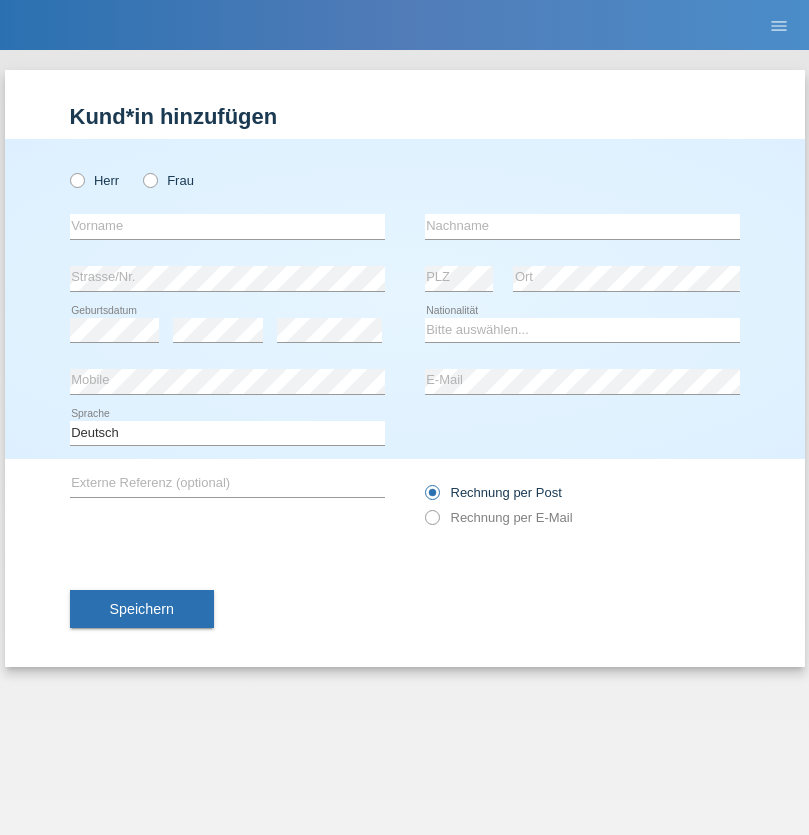 scroll, scrollTop: 0, scrollLeft: 0, axis: both 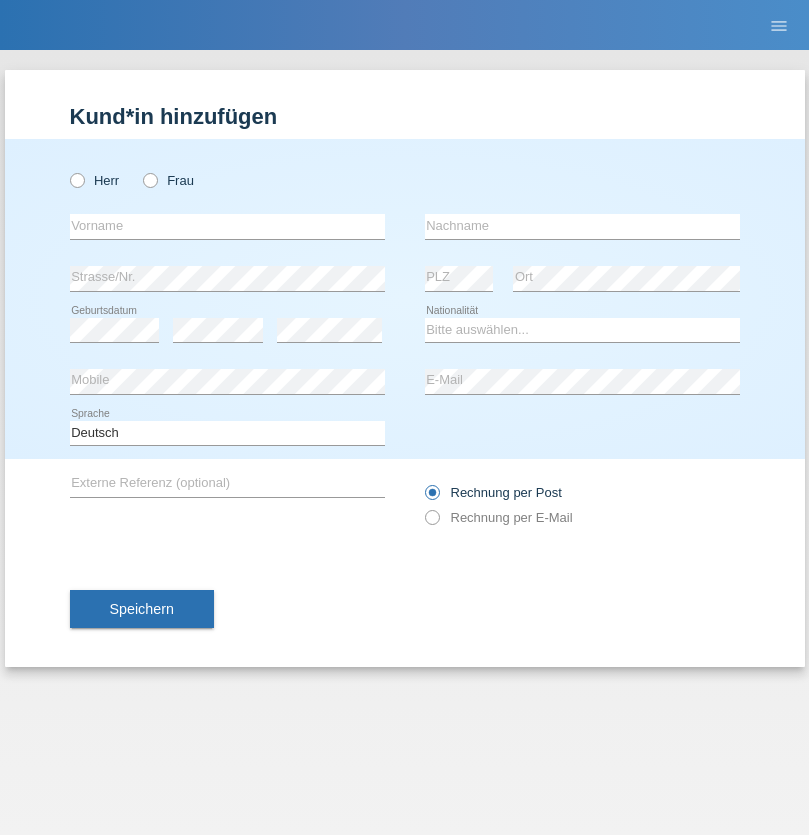 radio on "true" 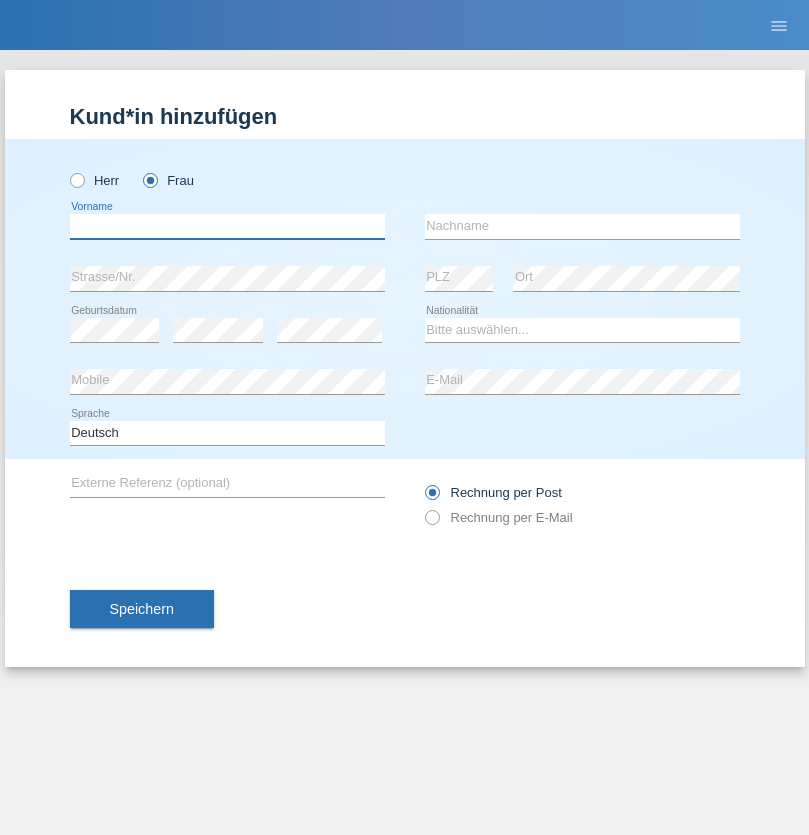 click at bounding box center [227, 226] 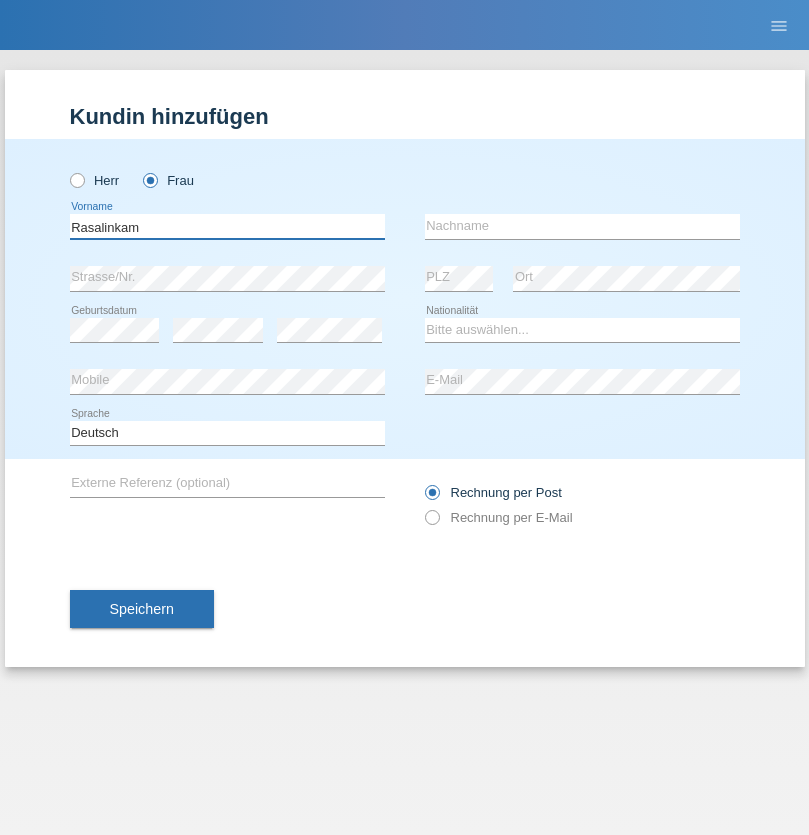 type on "Rasalinkam" 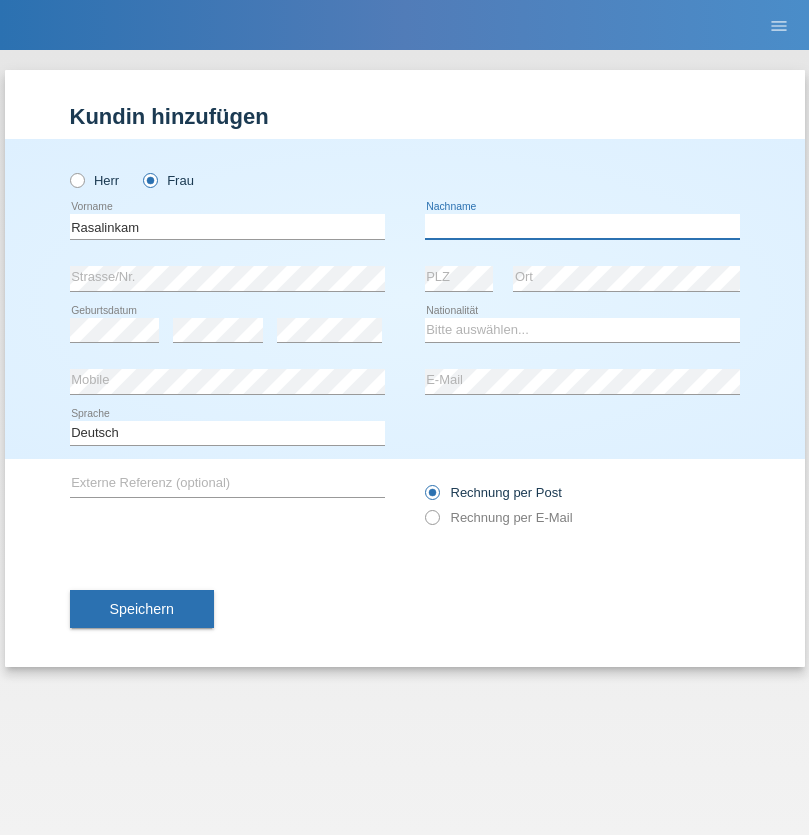 click at bounding box center [582, 226] 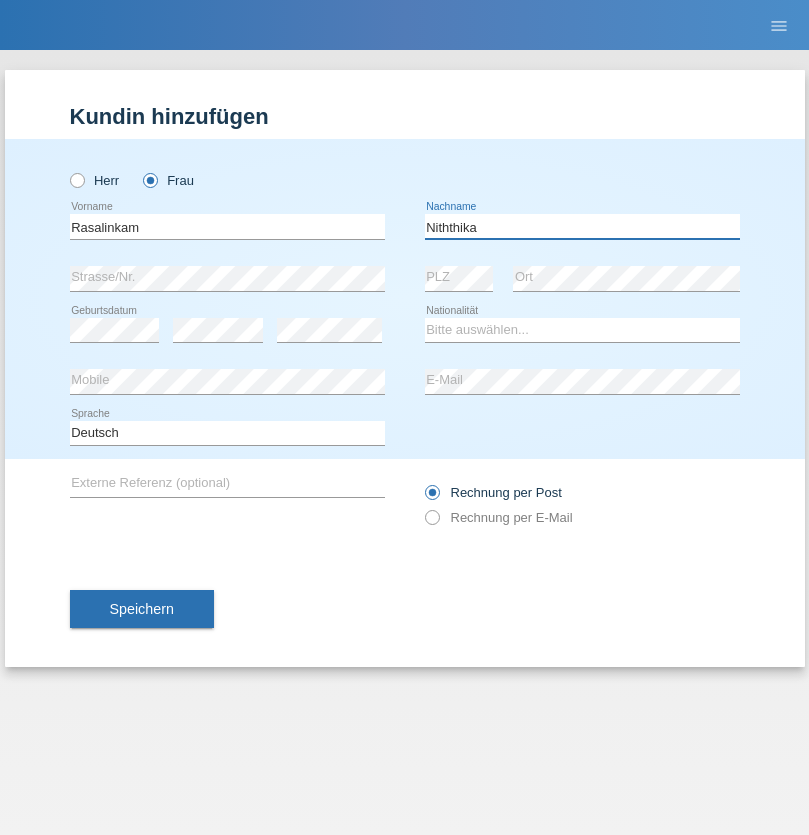 type on "Niththika" 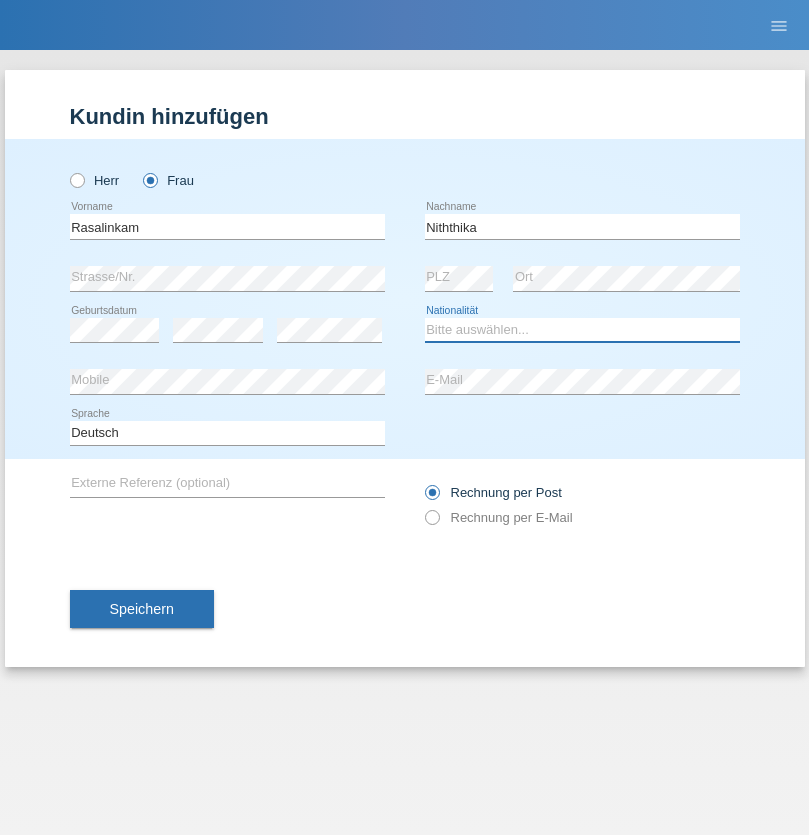 select on "LK" 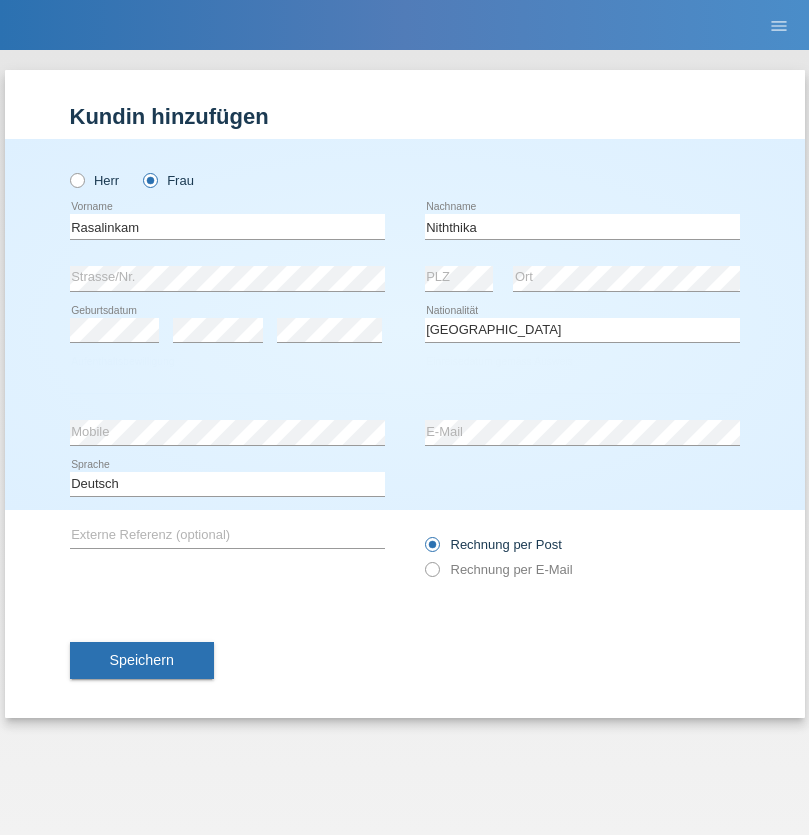 select on "C" 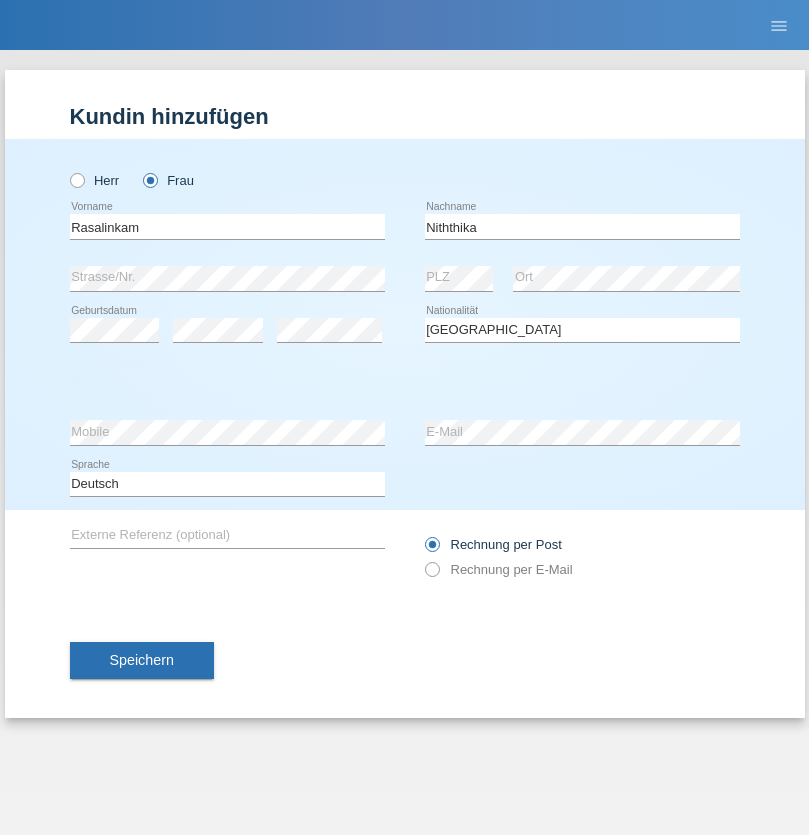 select on "14" 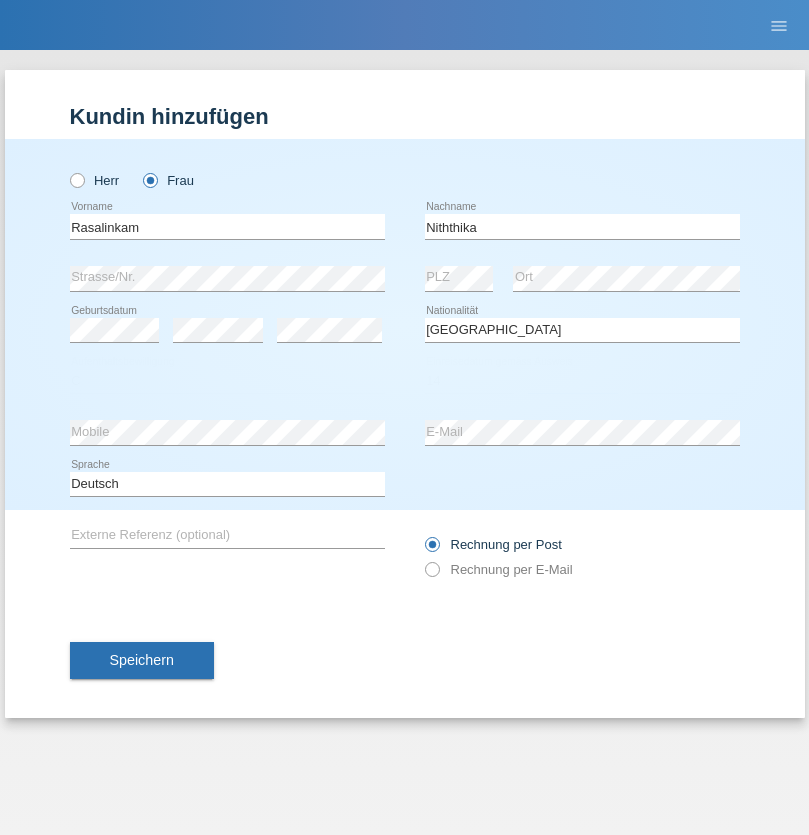 select on "07" 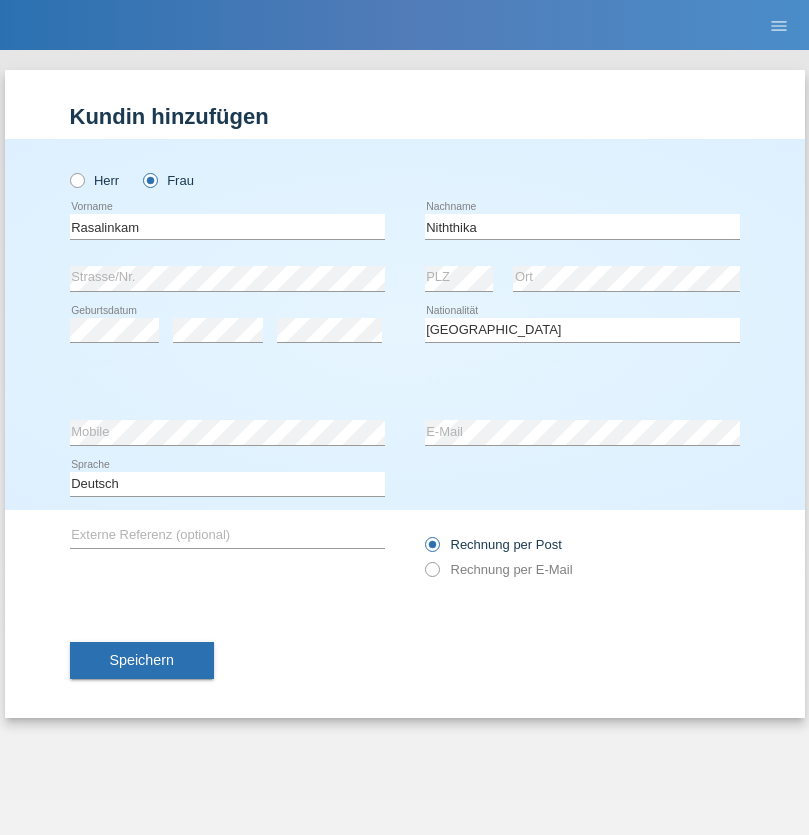 select on "2021" 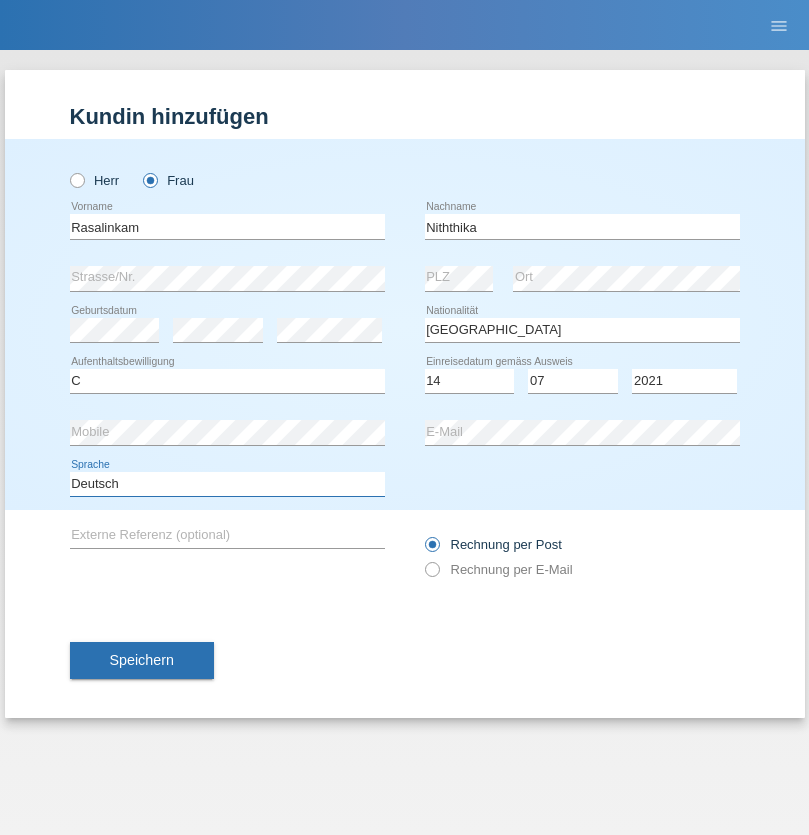 select on "en" 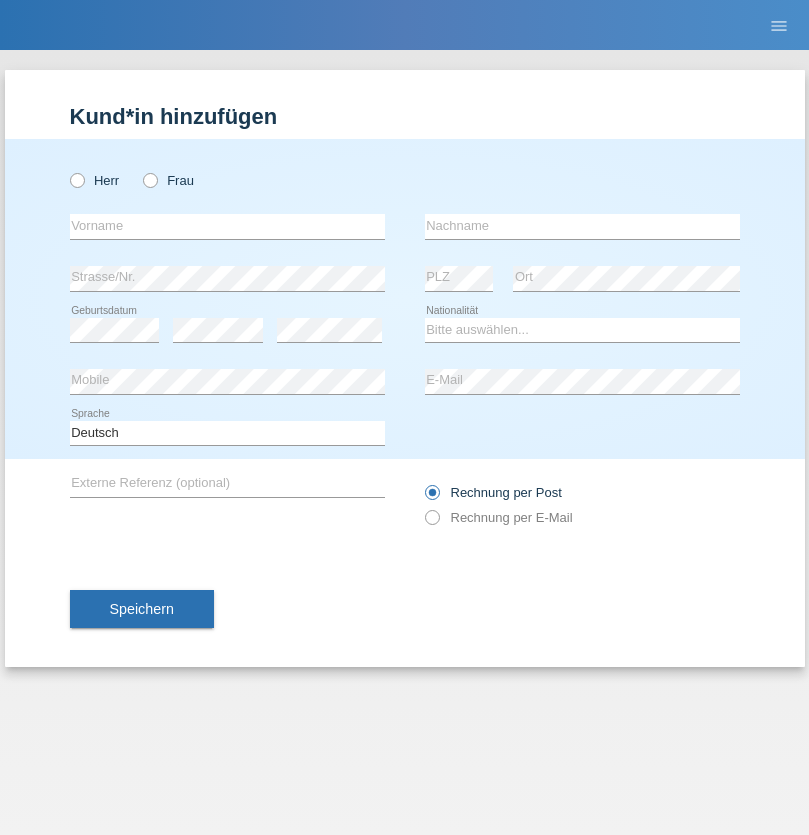 scroll, scrollTop: 0, scrollLeft: 0, axis: both 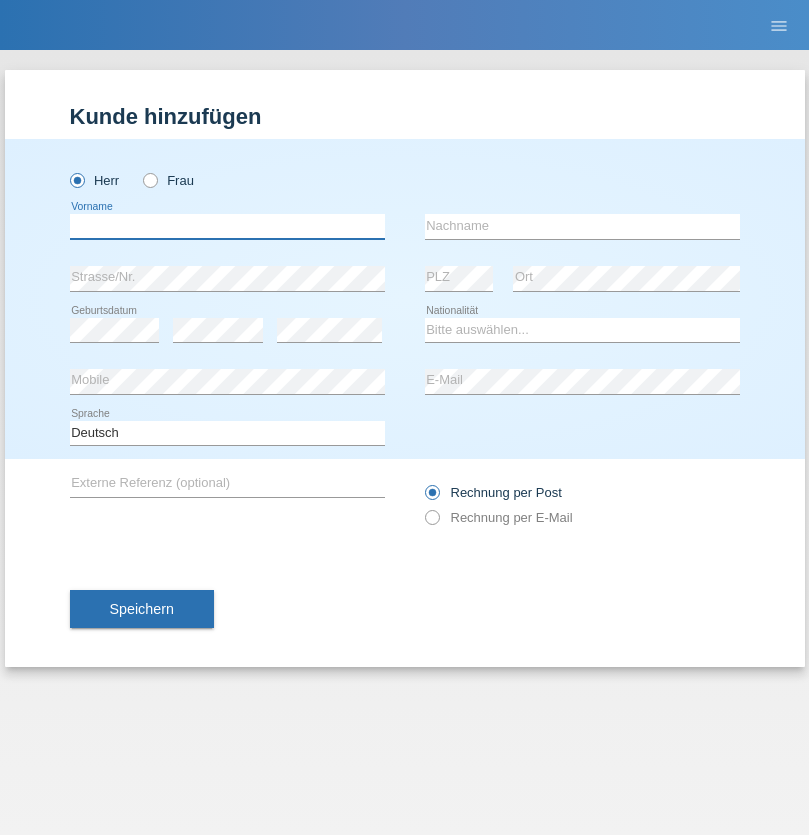 click at bounding box center [227, 226] 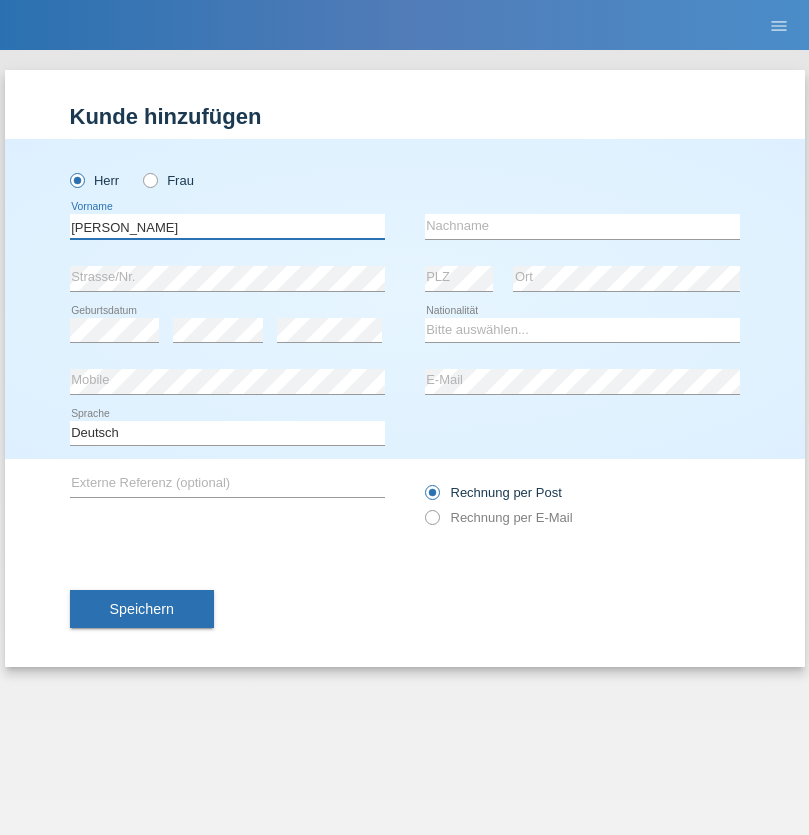 type on "[PERSON_NAME]" 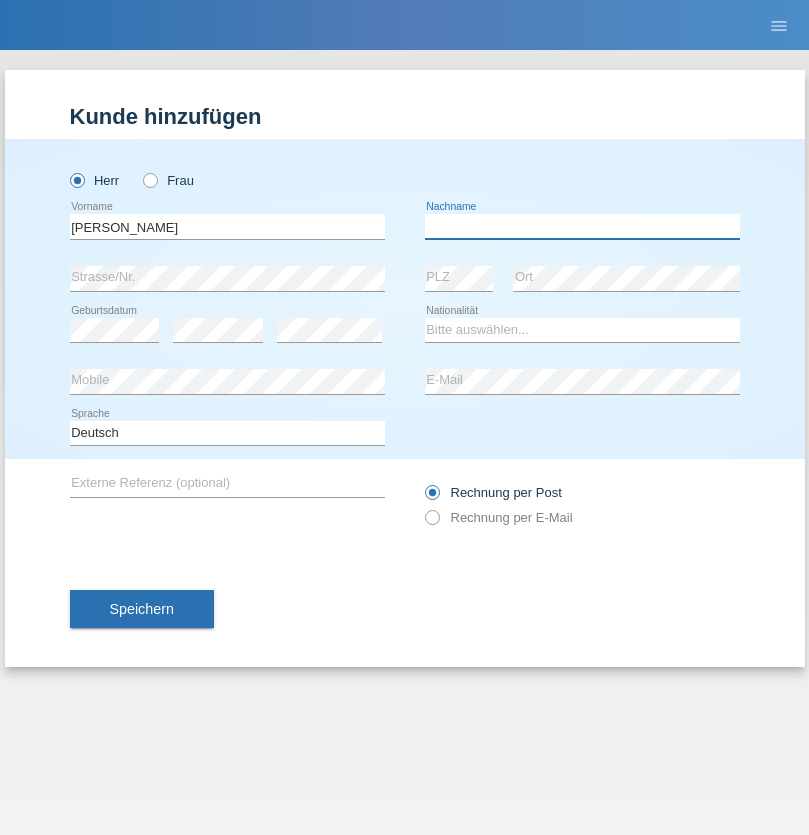click at bounding box center [582, 226] 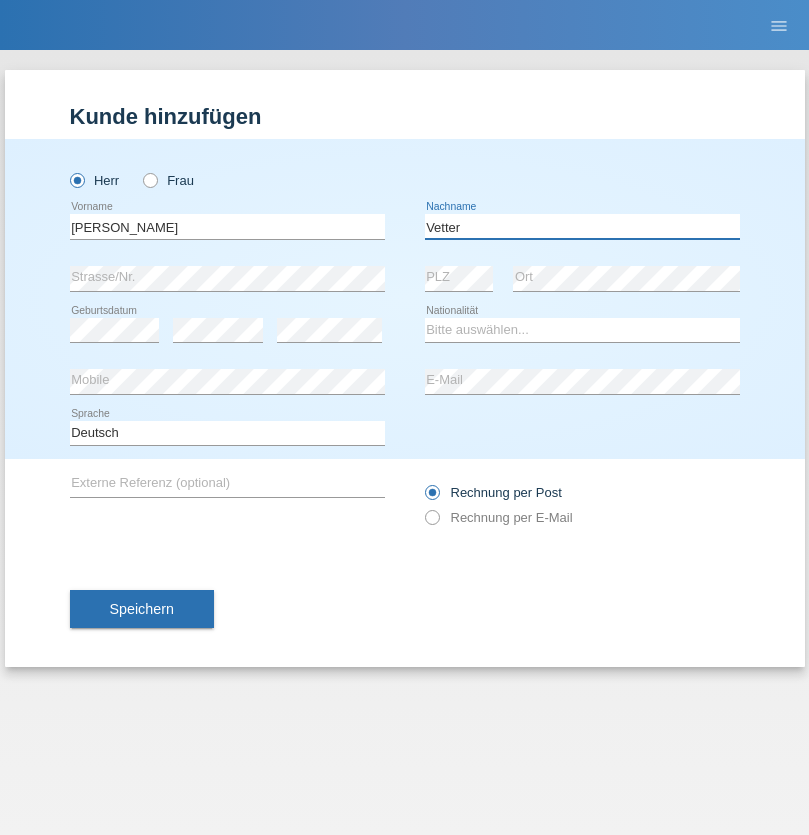 type on "Vetter" 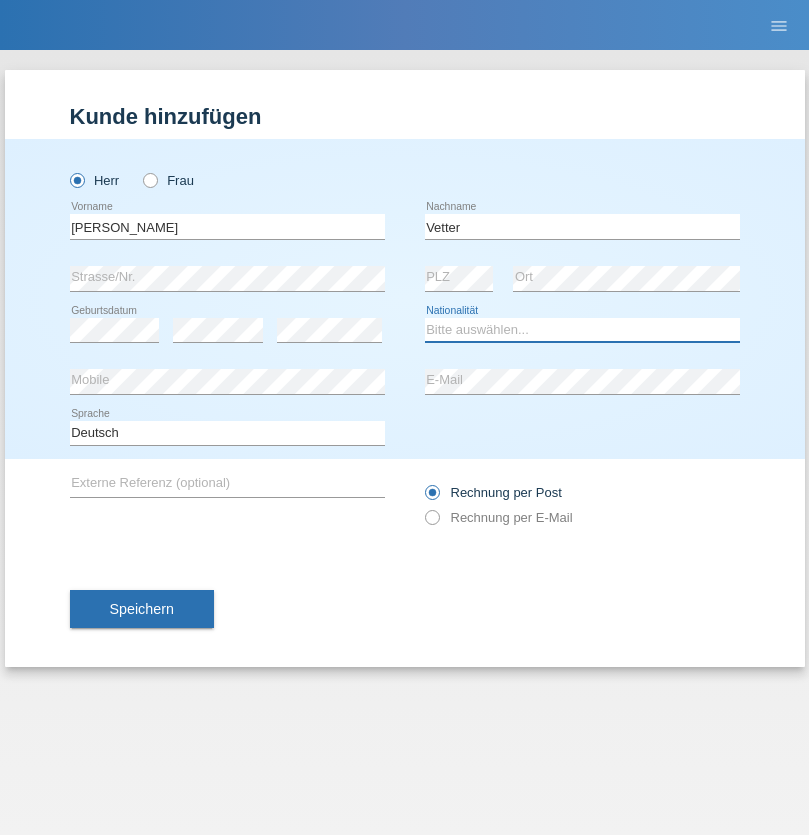 select on "DE" 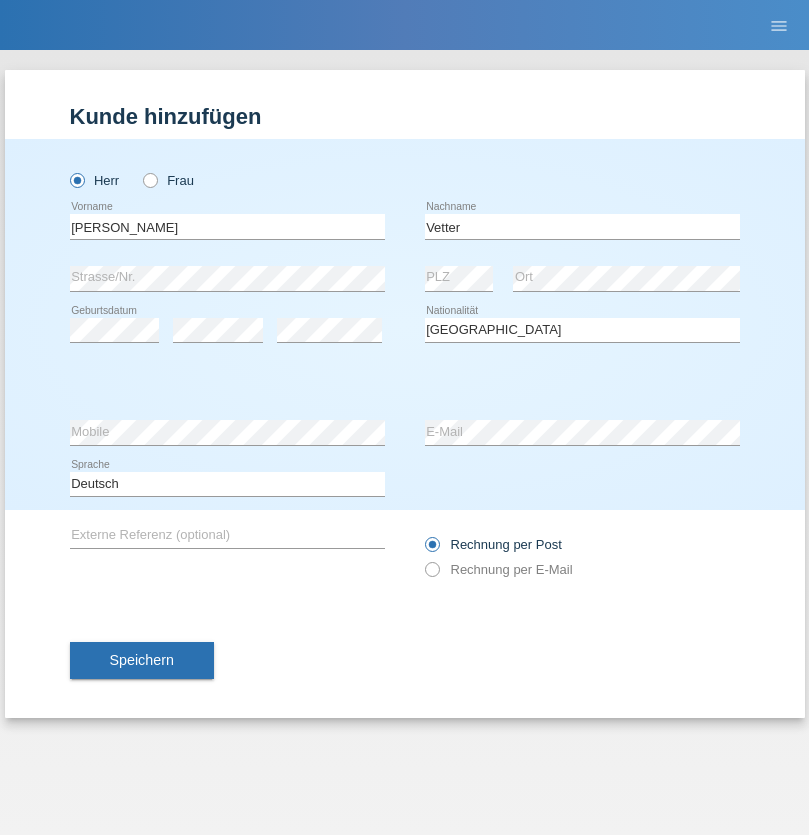 select on "C" 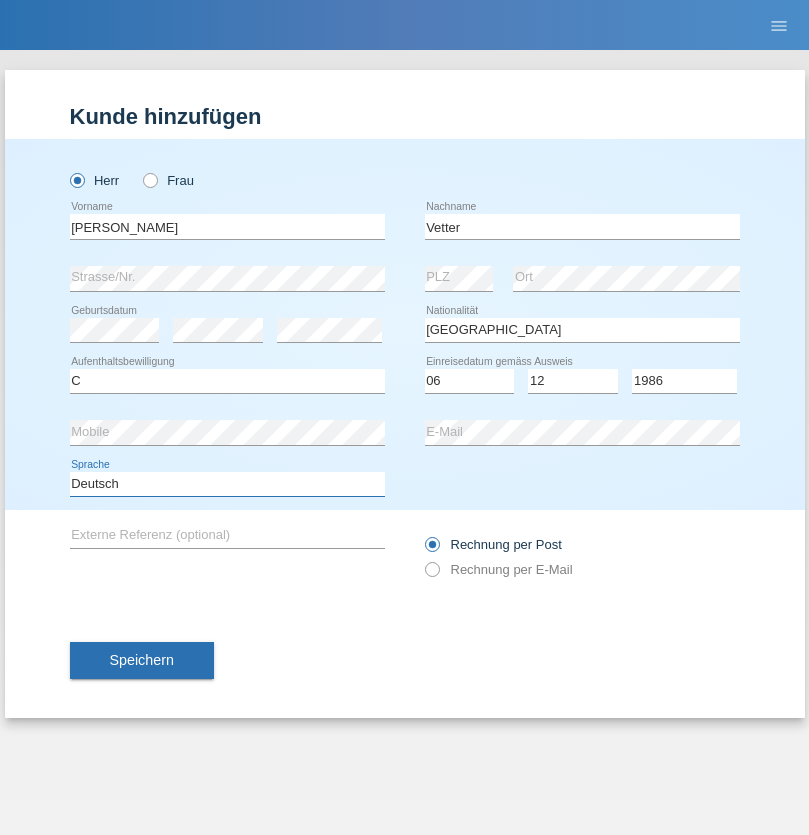 select on "en" 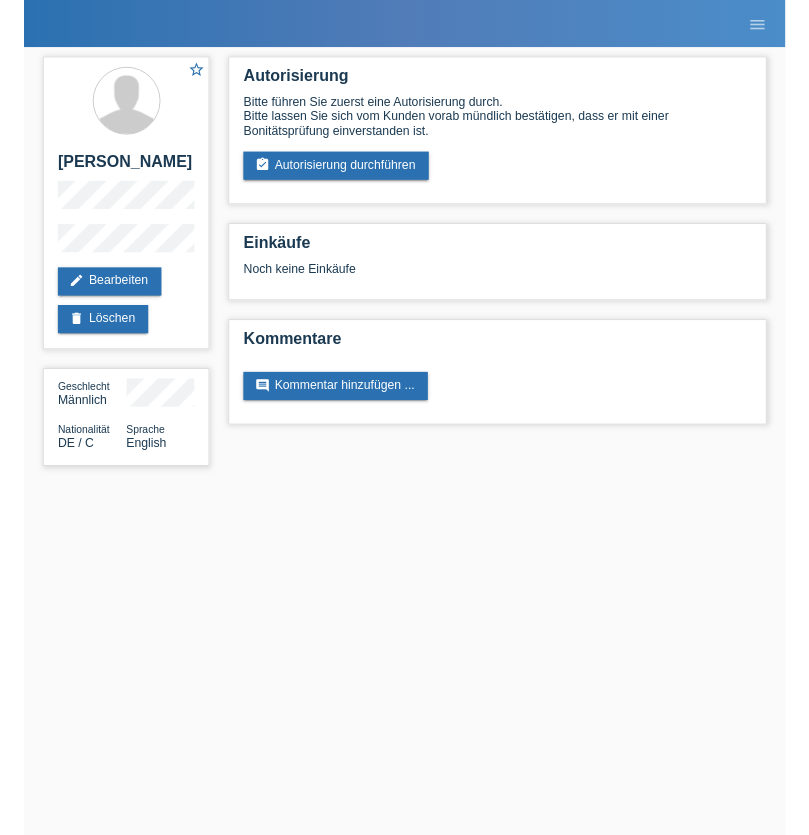 scroll, scrollTop: 0, scrollLeft: 0, axis: both 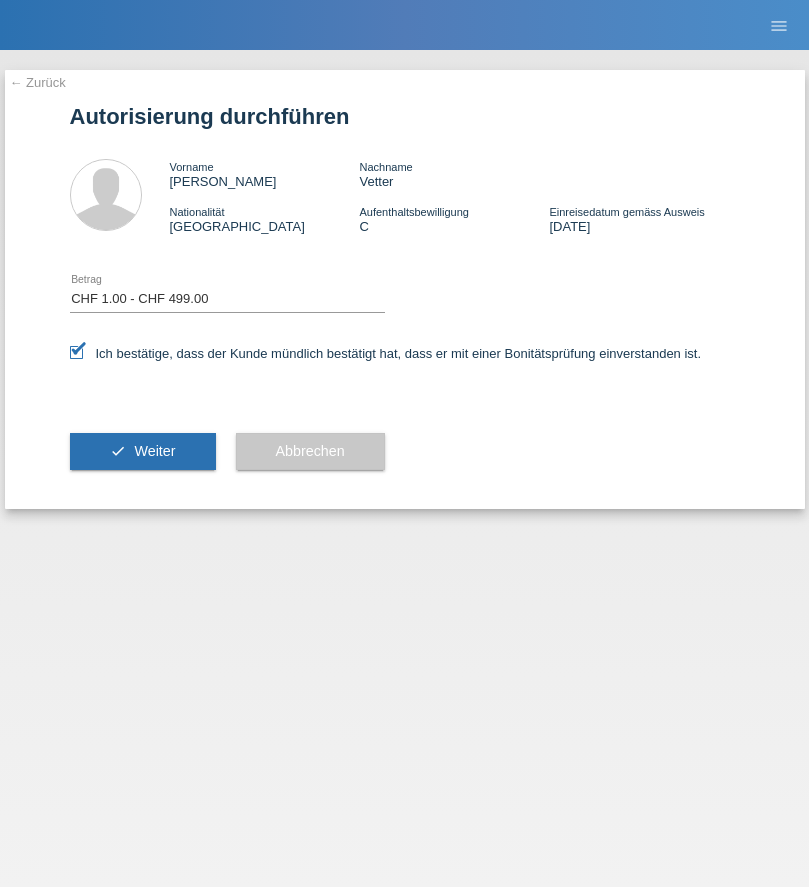 select on "1" 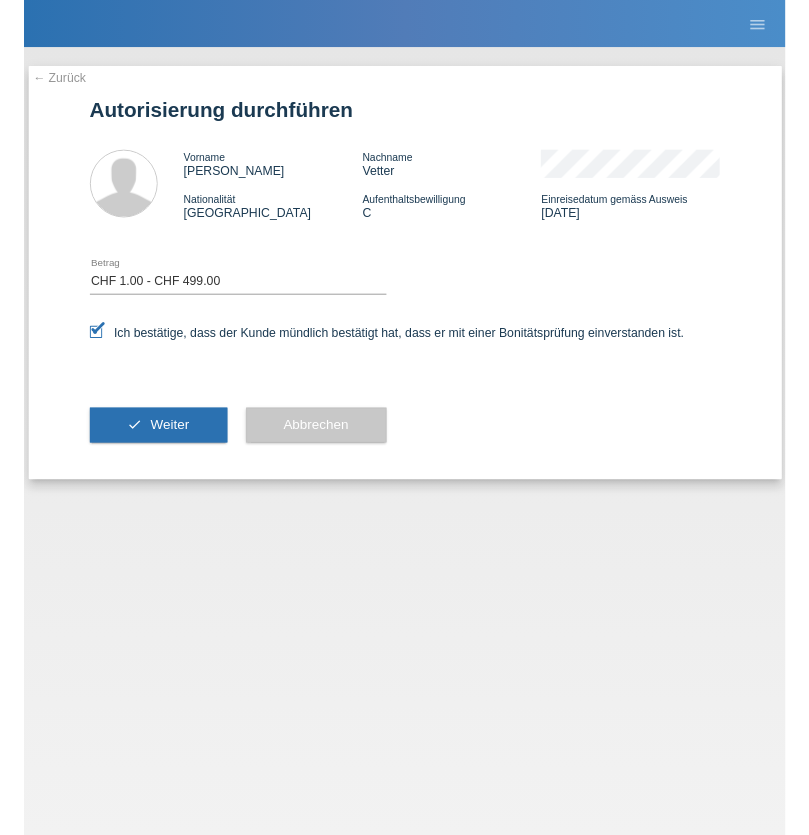 scroll, scrollTop: 0, scrollLeft: 0, axis: both 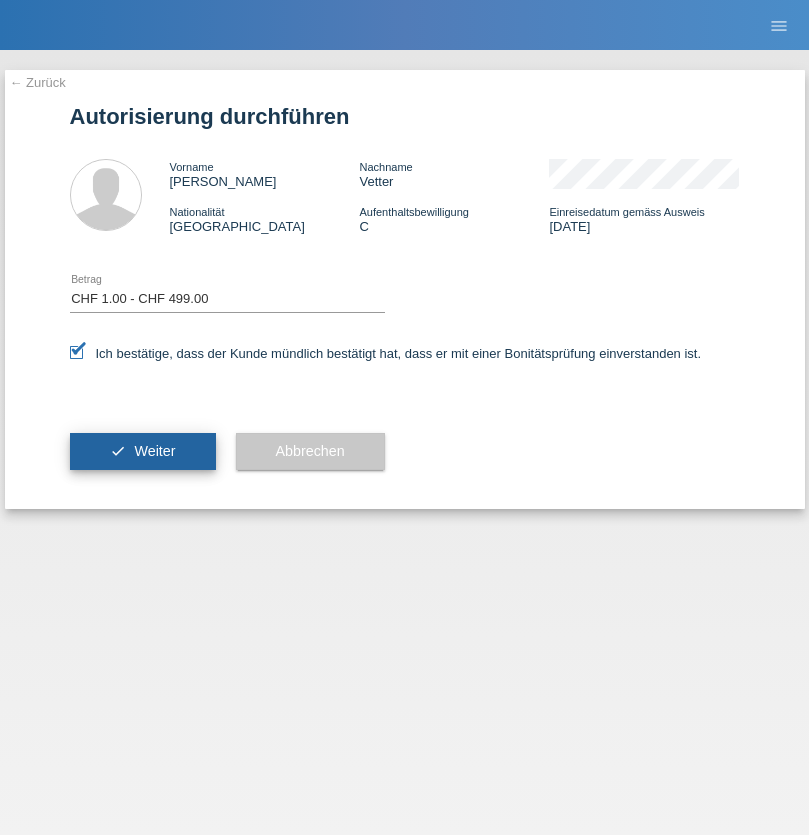 click on "Weiter" at bounding box center (154, 451) 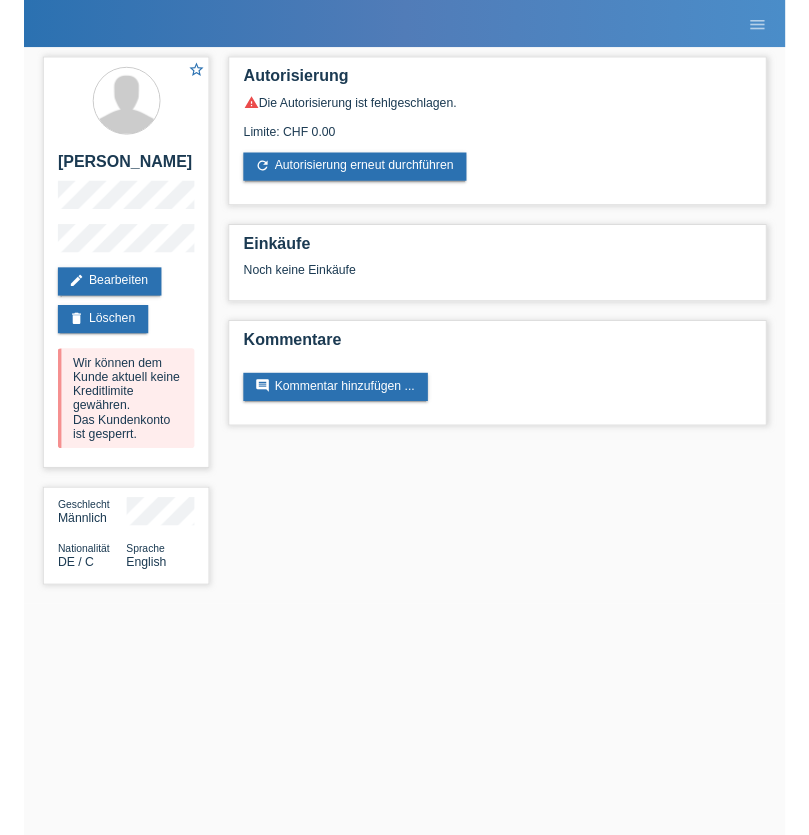 scroll, scrollTop: 0, scrollLeft: 0, axis: both 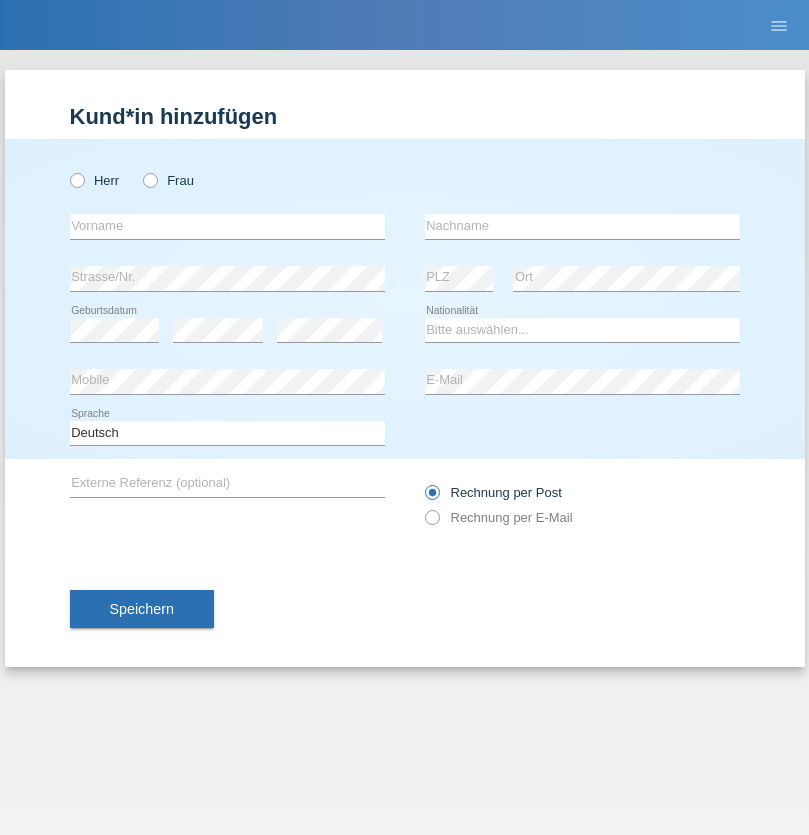 radio on "true" 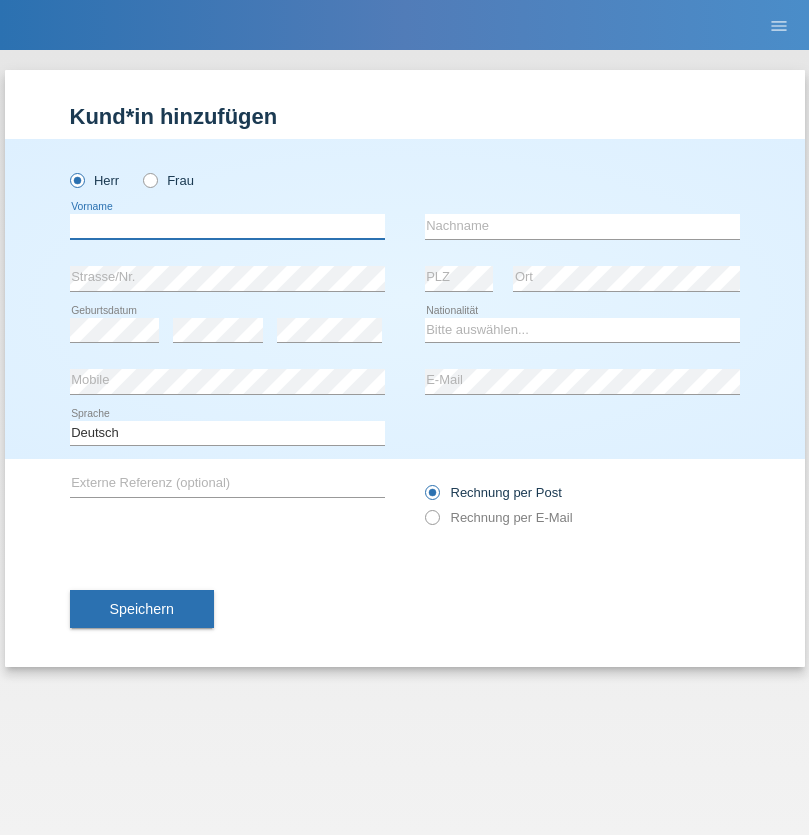 click at bounding box center (227, 226) 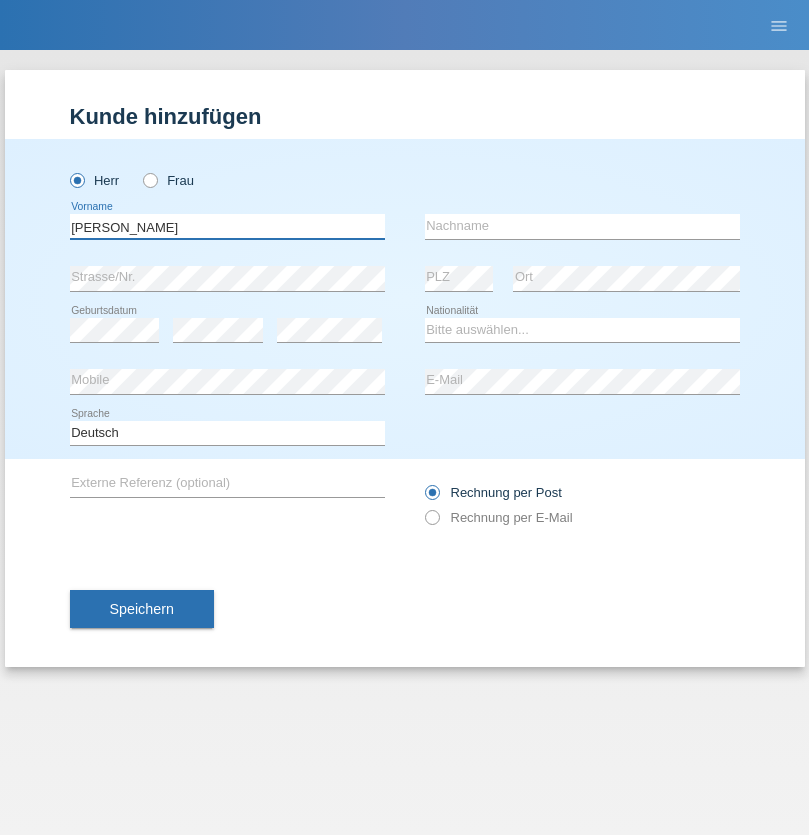 type on "Alex" 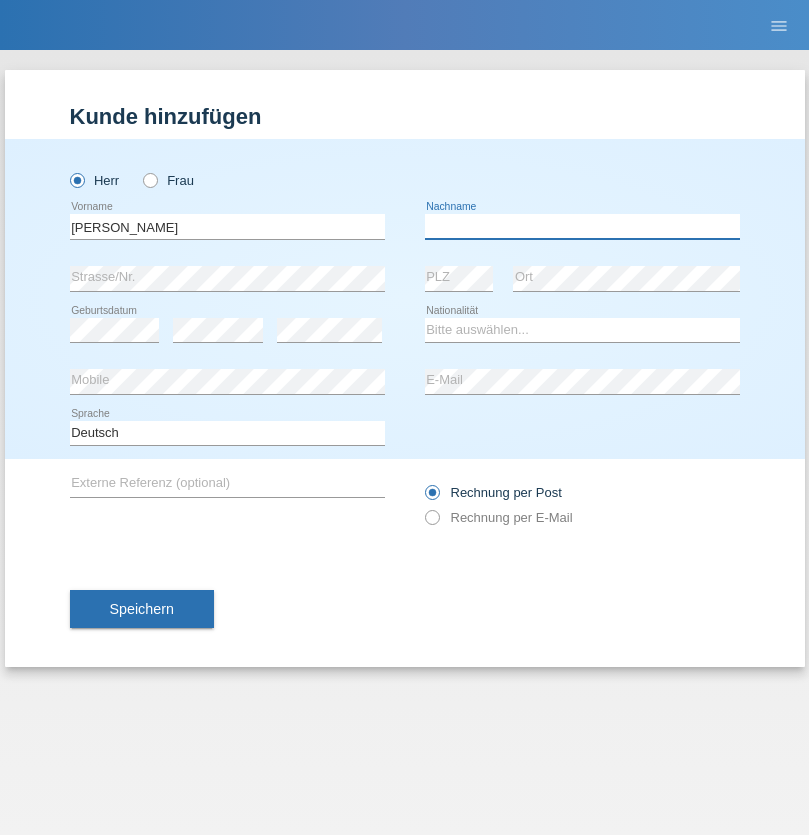 click at bounding box center [582, 226] 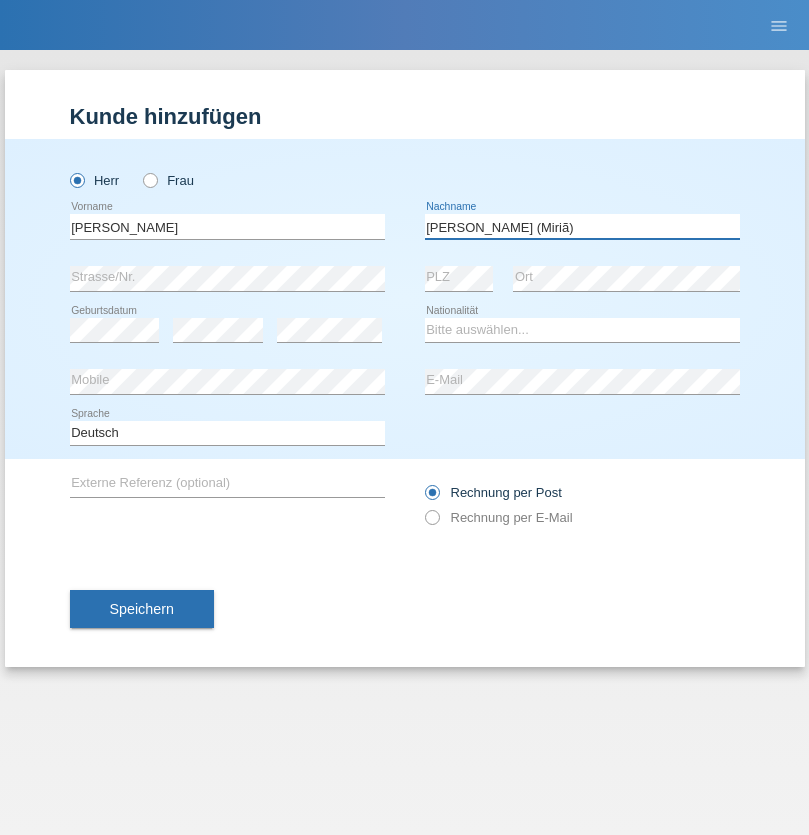 type on "A. Cassiano (Miriã)" 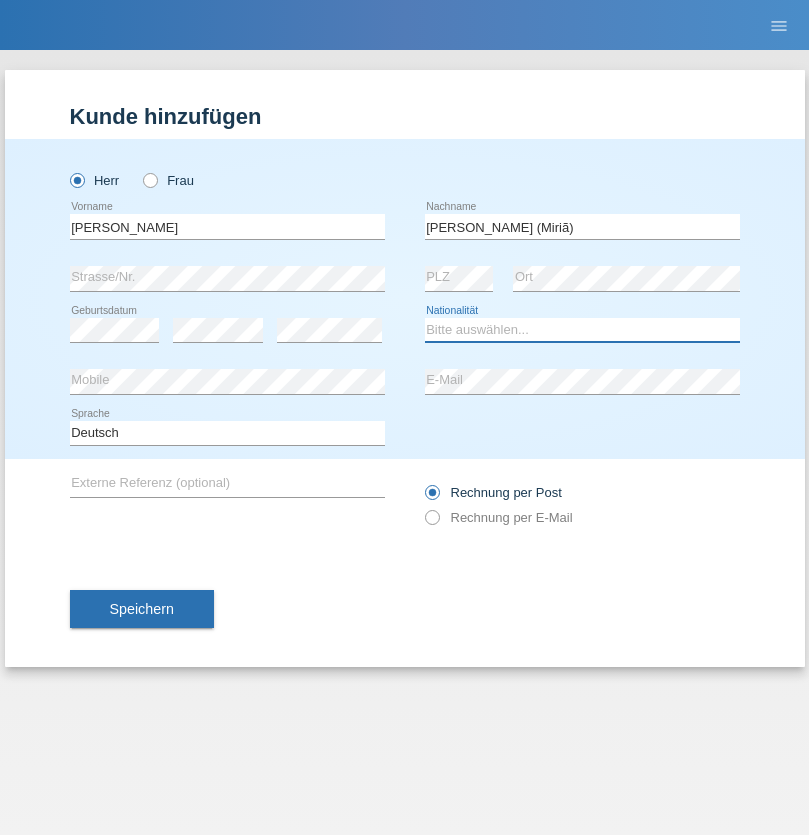 select on "BR" 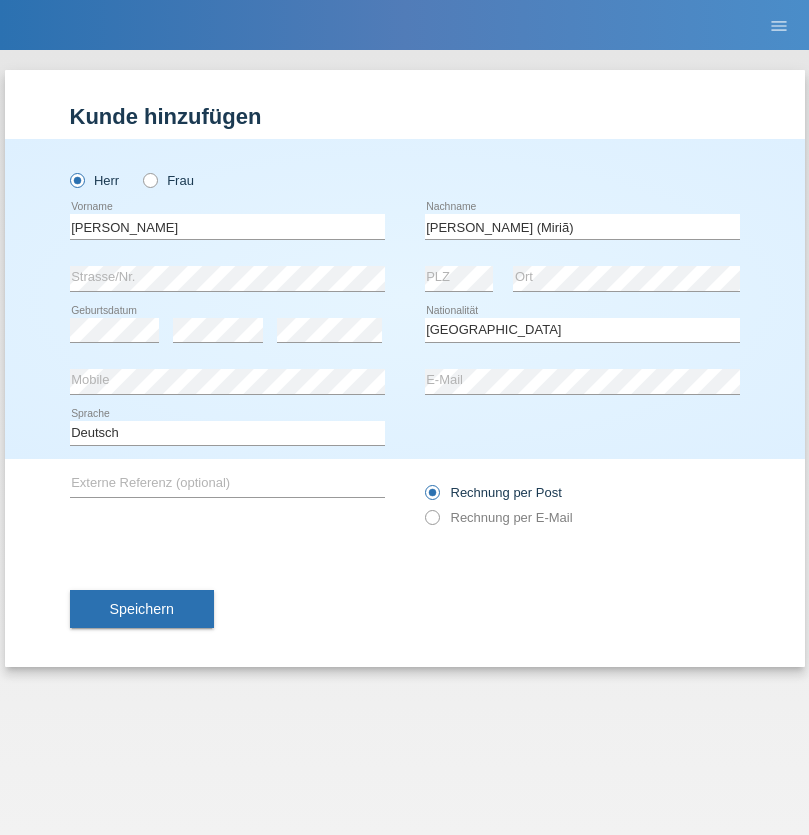 select on "C" 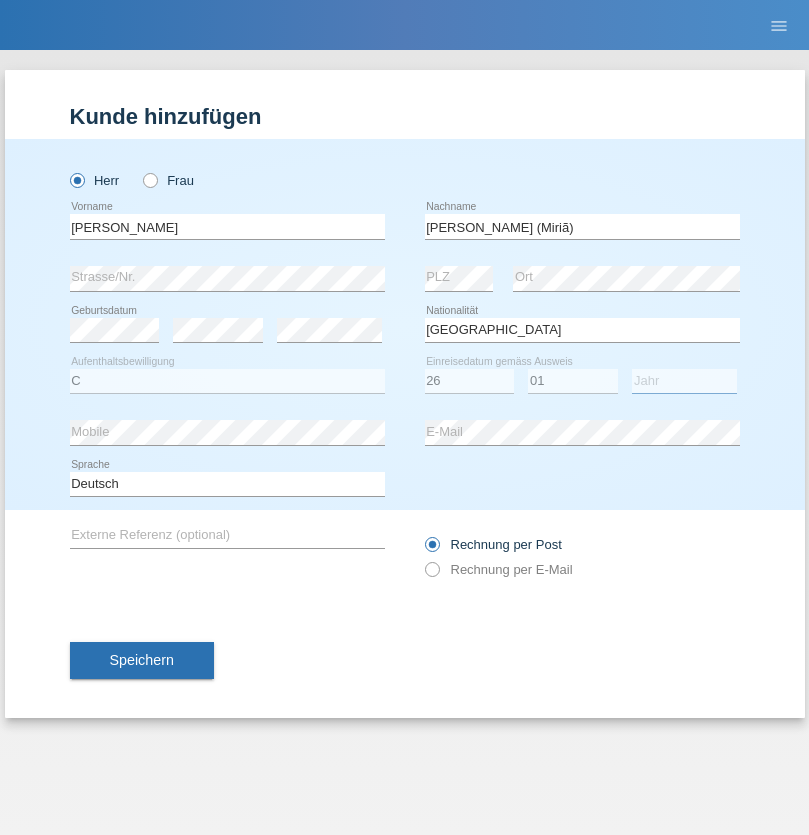 select on "2021" 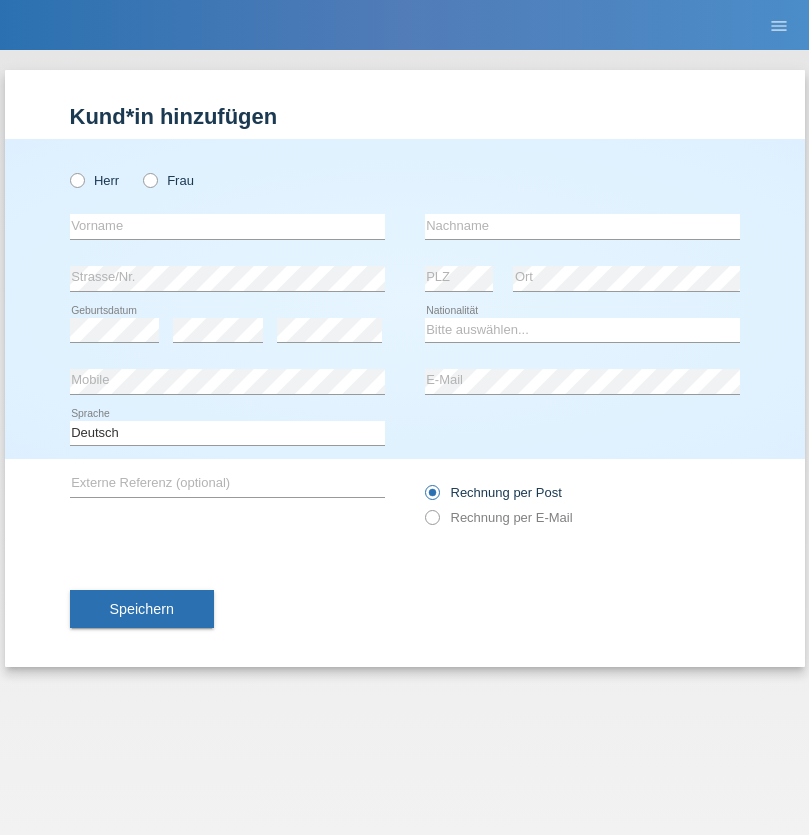 scroll, scrollTop: 0, scrollLeft: 0, axis: both 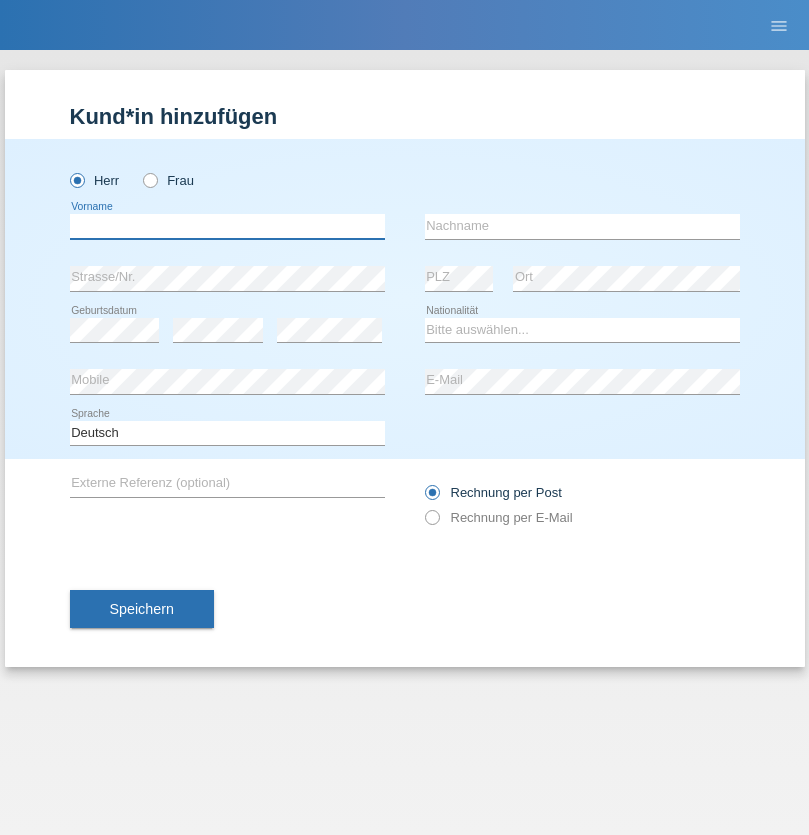 click at bounding box center (227, 226) 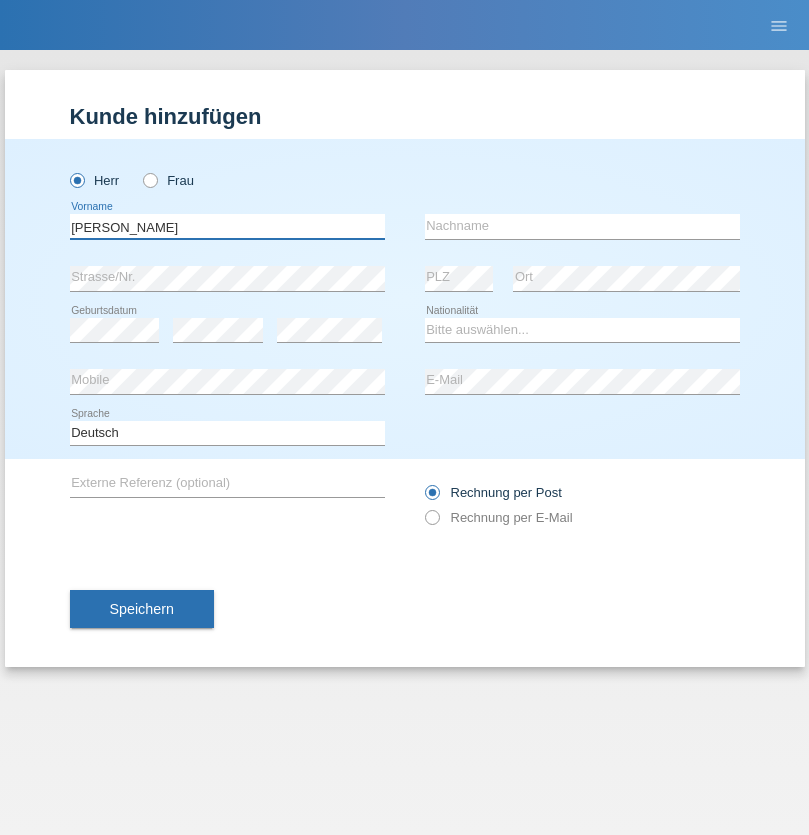type on "Viktor" 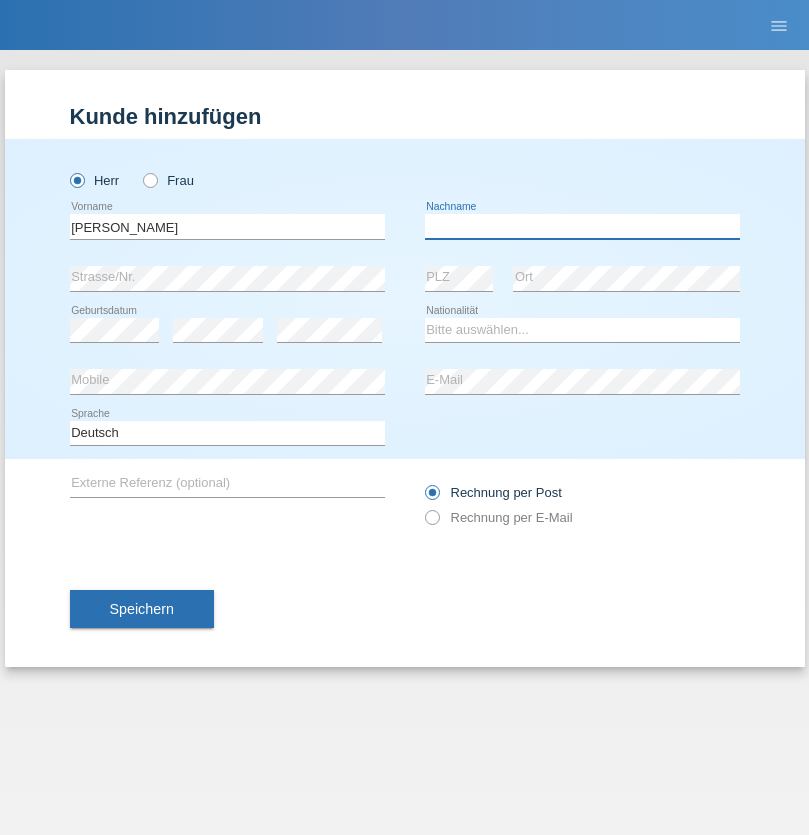 click at bounding box center (582, 226) 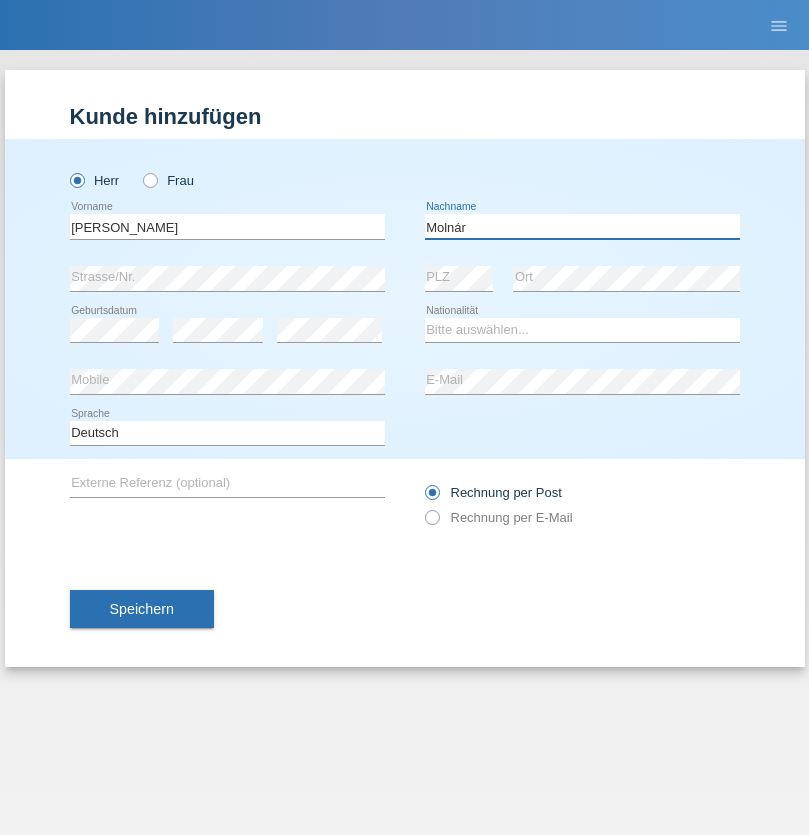 type on "Molnár" 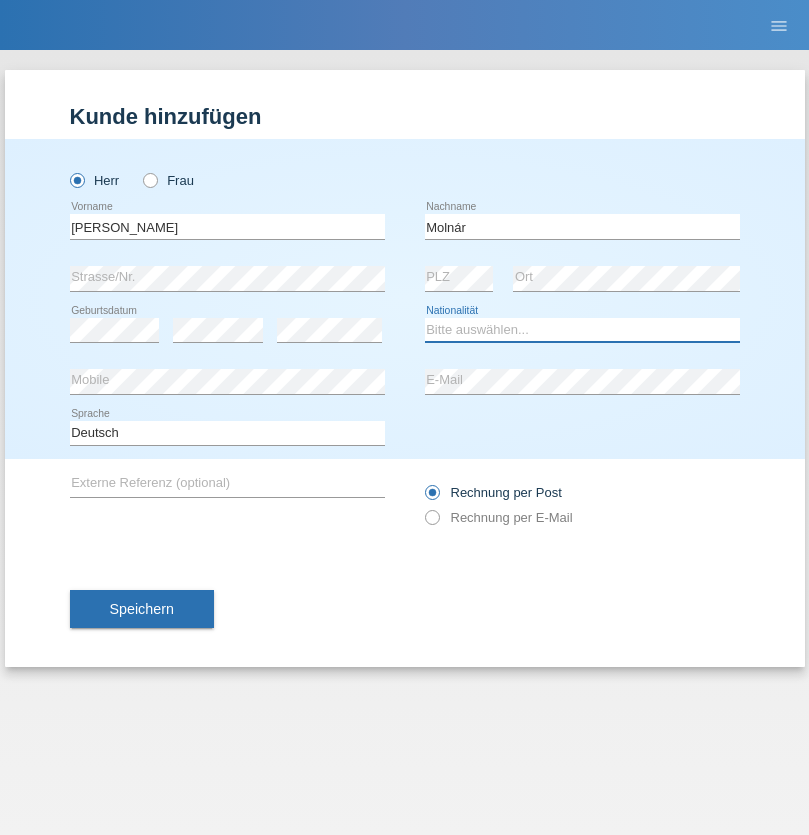 select on "HU" 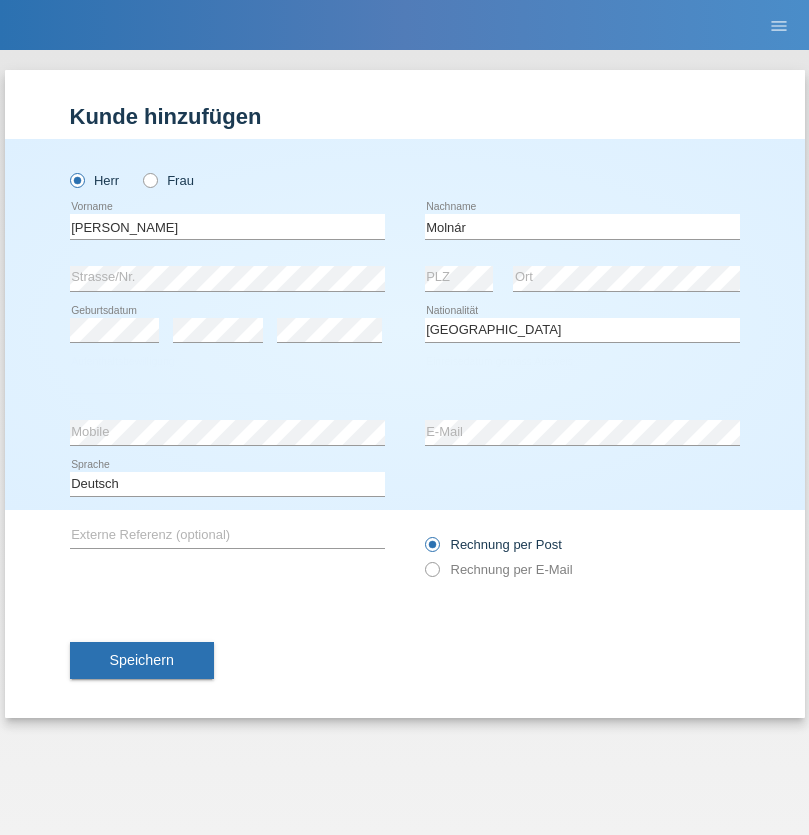 select on "C" 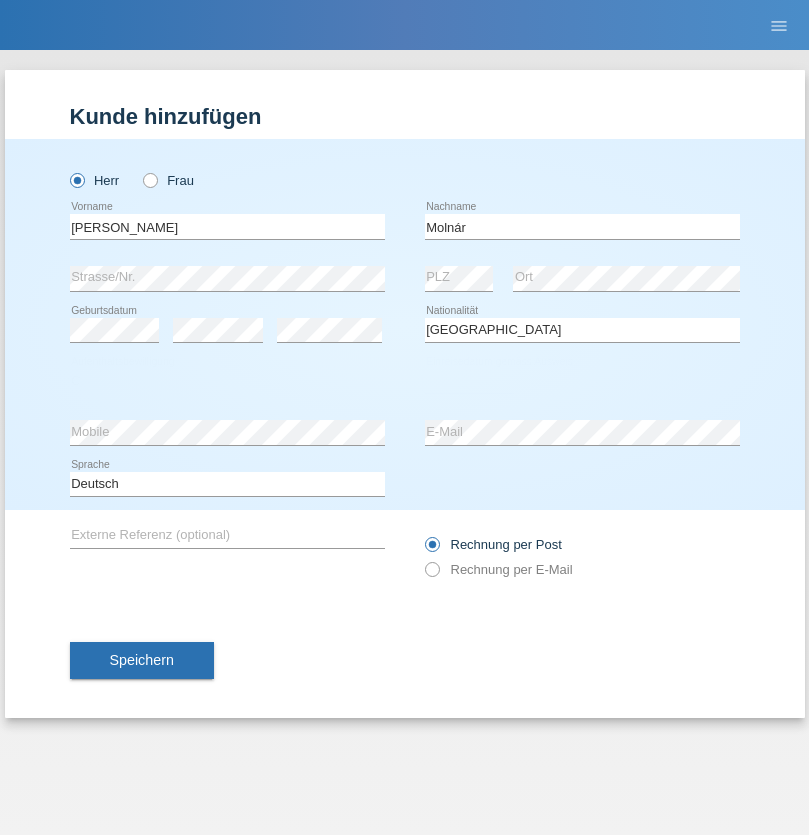 select on "14" 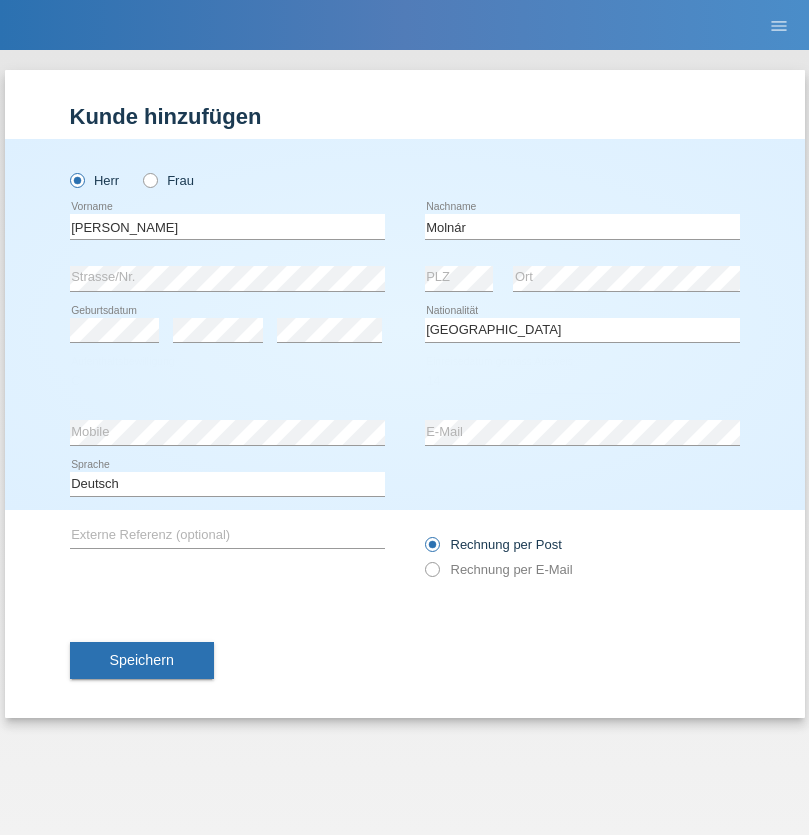 select on "03" 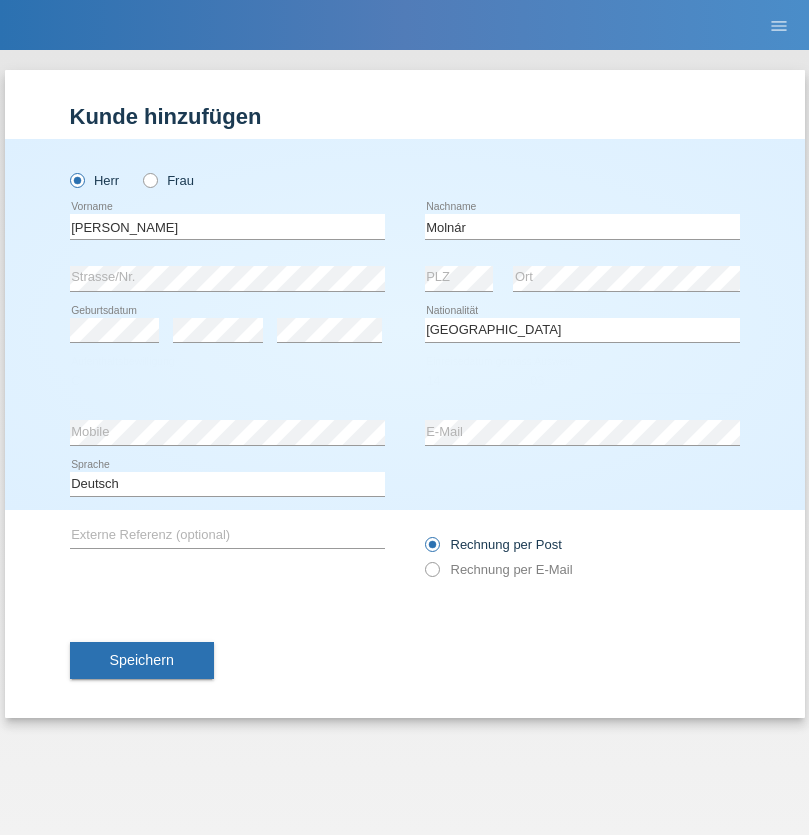 select on "2021" 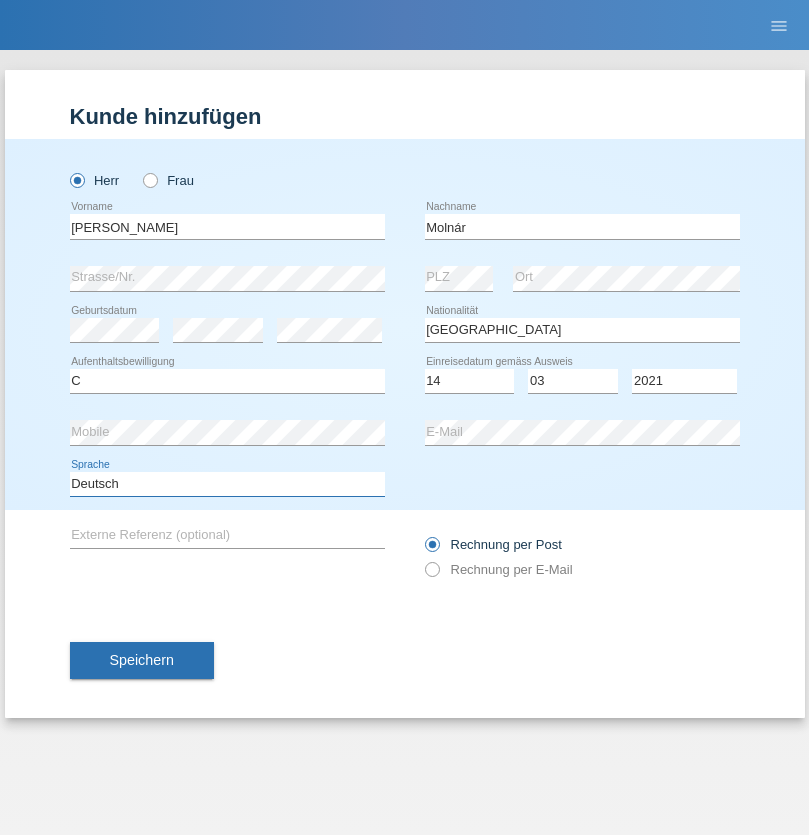 select on "en" 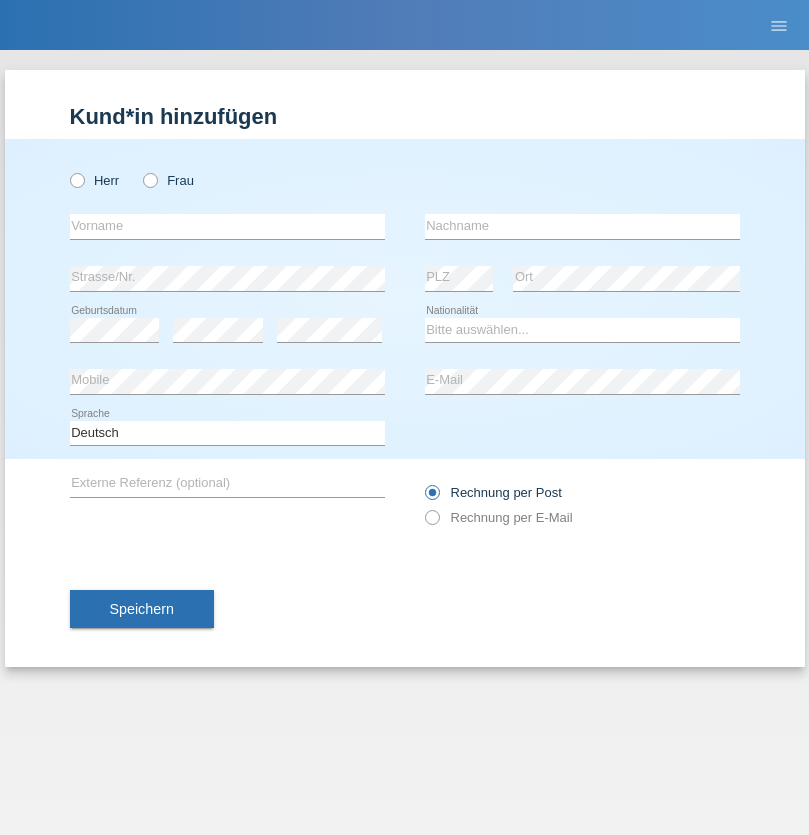 scroll, scrollTop: 0, scrollLeft: 0, axis: both 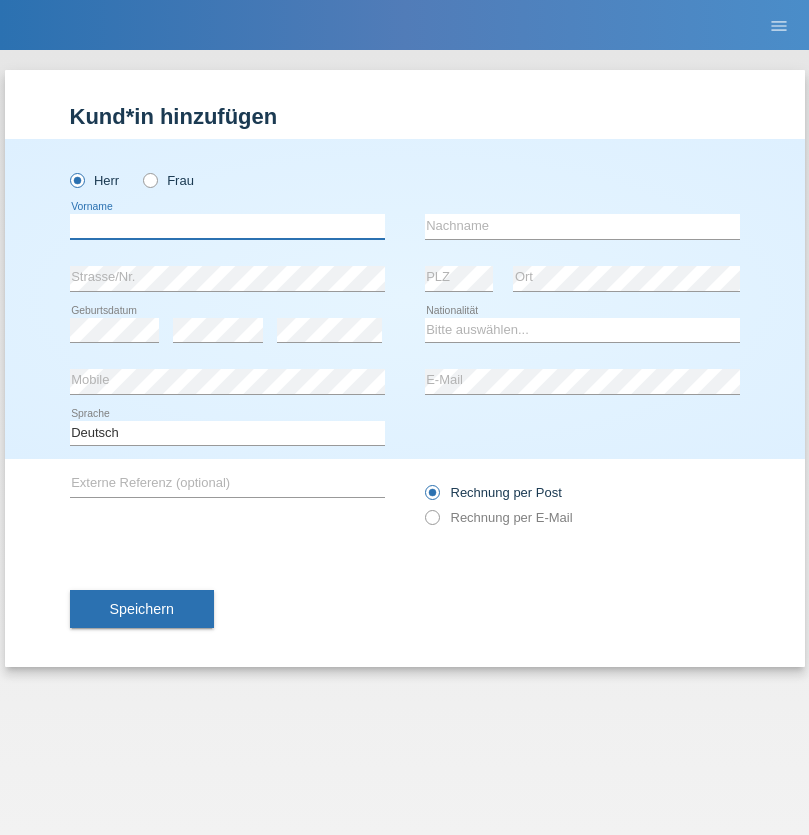 click at bounding box center (227, 226) 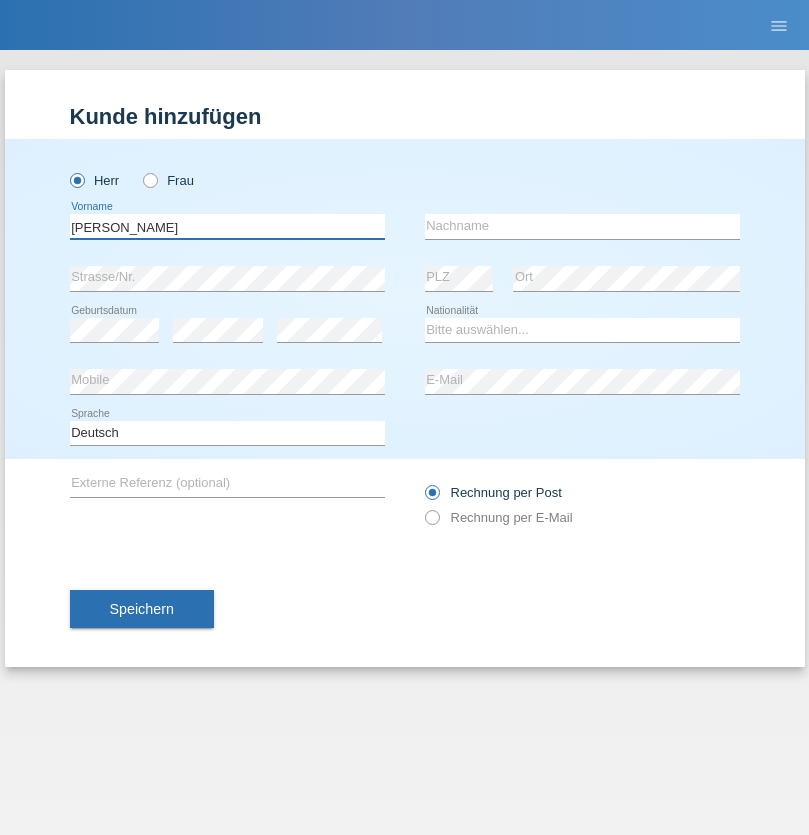 type on "Viktor" 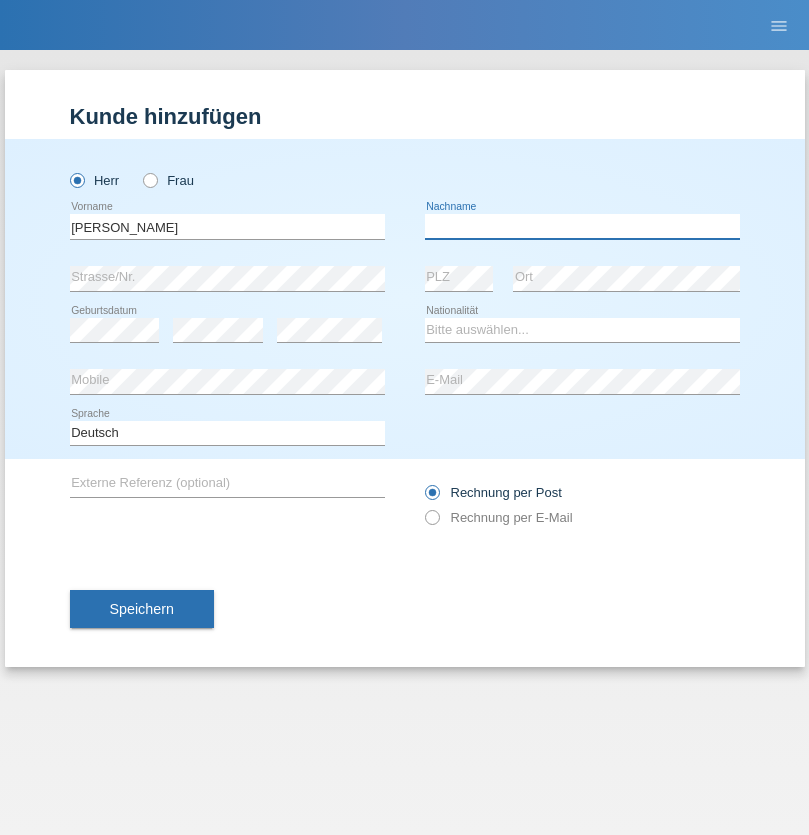 click at bounding box center [582, 226] 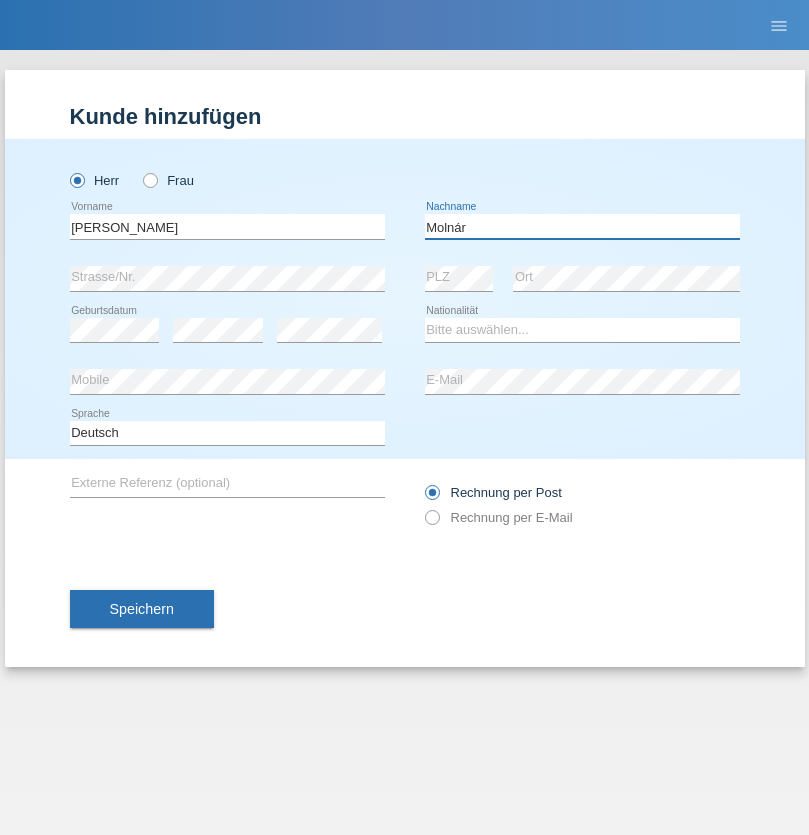 type on "Molnár" 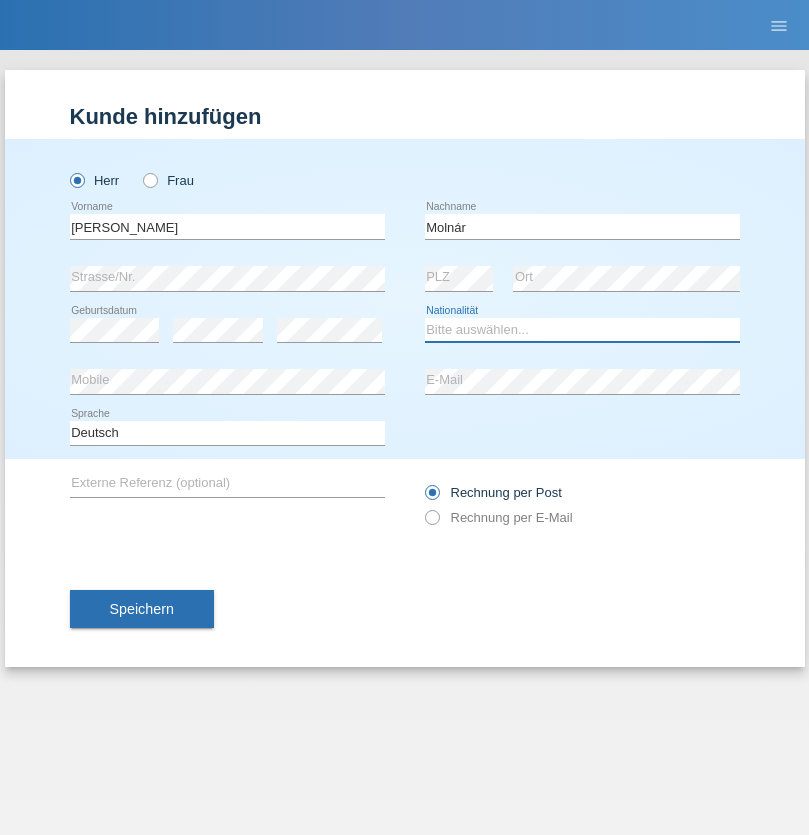 select on "HU" 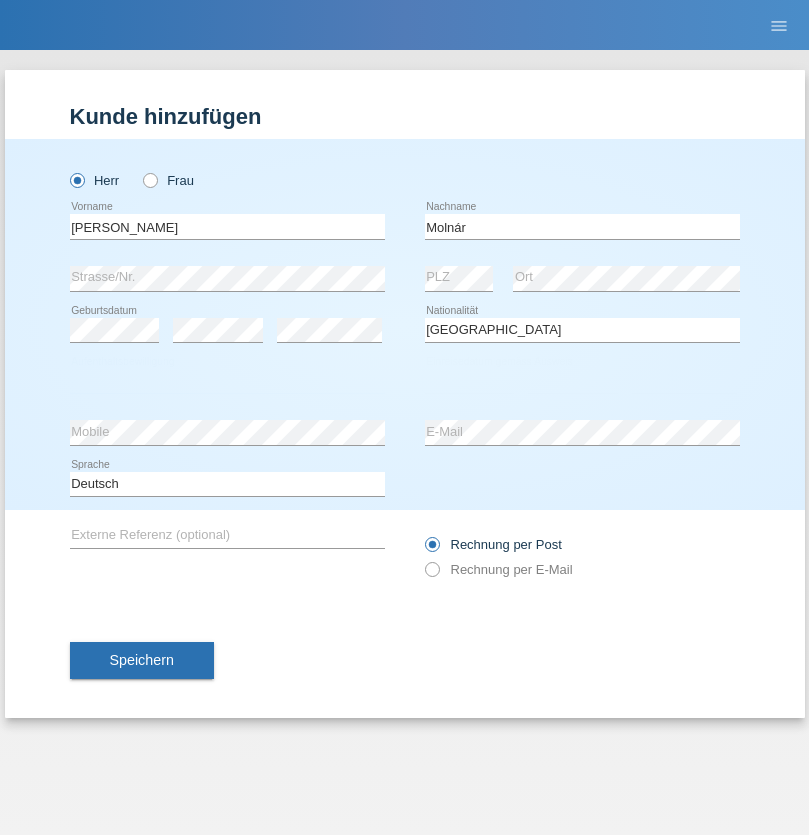 select on "C" 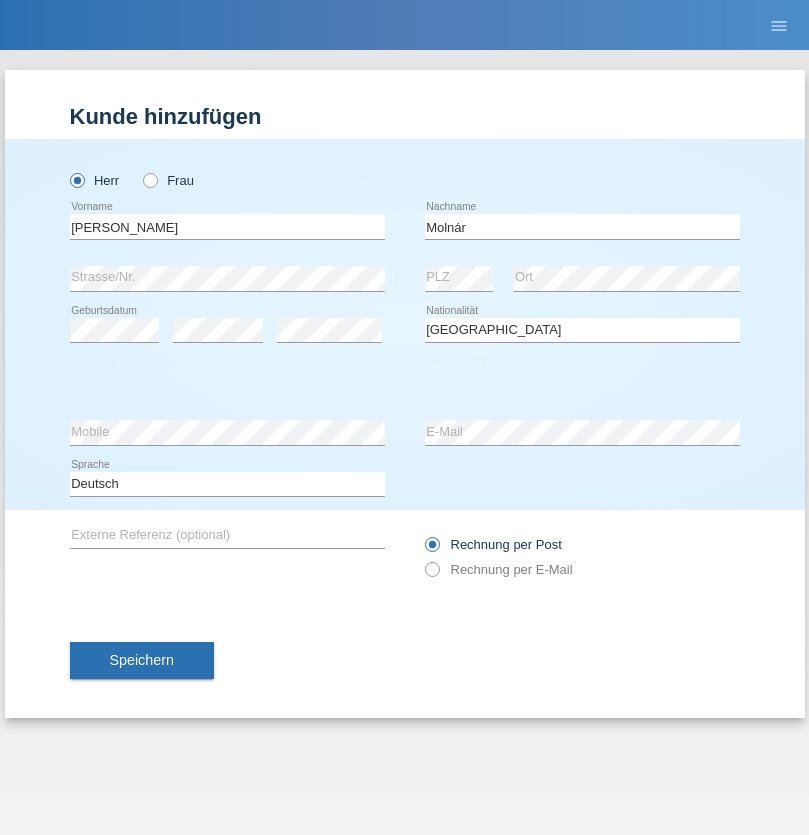 select on "14" 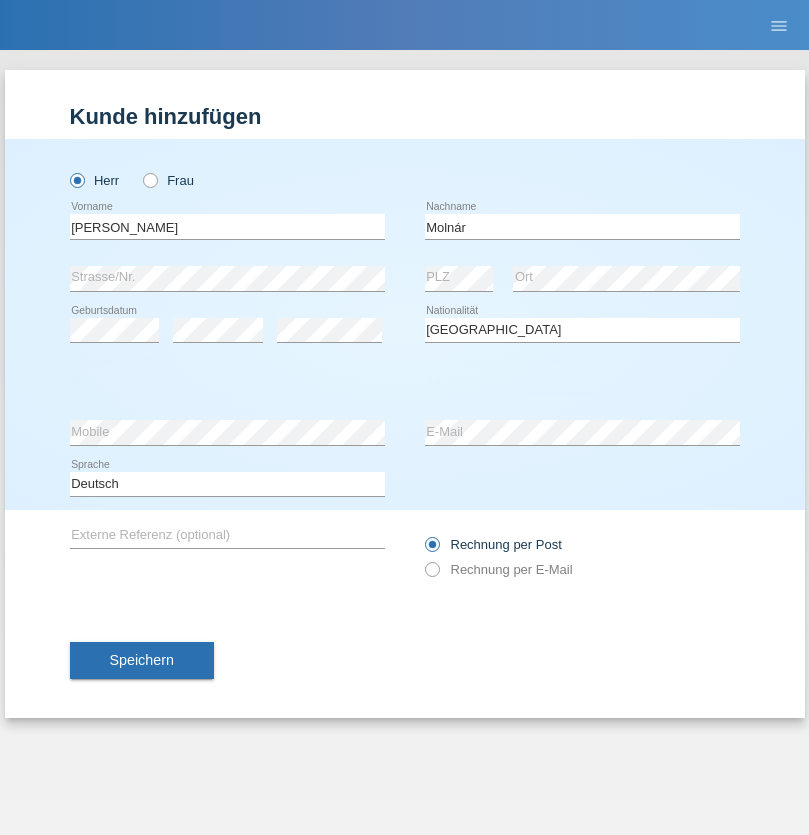 select on "03" 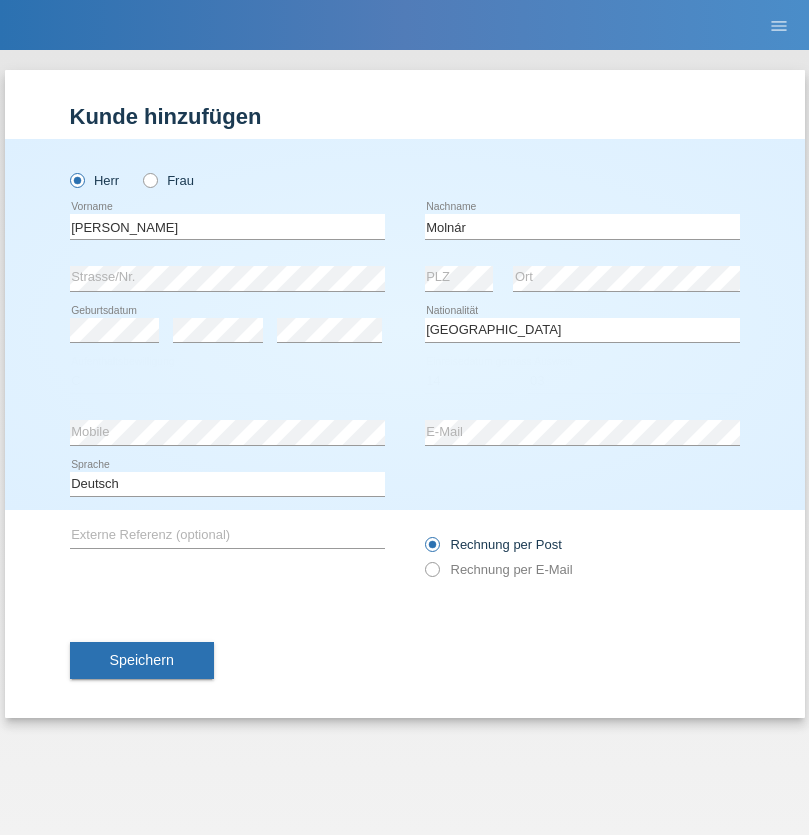 select on "2021" 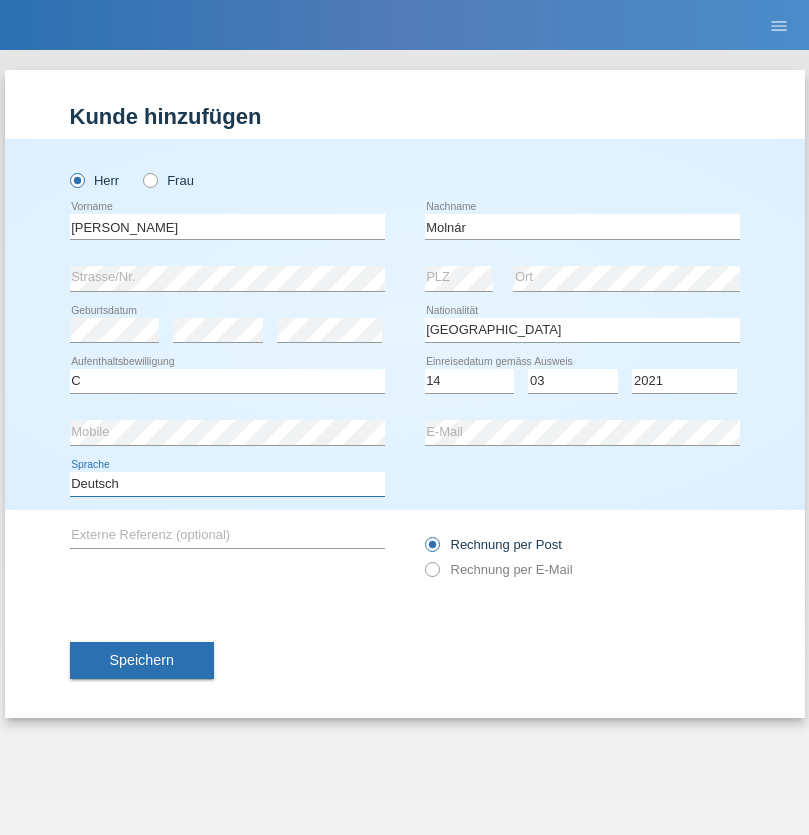 select on "en" 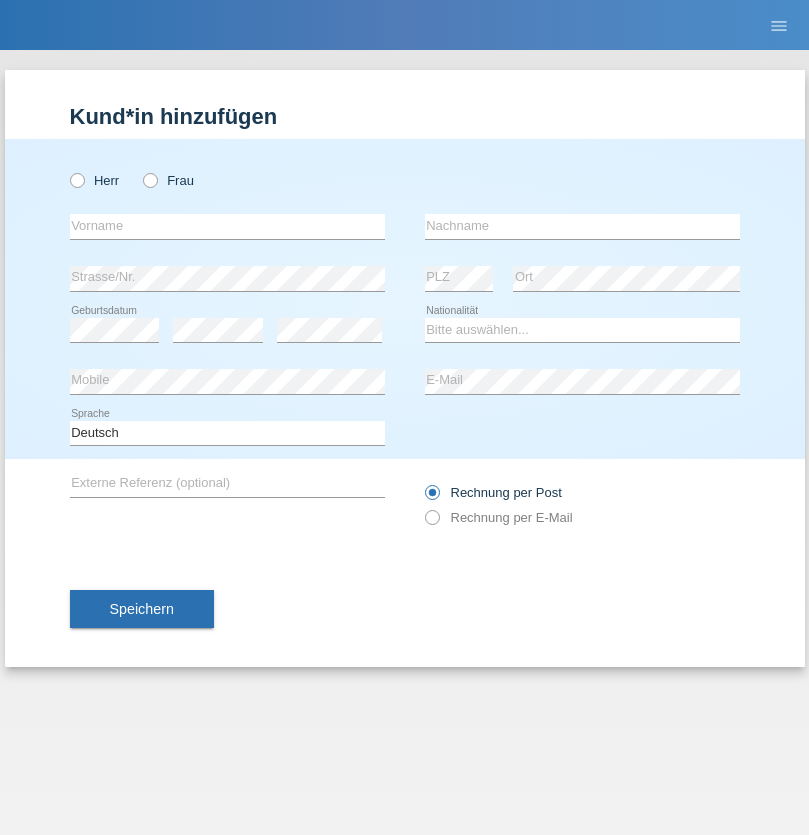 scroll, scrollTop: 0, scrollLeft: 0, axis: both 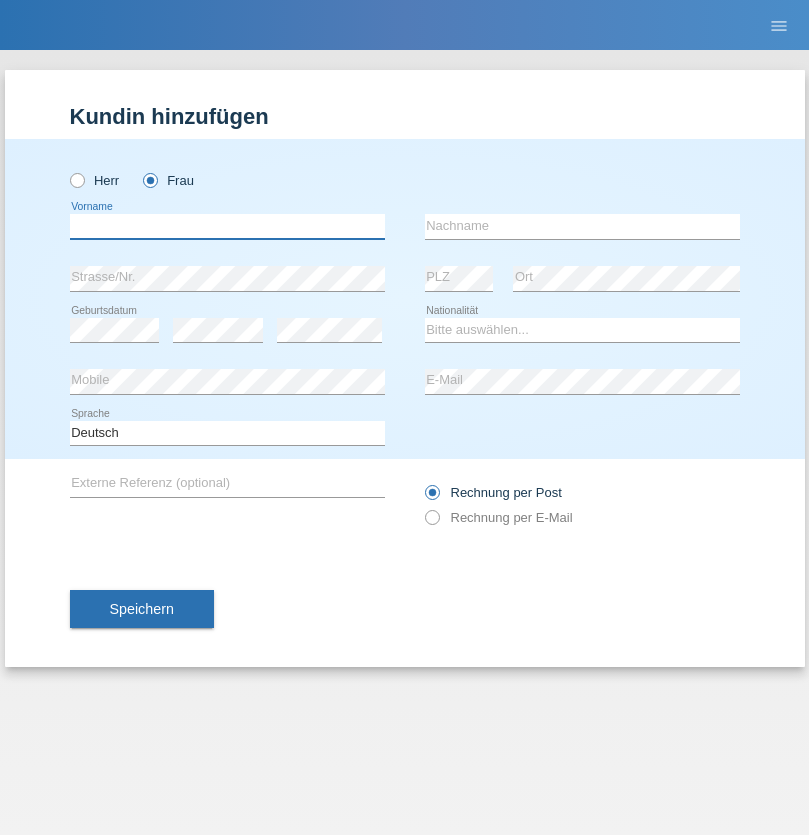 click at bounding box center (227, 226) 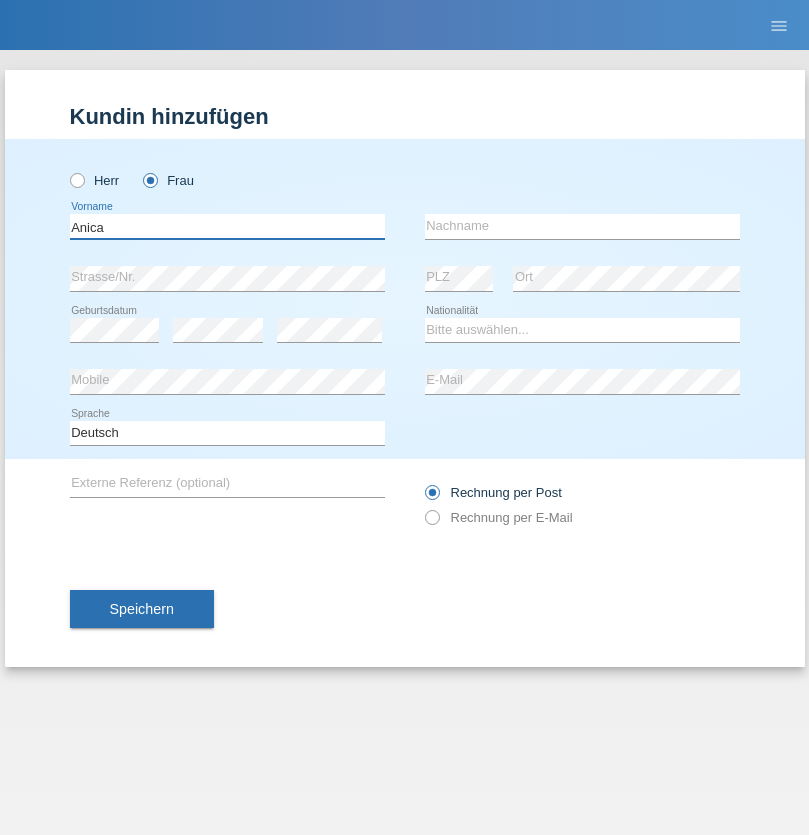 type on "Anica" 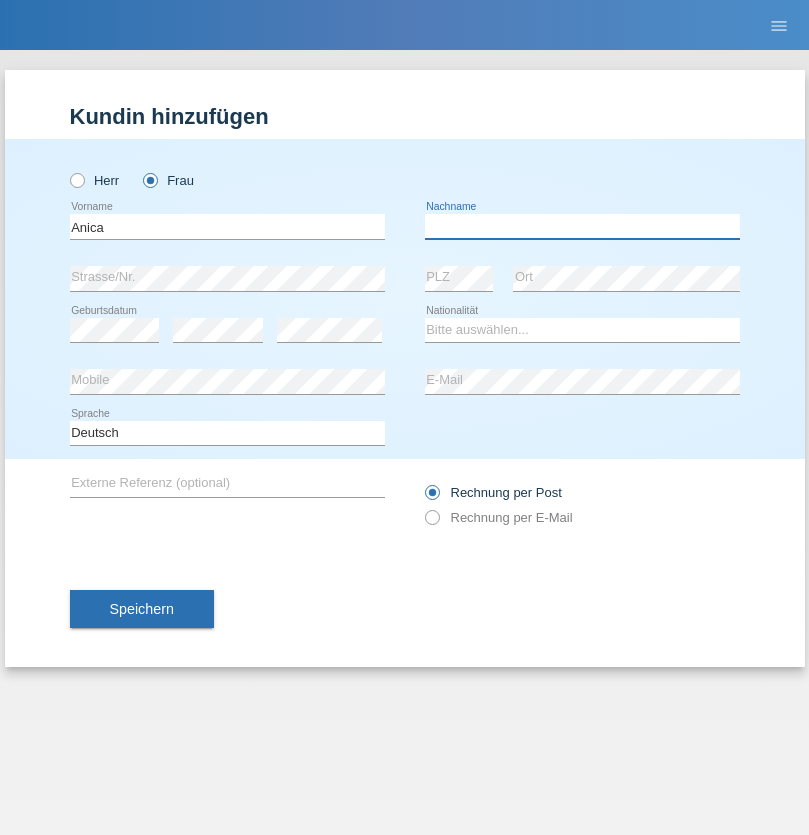 click at bounding box center (582, 226) 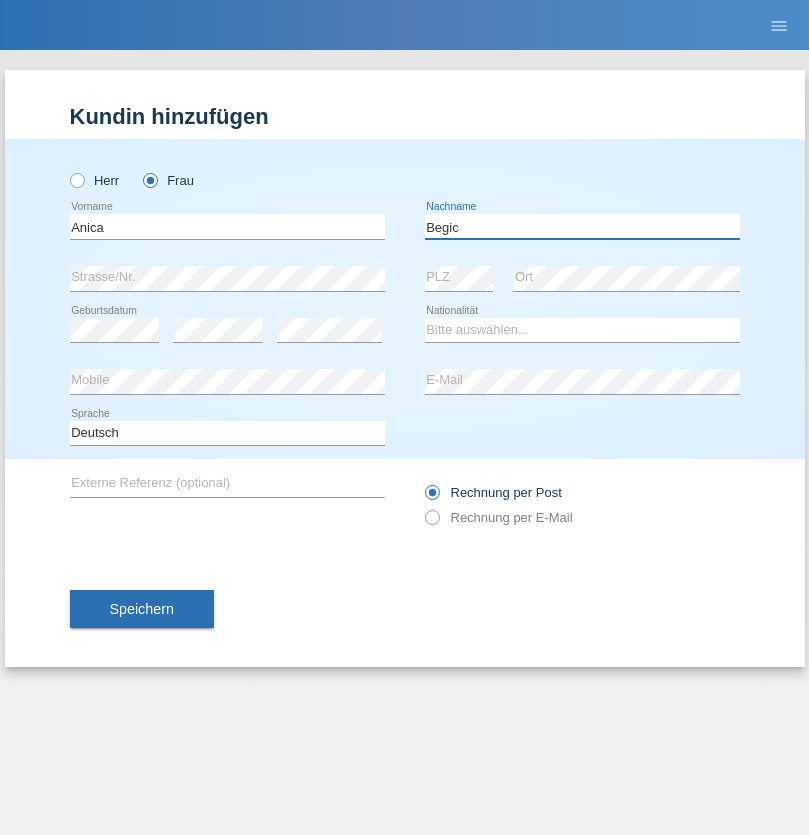 type on "Begic" 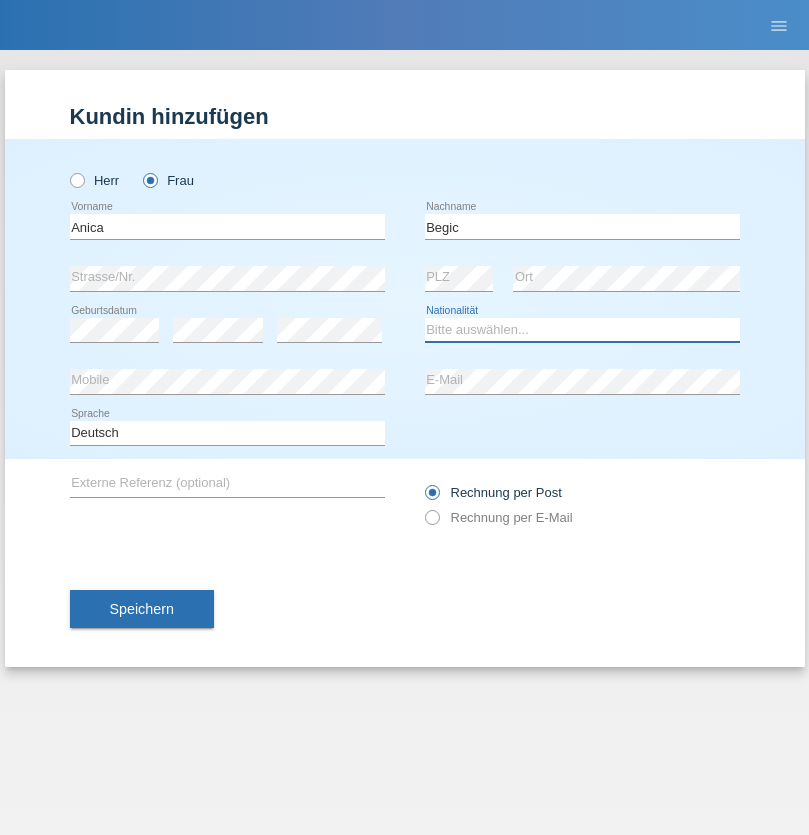 select on "CH" 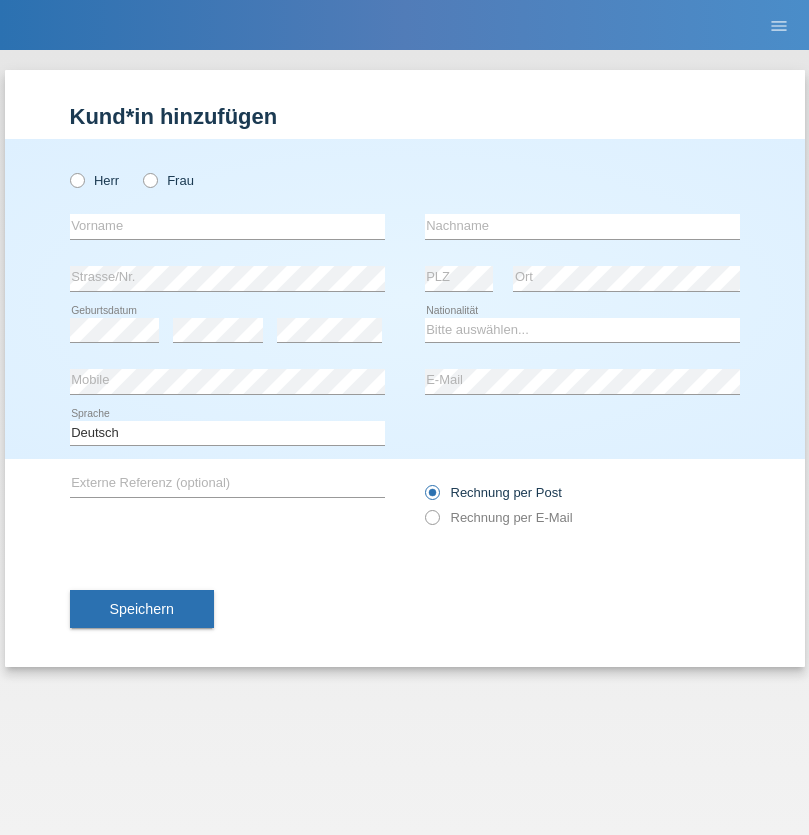 scroll, scrollTop: 0, scrollLeft: 0, axis: both 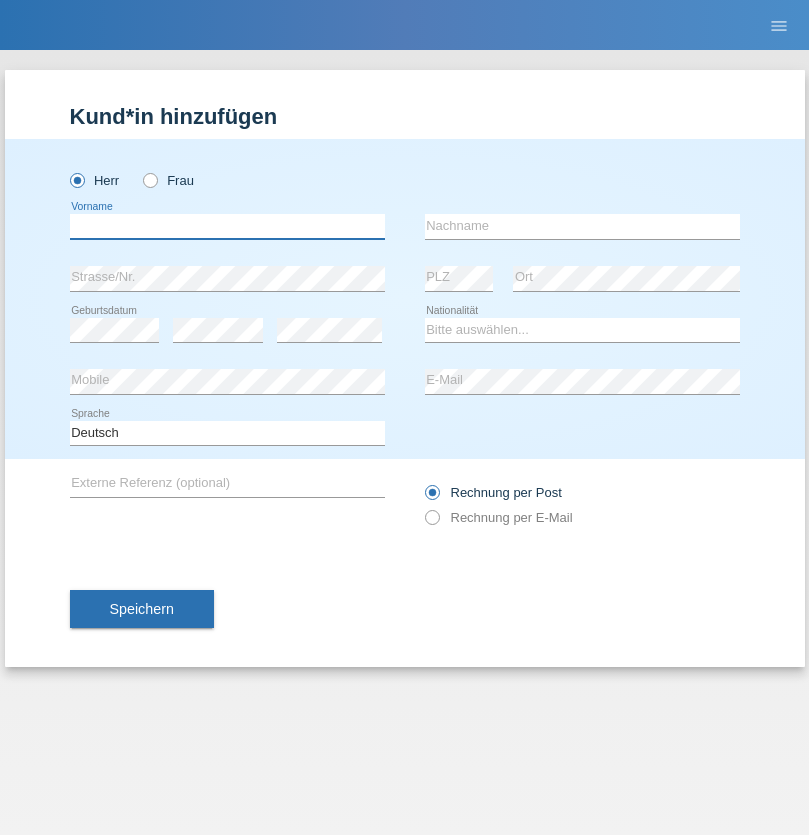 click at bounding box center [227, 226] 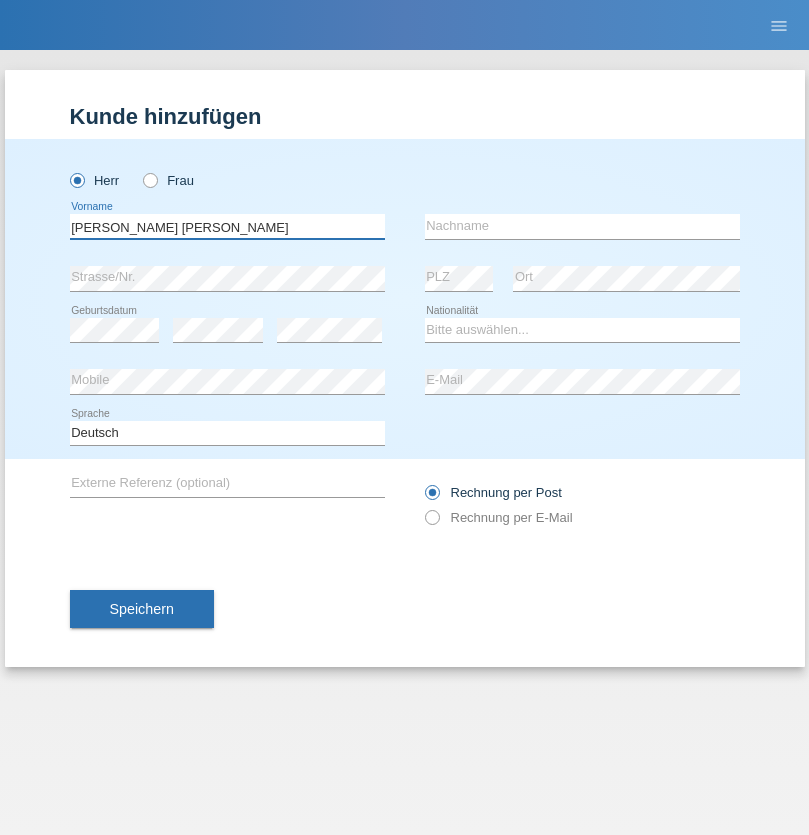 type on "Pereira de oliveira" 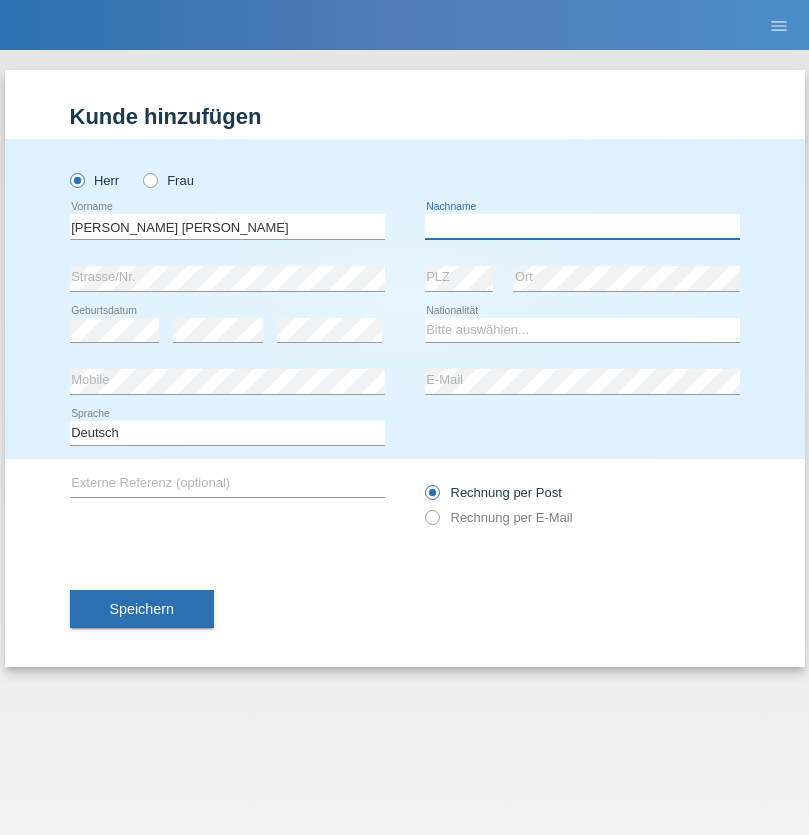 click at bounding box center (582, 226) 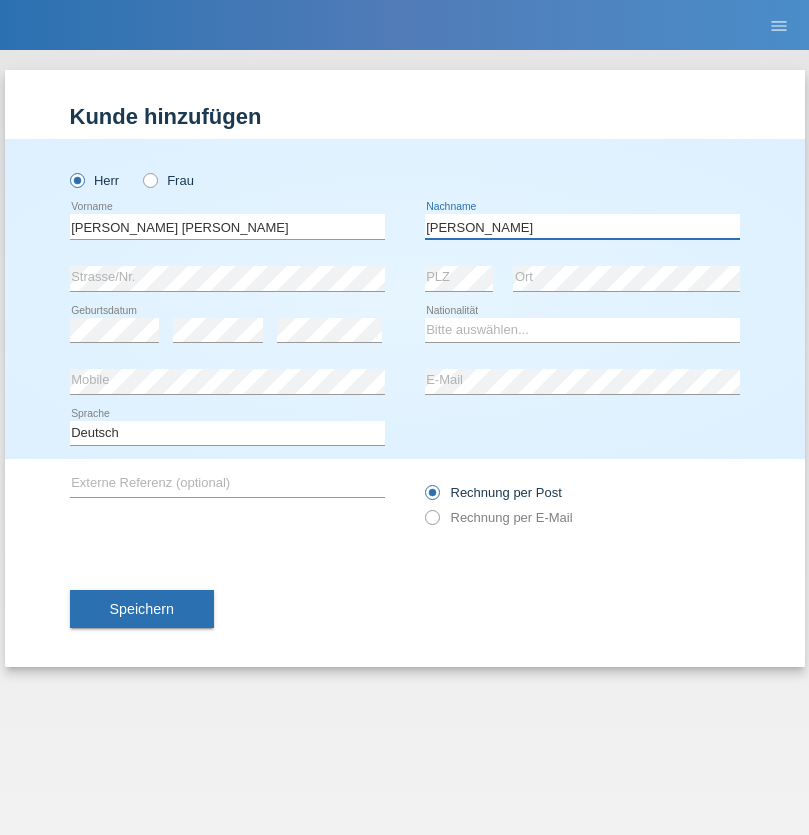 type on "Luis jose" 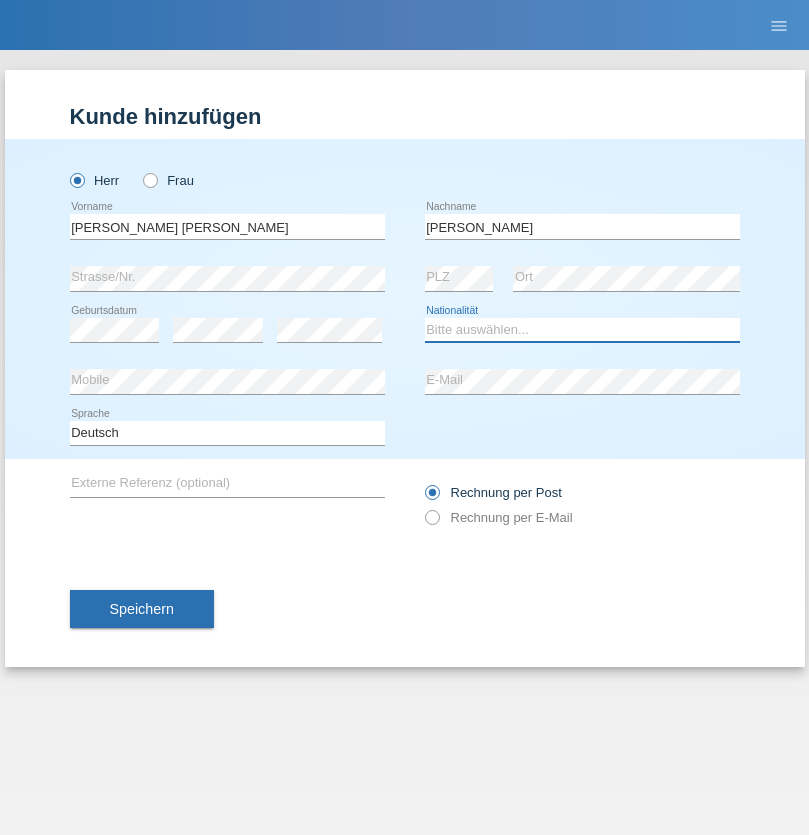 select on "CH" 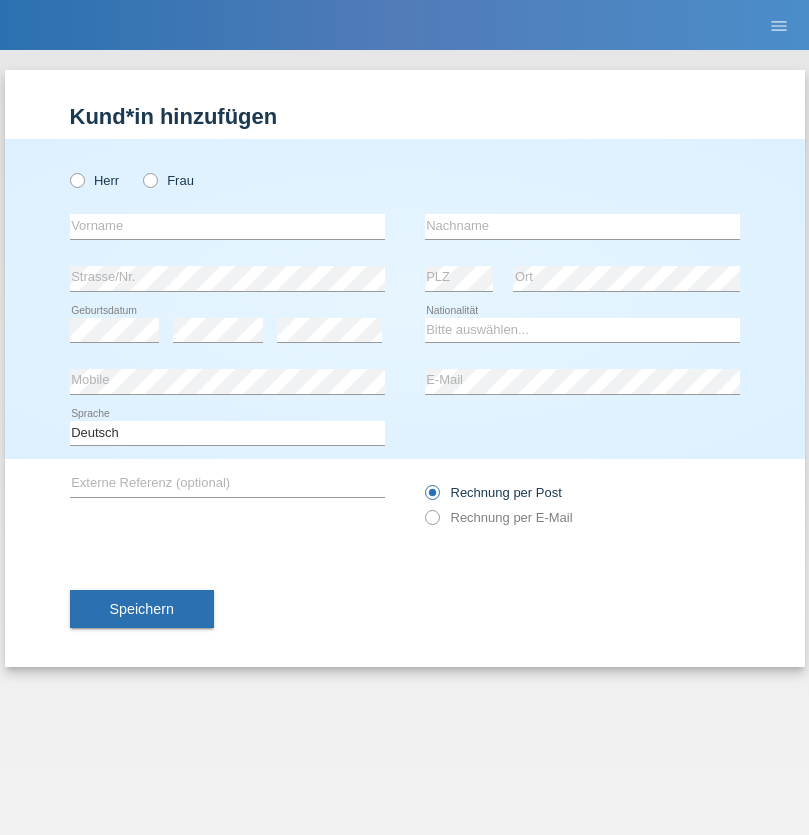 scroll, scrollTop: 0, scrollLeft: 0, axis: both 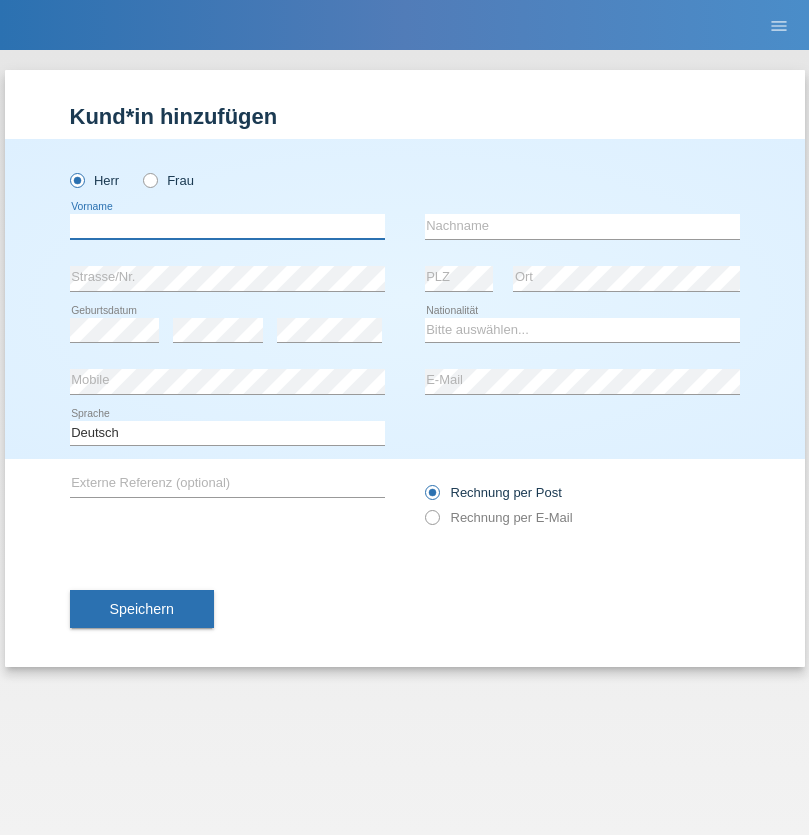 click at bounding box center [227, 226] 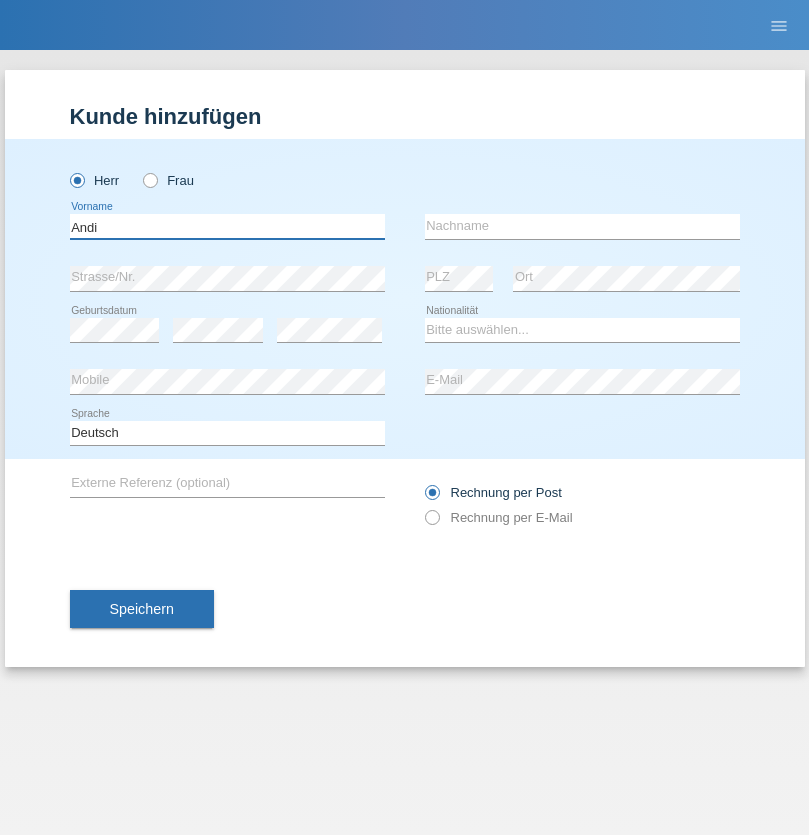 type on "Andi" 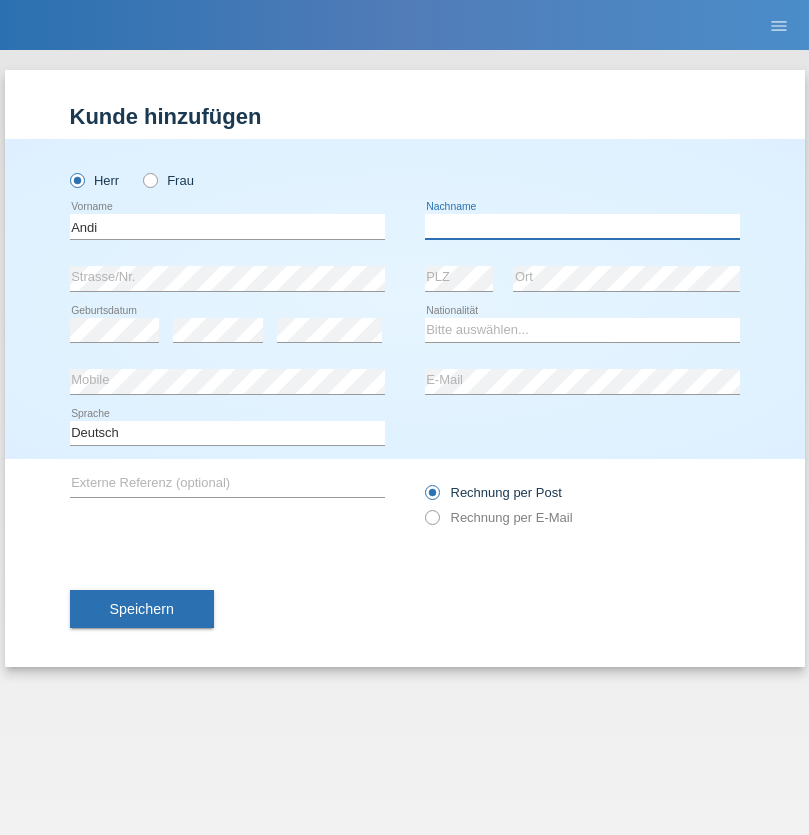 click at bounding box center (582, 226) 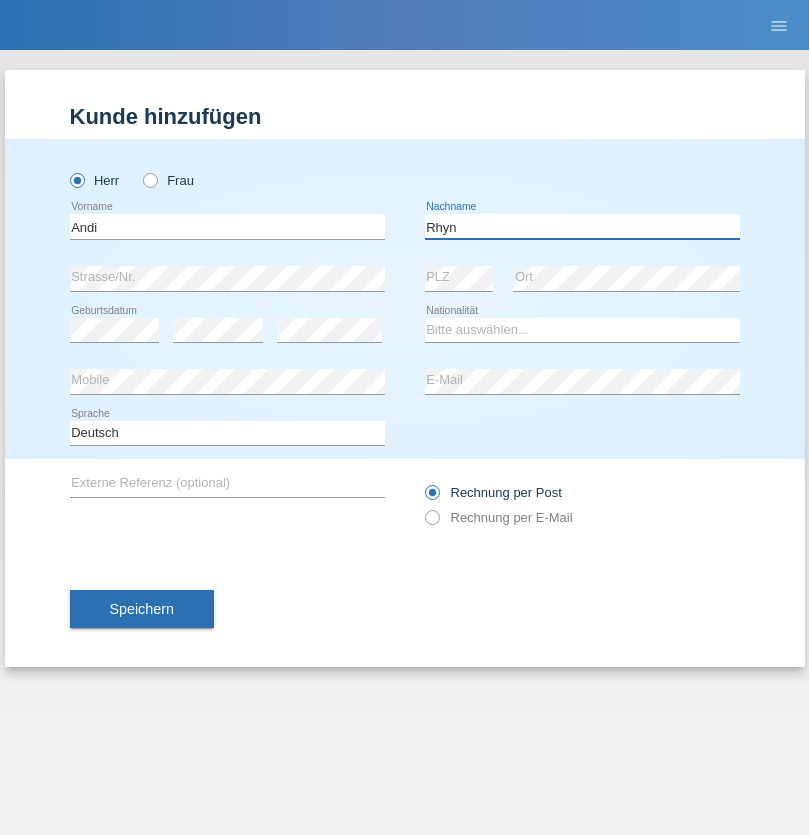 type on "Rhyn" 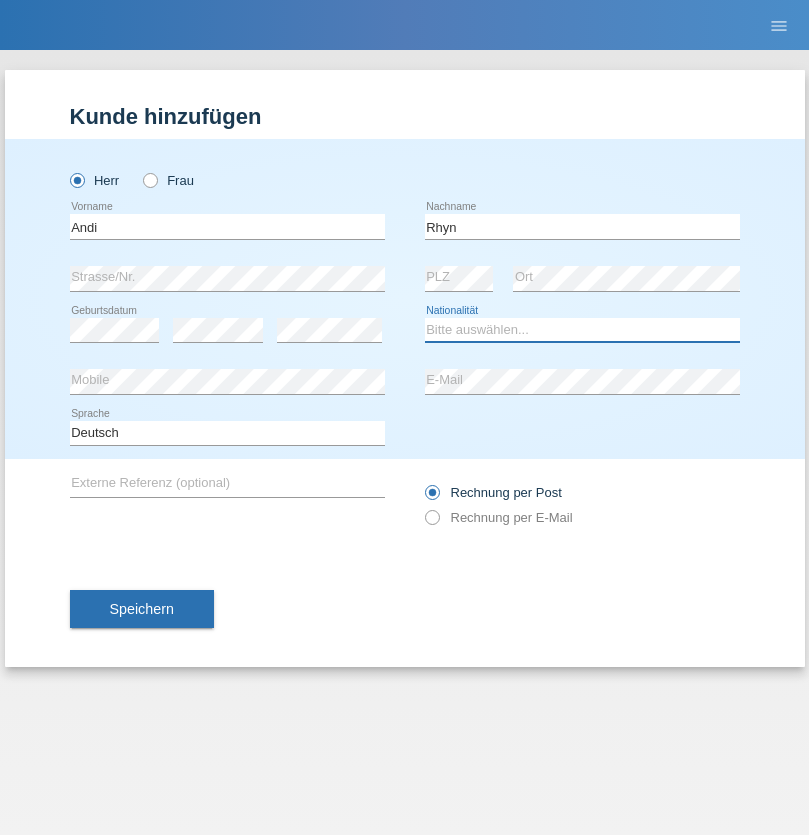 select on "CH" 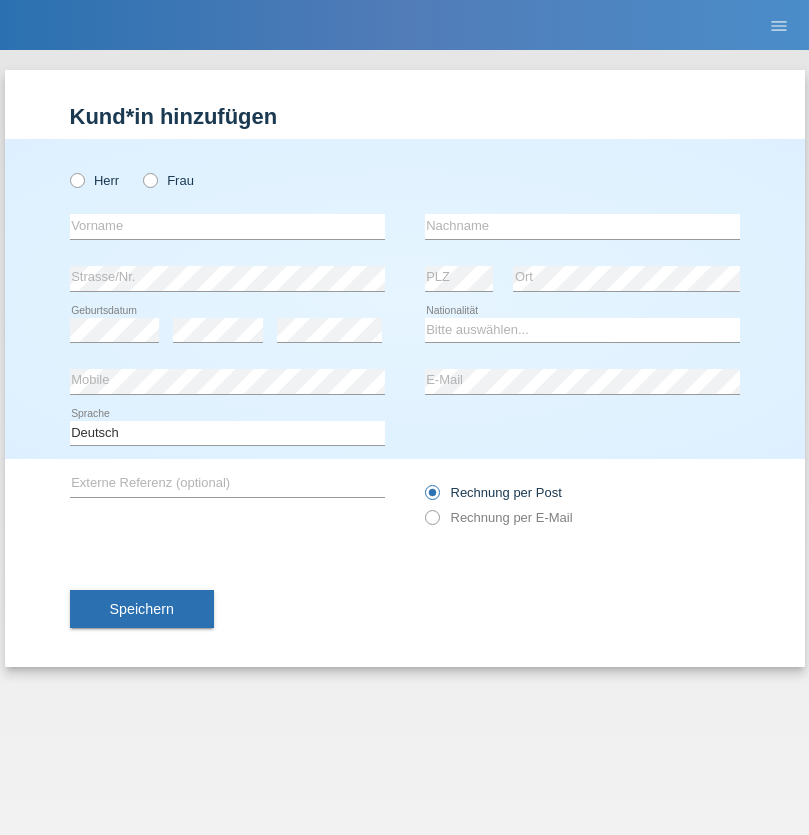 scroll, scrollTop: 0, scrollLeft: 0, axis: both 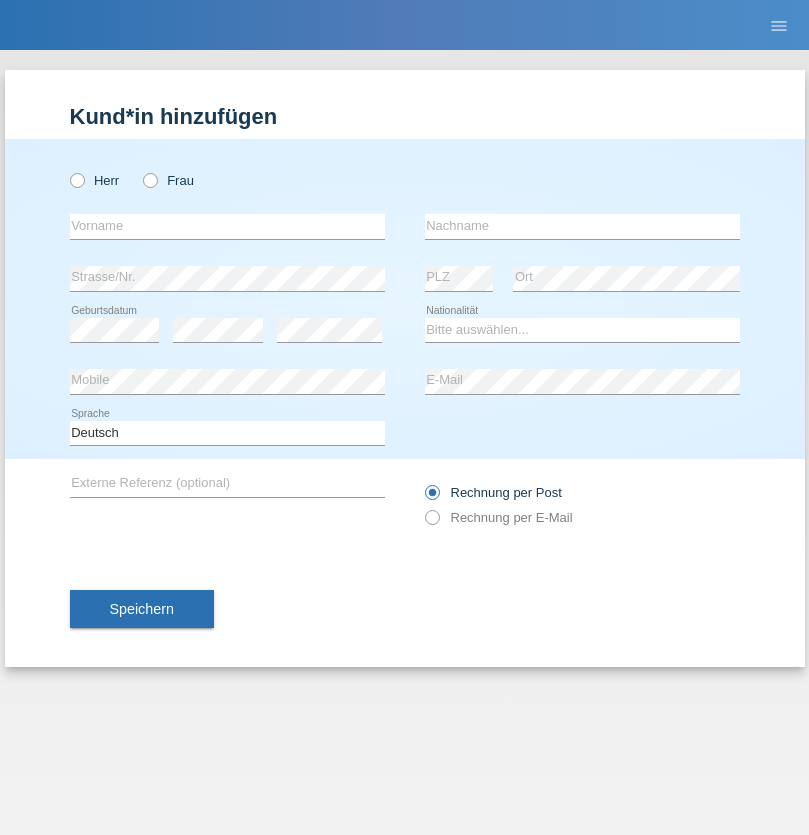 radio on "true" 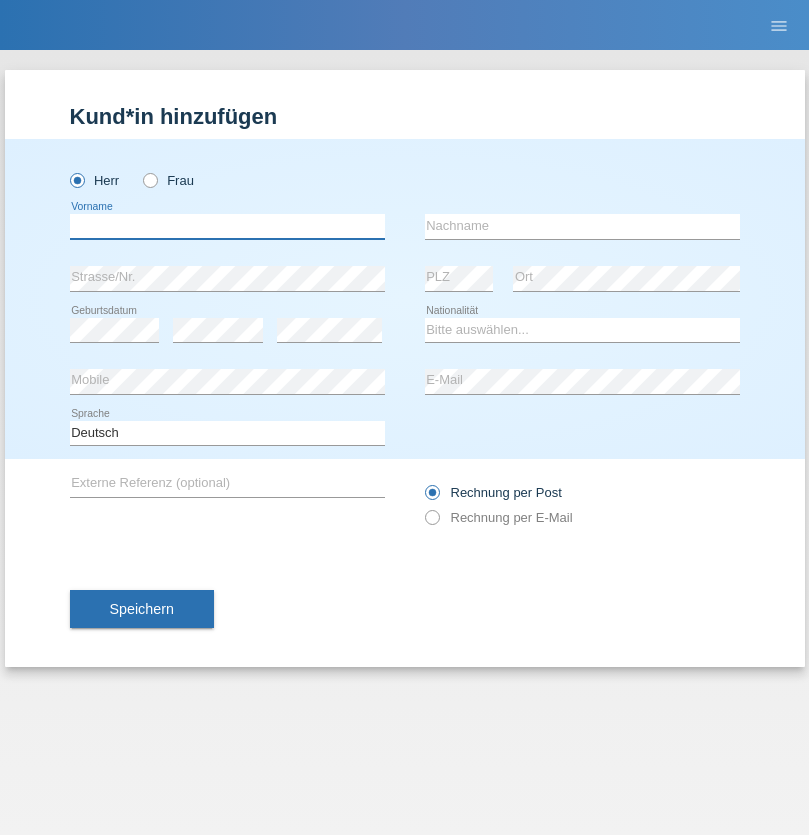 click at bounding box center (227, 226) 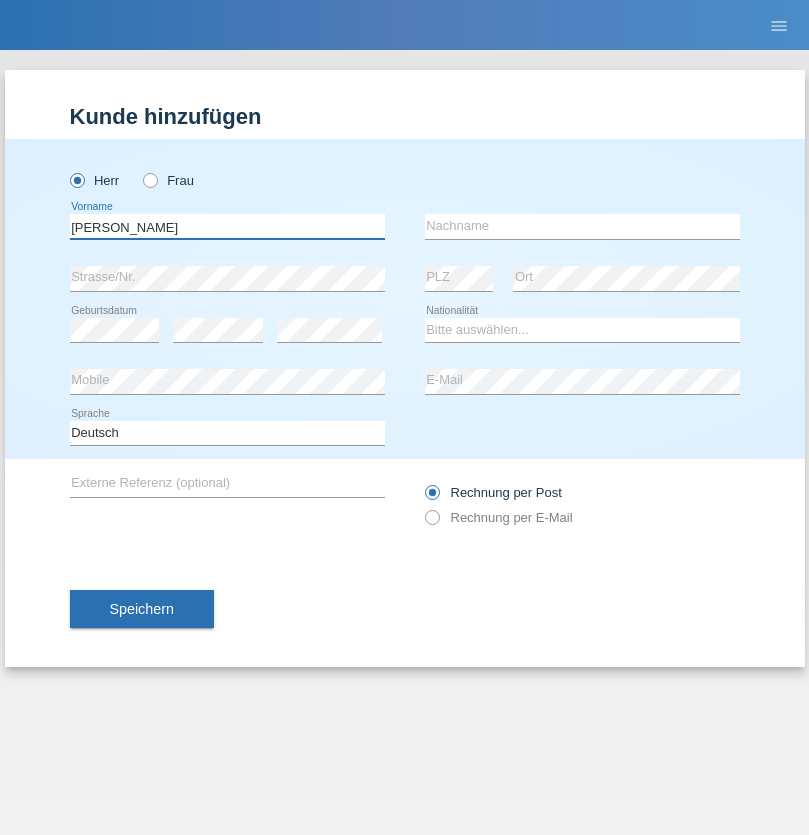 type on "[PERSON_NAME]" 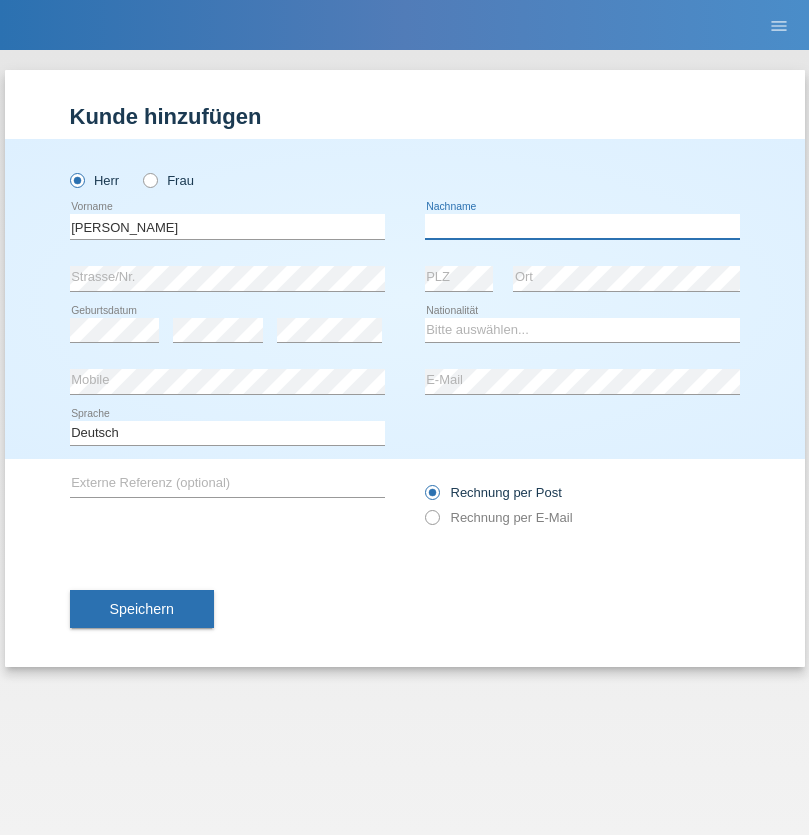 click at bounding box center (582, 226) 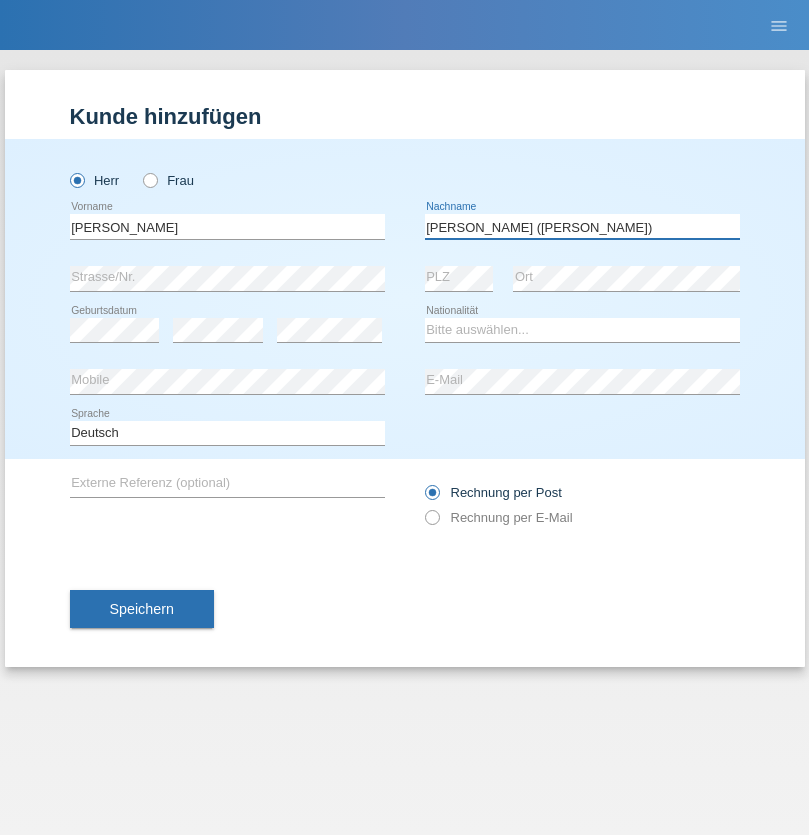 type on "A. Cassiano (Miriã)" 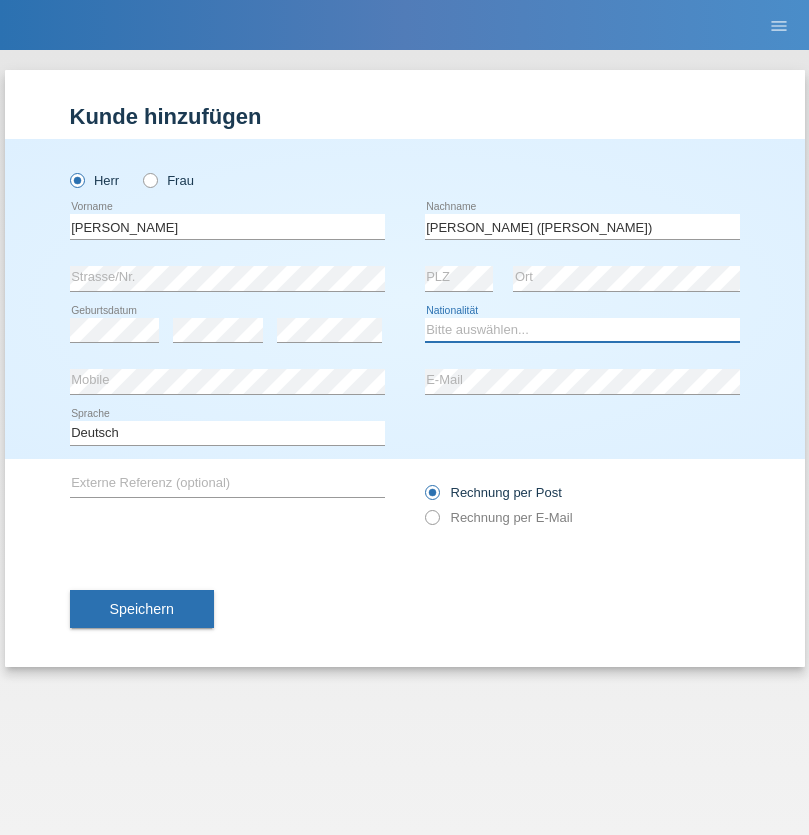 select on "BR" 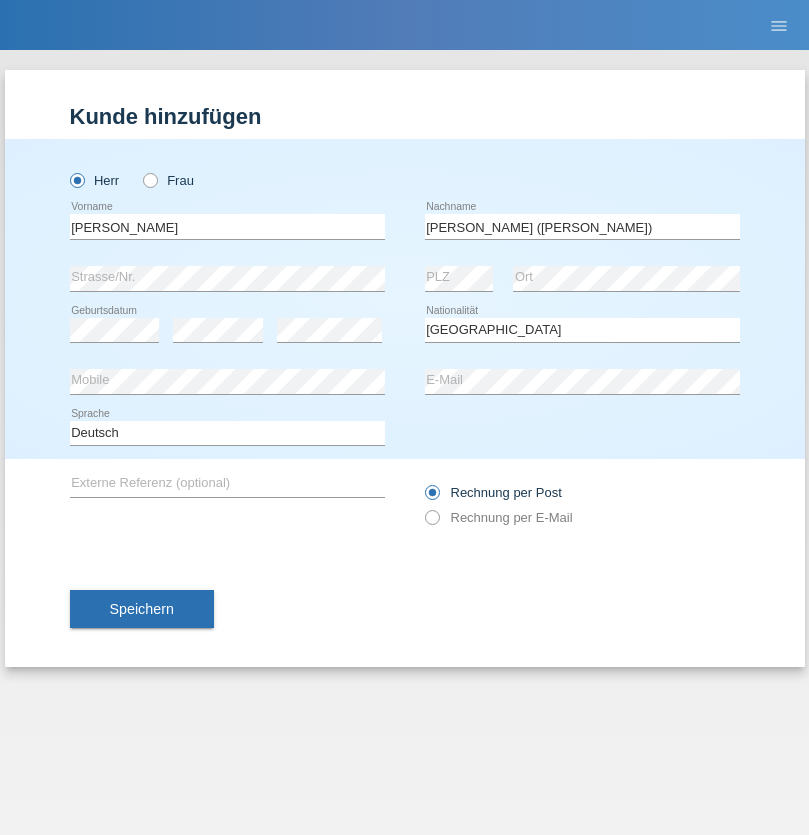 select on "C" 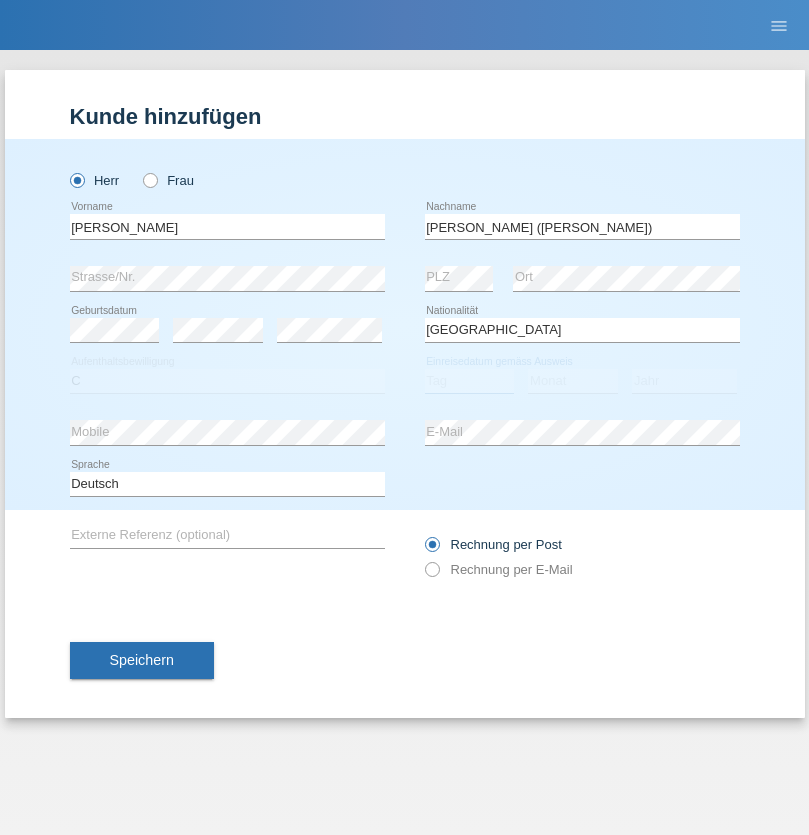 select on "14" 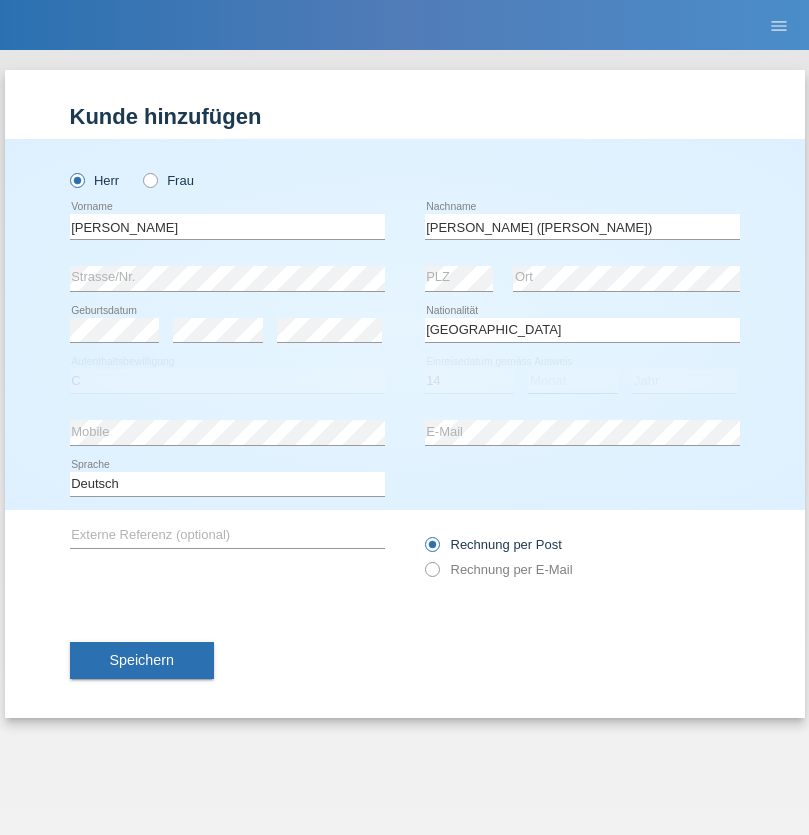 select on "12" 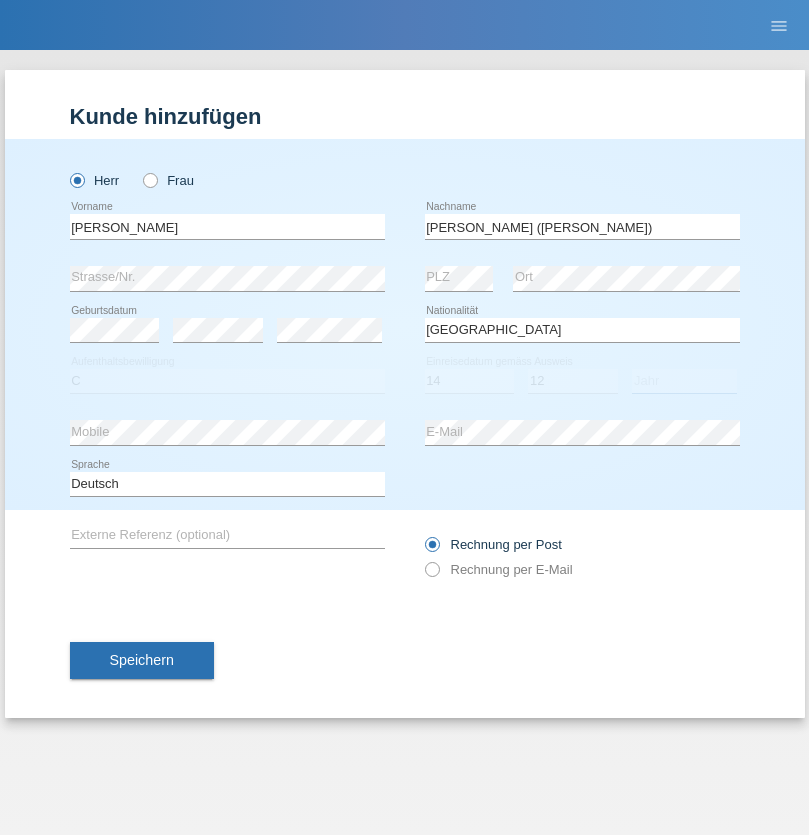 select on "2001" 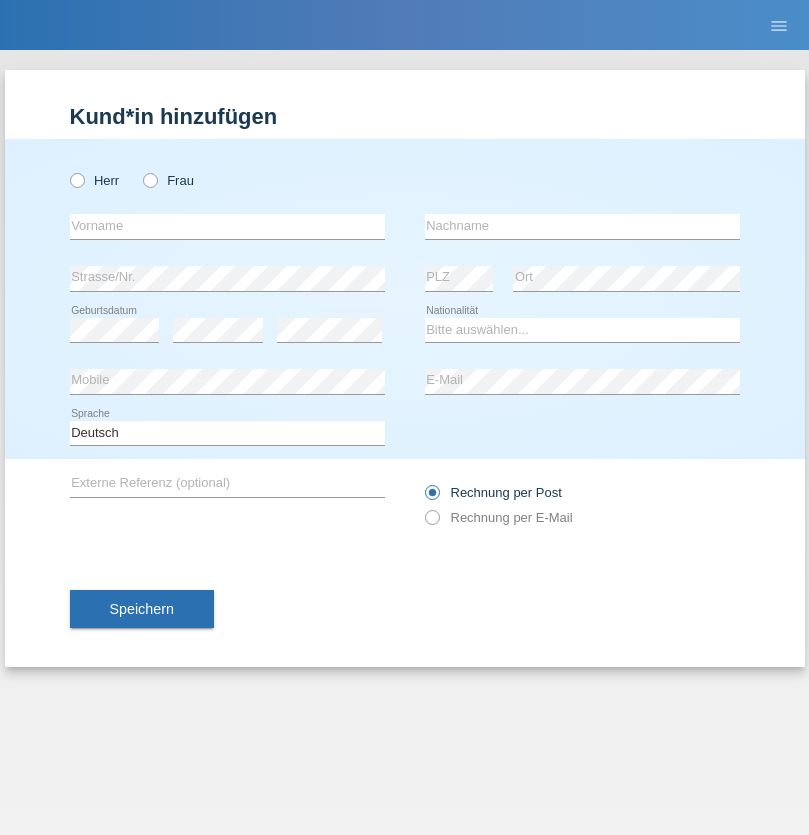 scroll, scrollTop: 0, scrollLeft: 0, axis: both 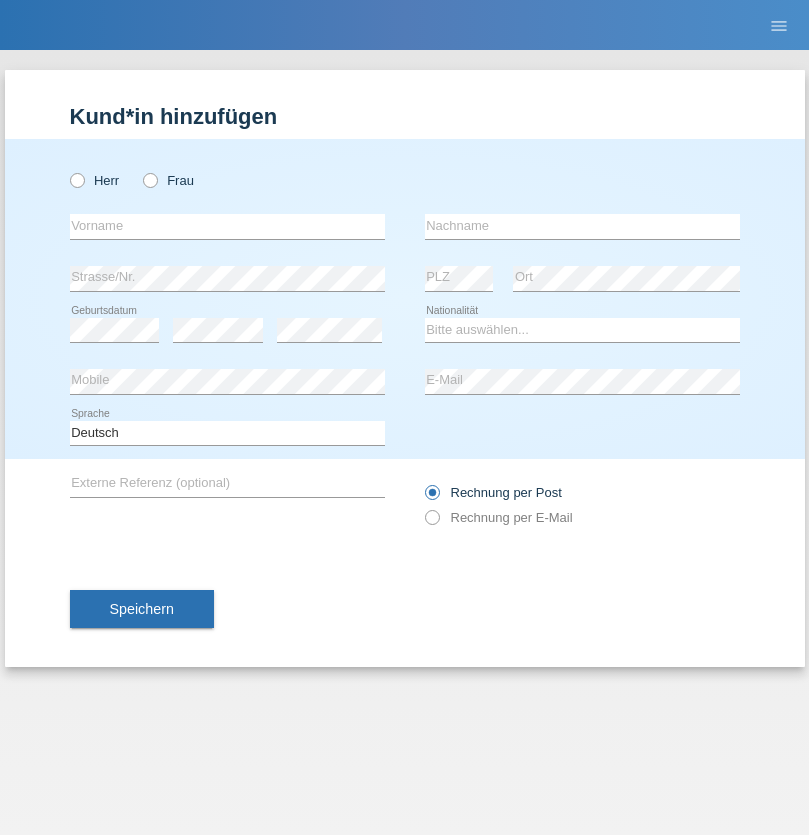 radio on "true" 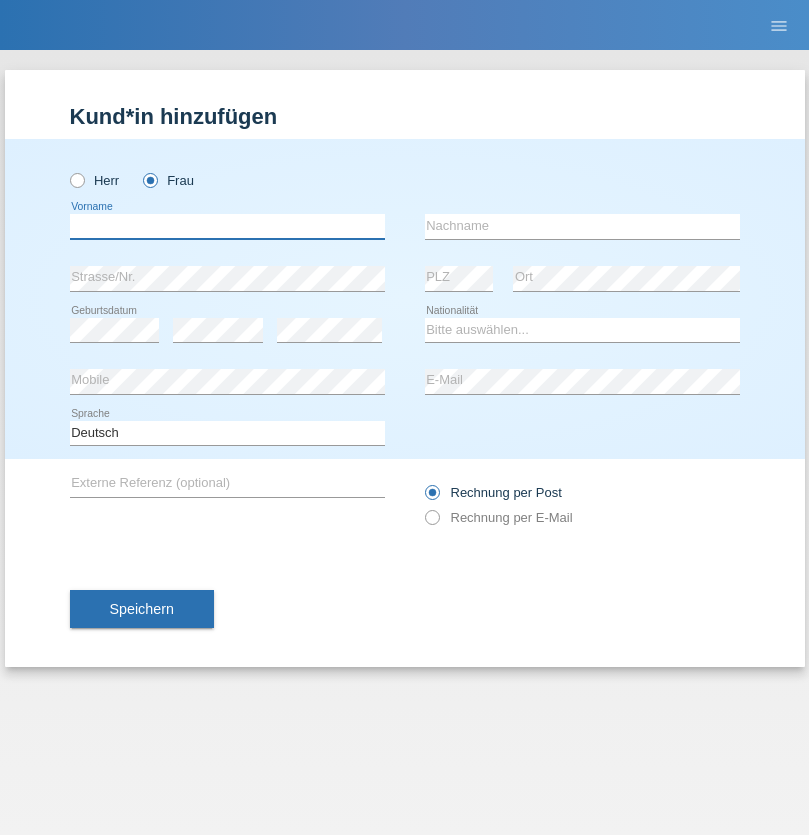 click at bounding box center (227, 226) 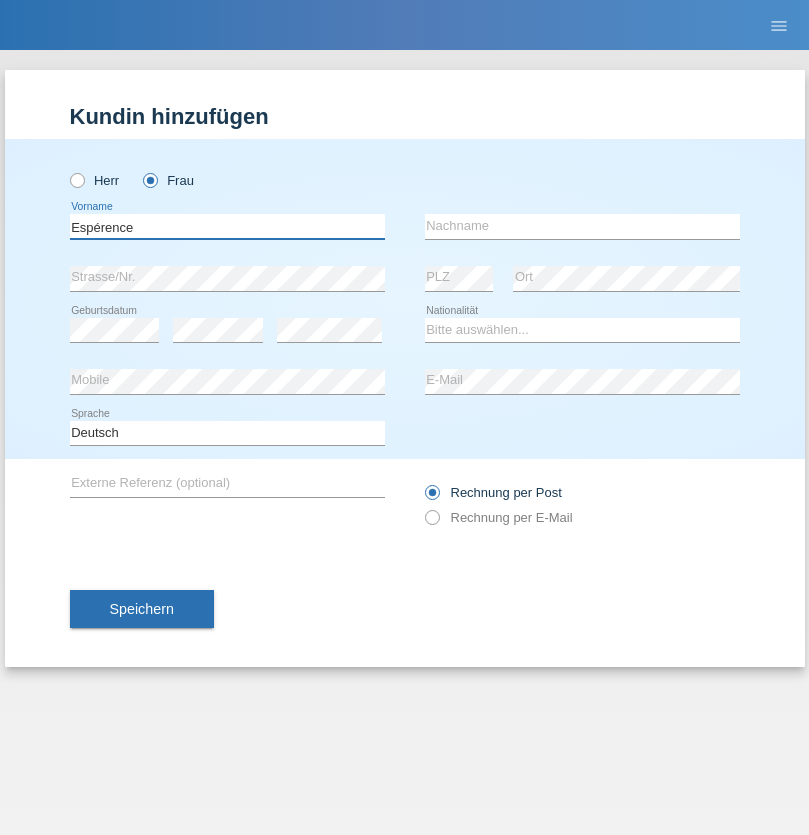 type on "Espérence" 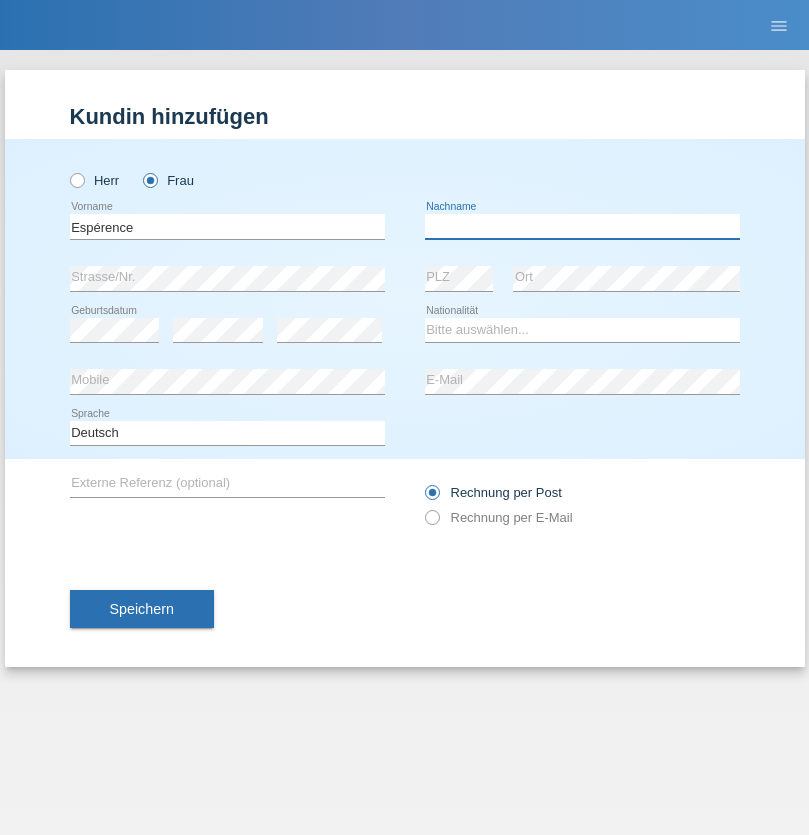 click at bounding box center [582, 226] 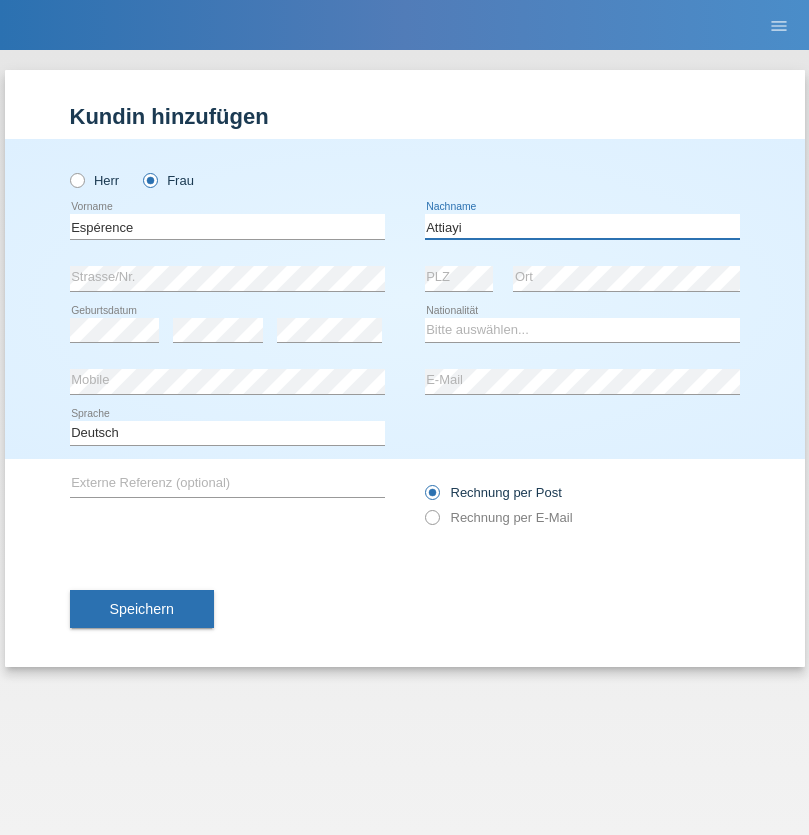 type on "Attiayi" 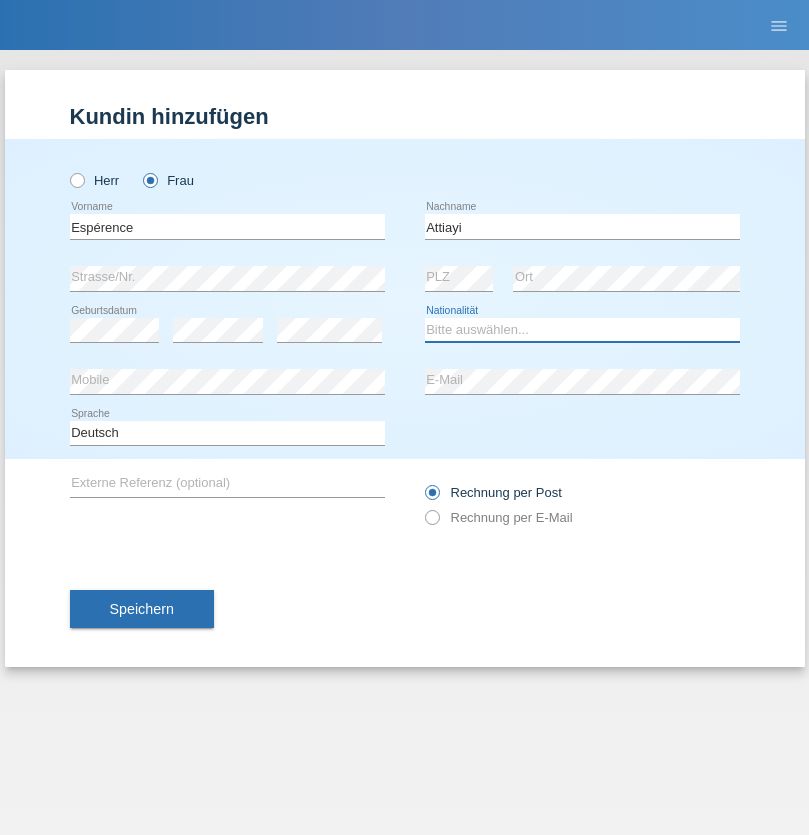 select on "CH" 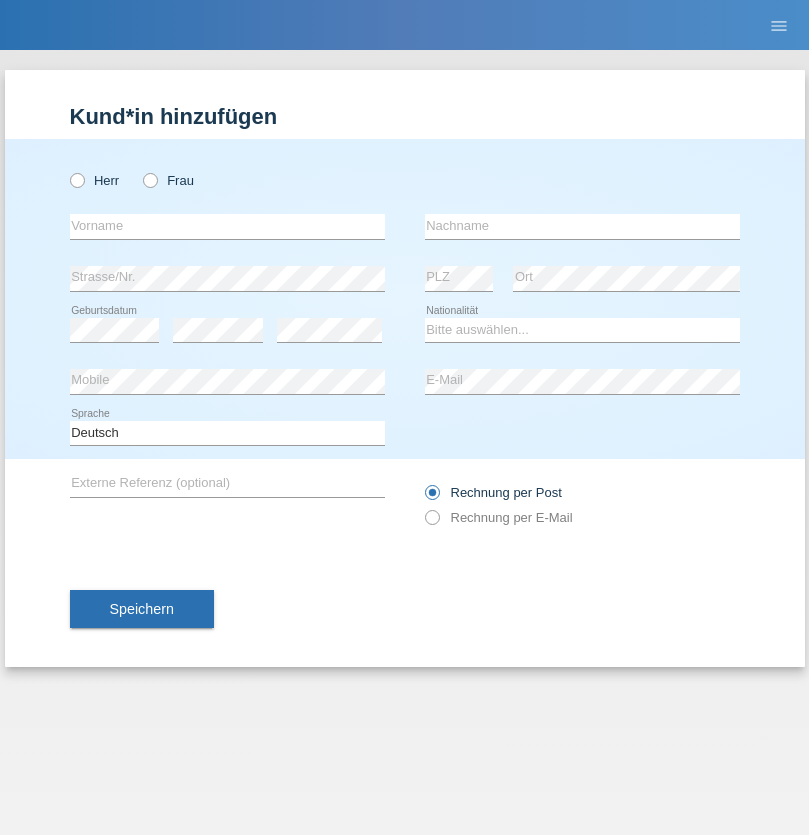 scroll, scrollTop: 0, scrollLeft: 0, axis: both 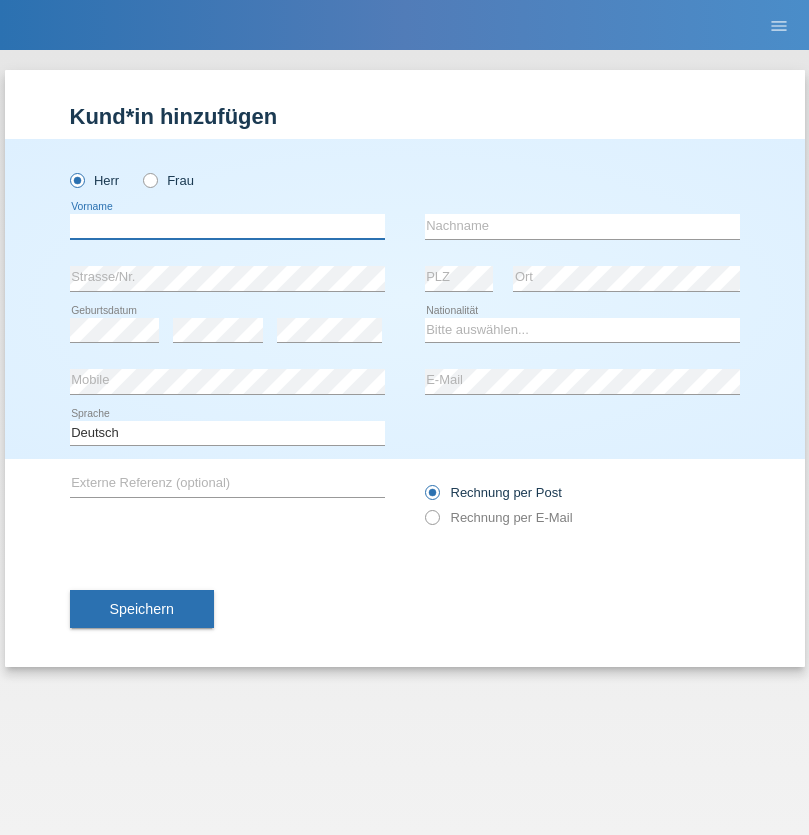click at bounding box center (227, 226) 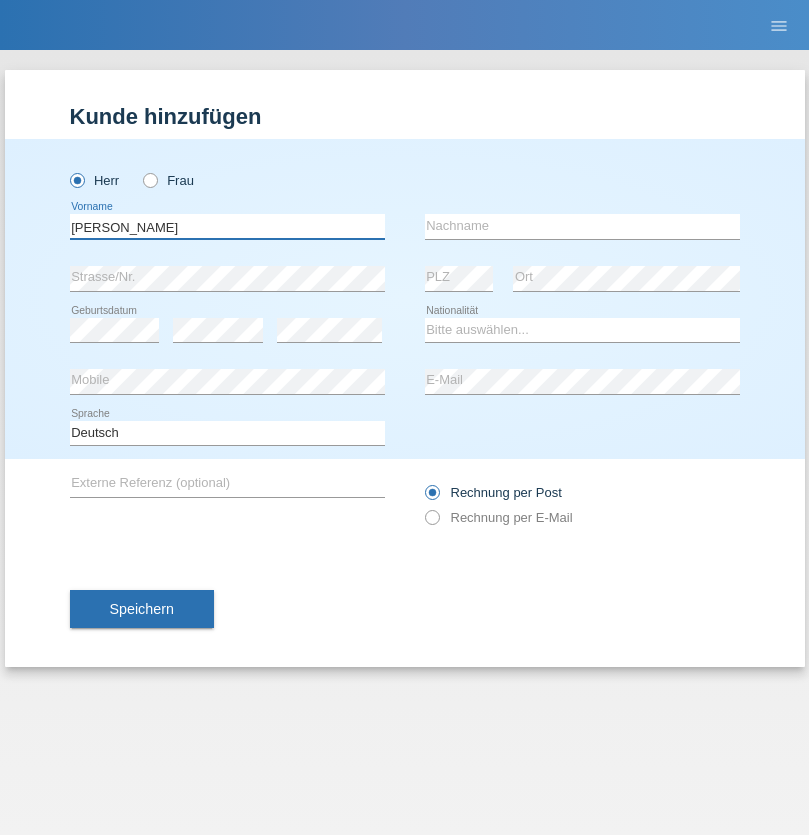 type on "Charles" 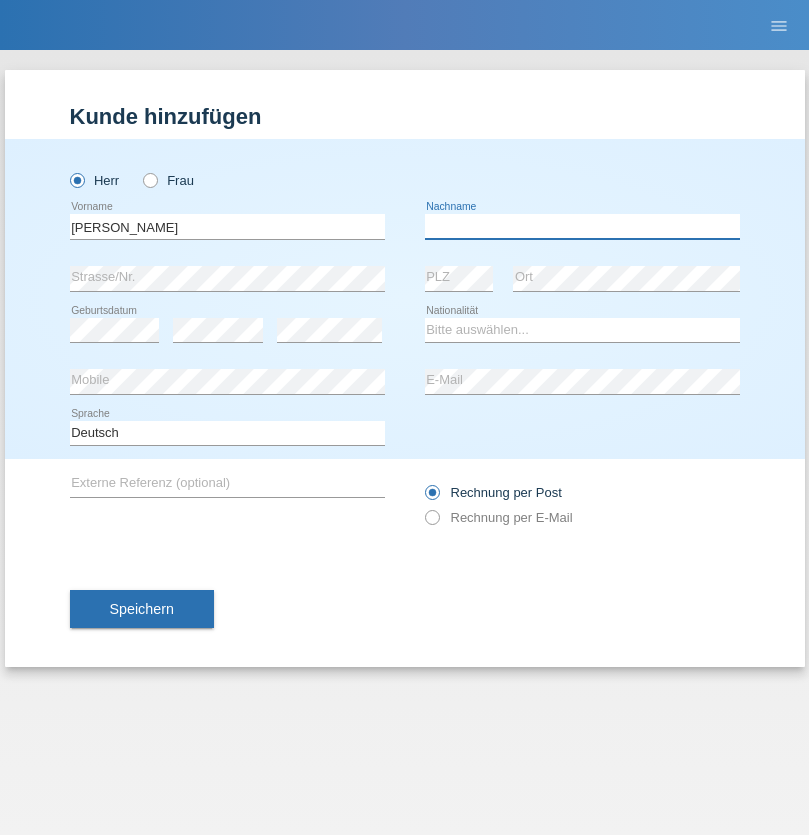 click at bounding box center (582, 226) 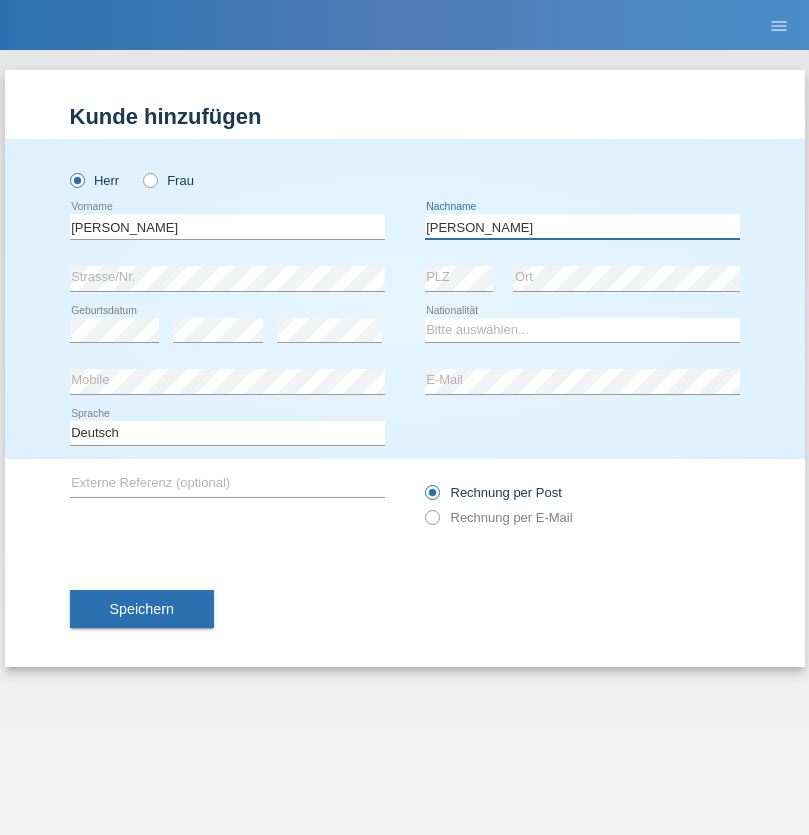 type on "Chetelat" 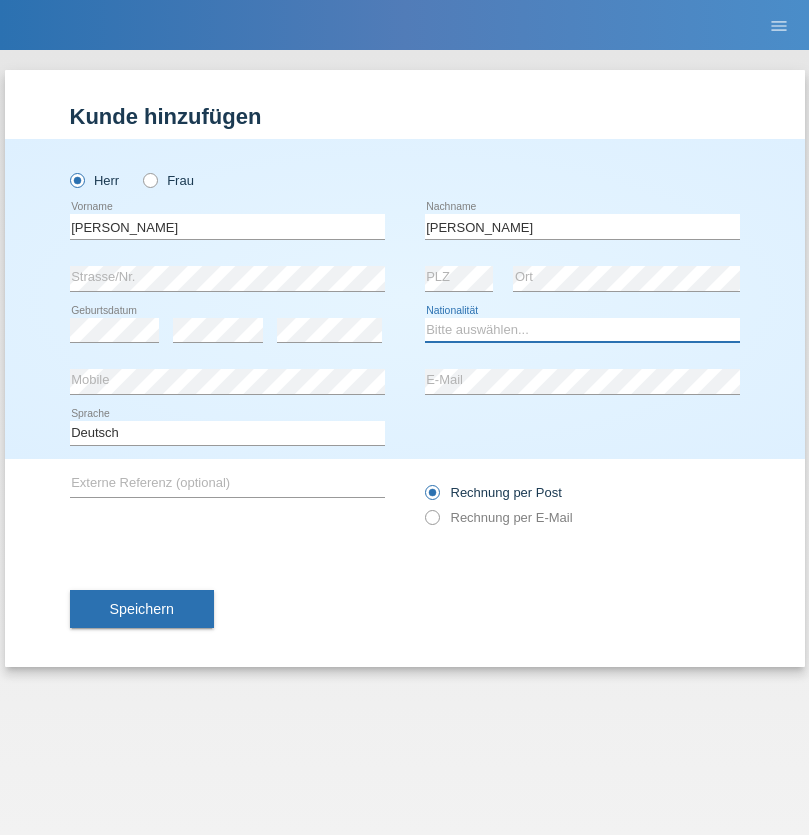 select on "CH" 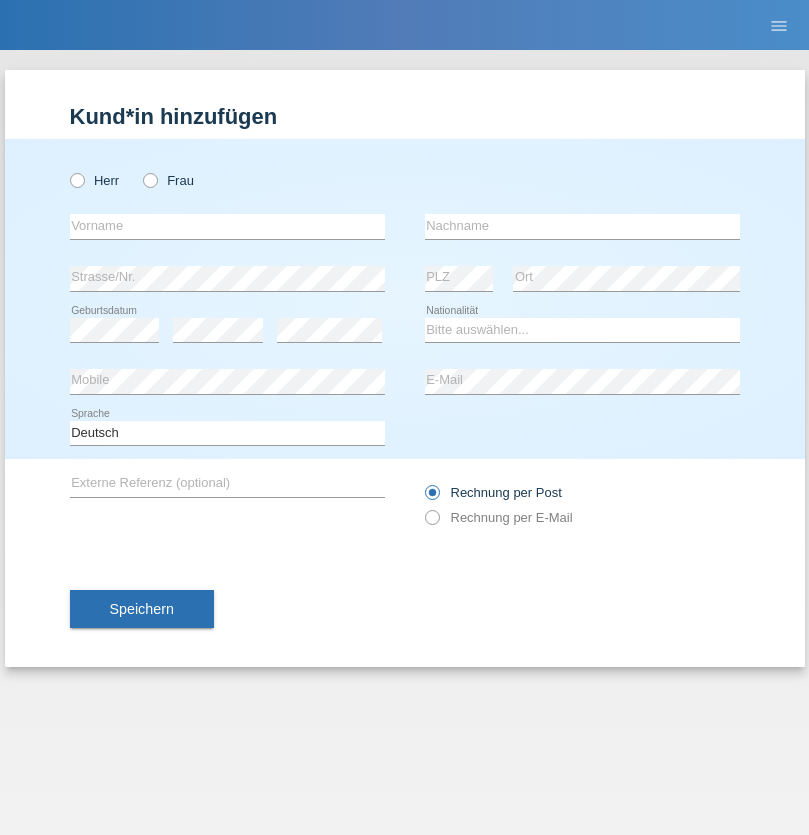 scroll, scrollTop: 0, scrollLeft: 0, axis: both 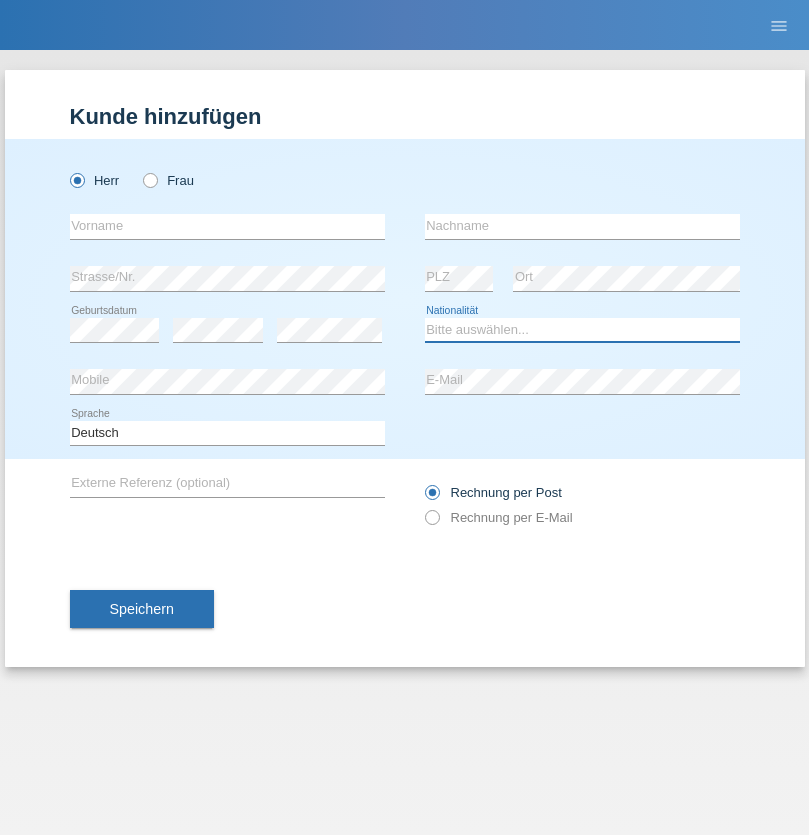 select on "XK" 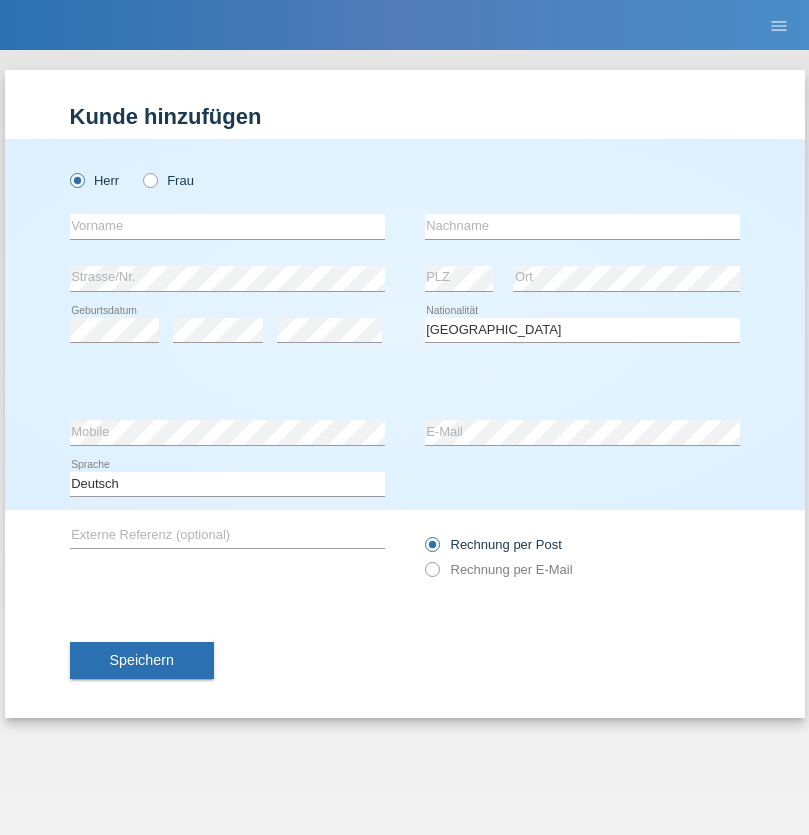 select on "C" 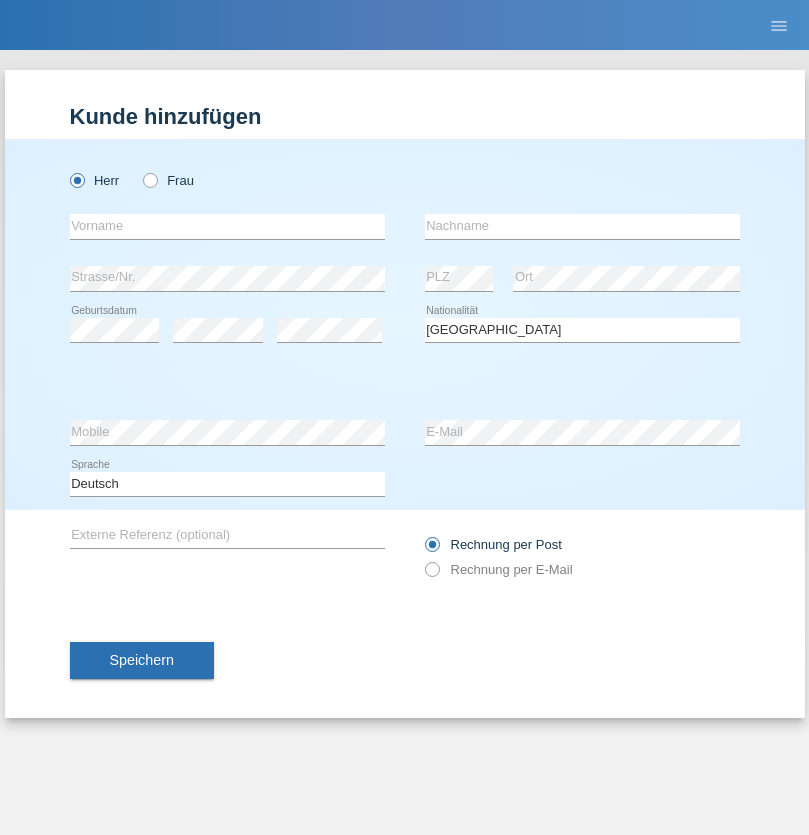 select on "01" 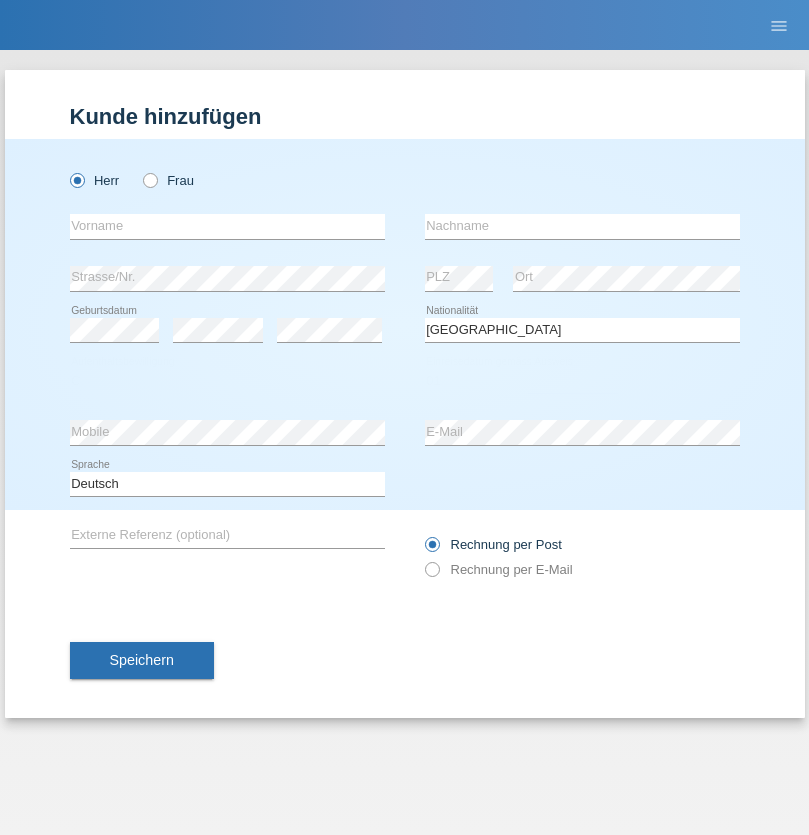 select on "02" 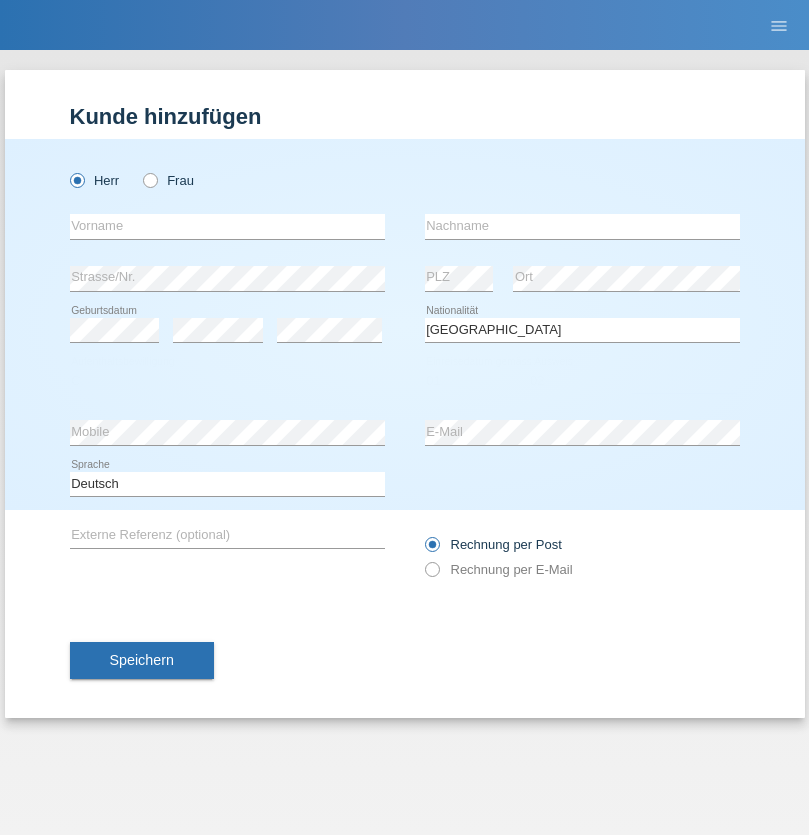 select on "1980" 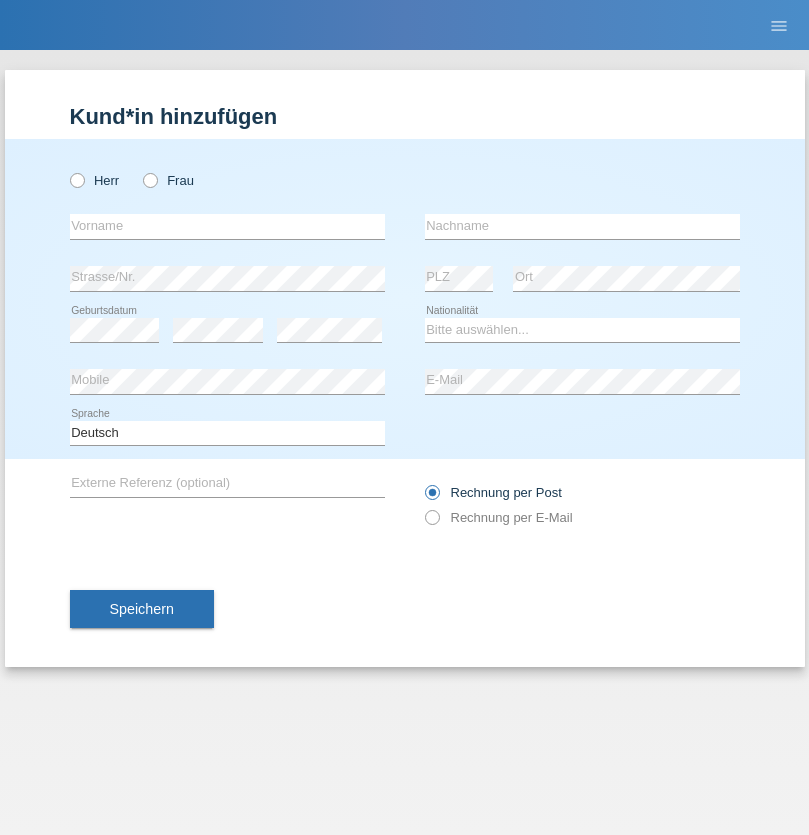 scroll, scrollTop: 0, scrollLeft: 0, axis: both 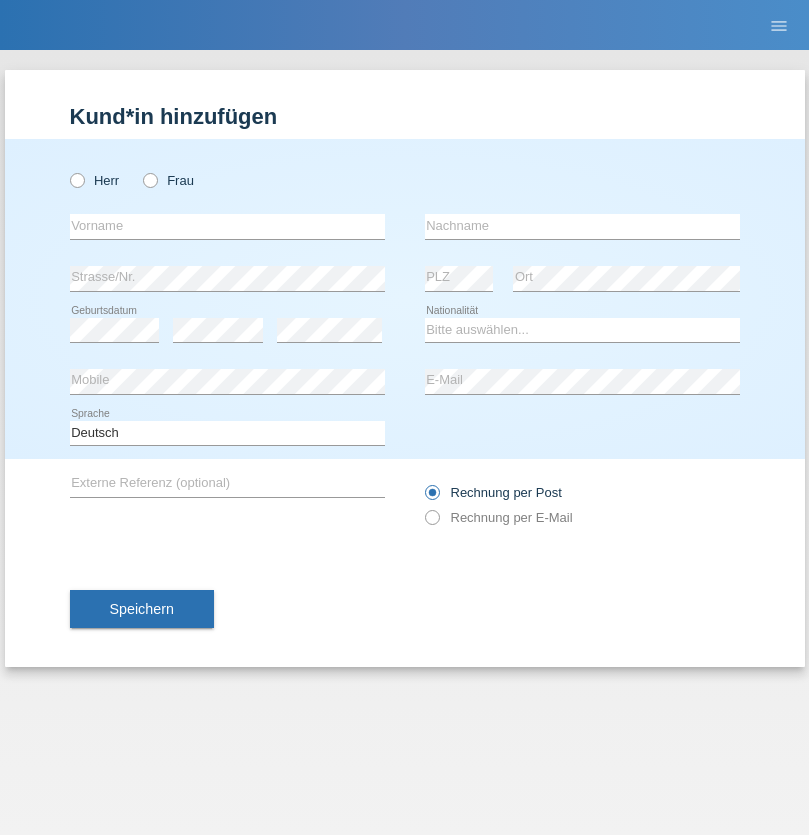 radio on "true" 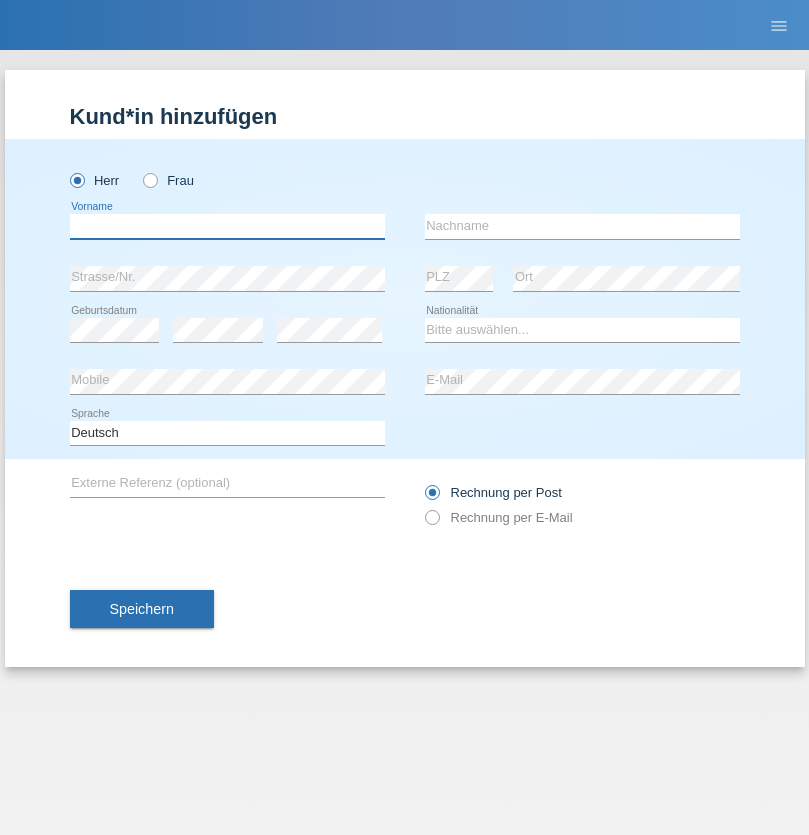 click at bounding box center (227, 226) 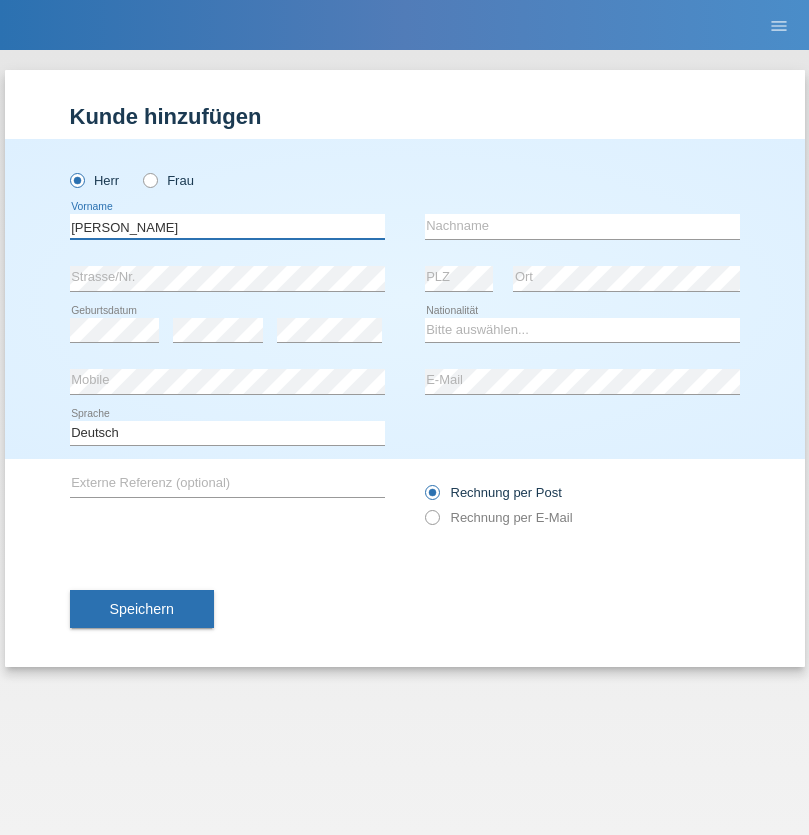 type on "Josip" 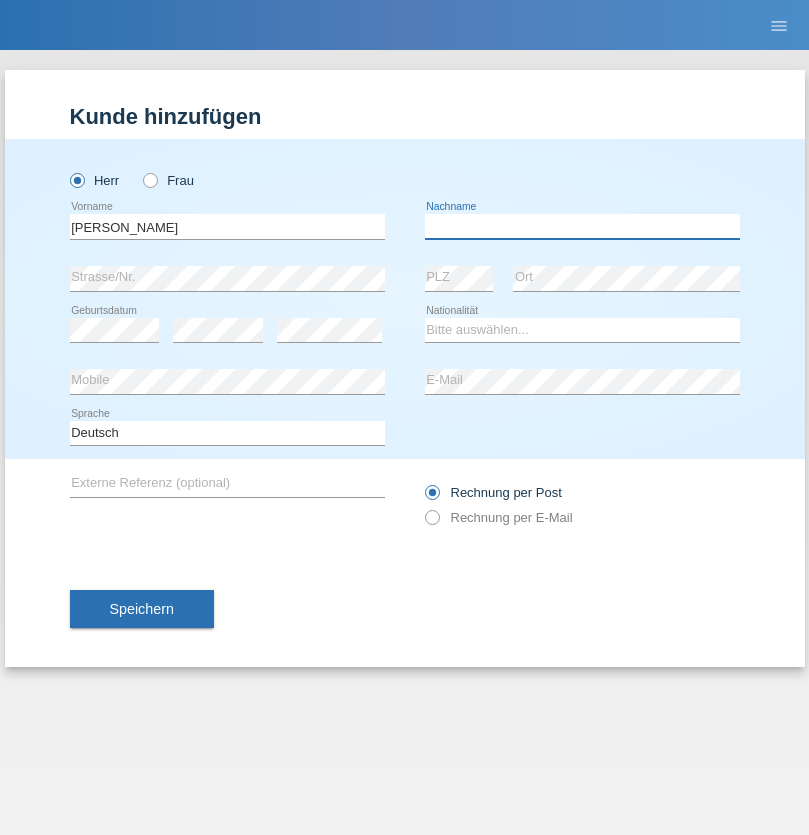 click at bounding box center (582, 226) 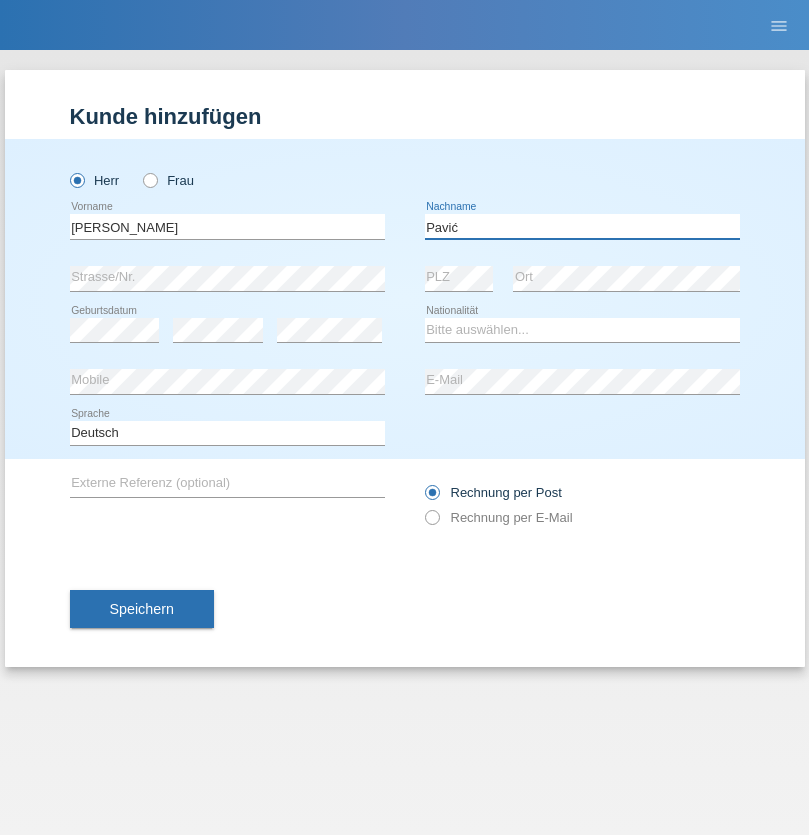 type on "Pavić" 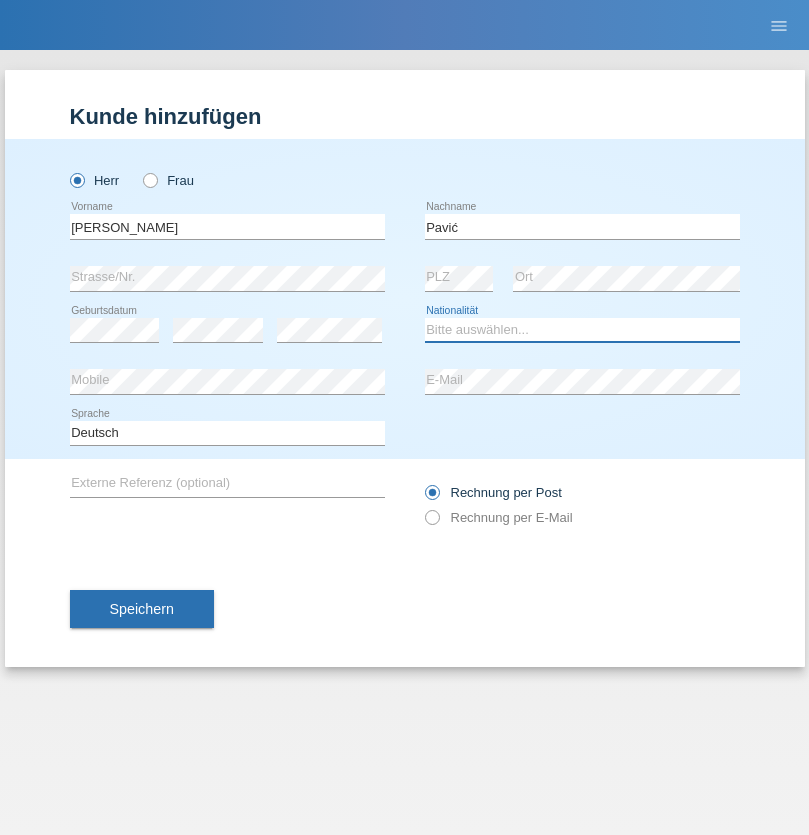 select on "HR" 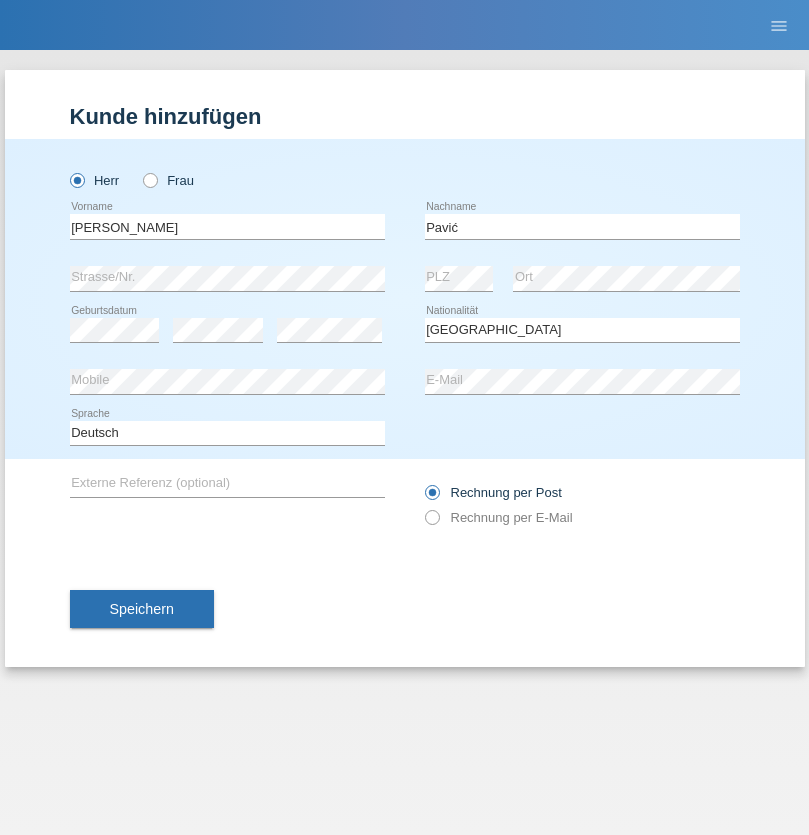 select on "C" 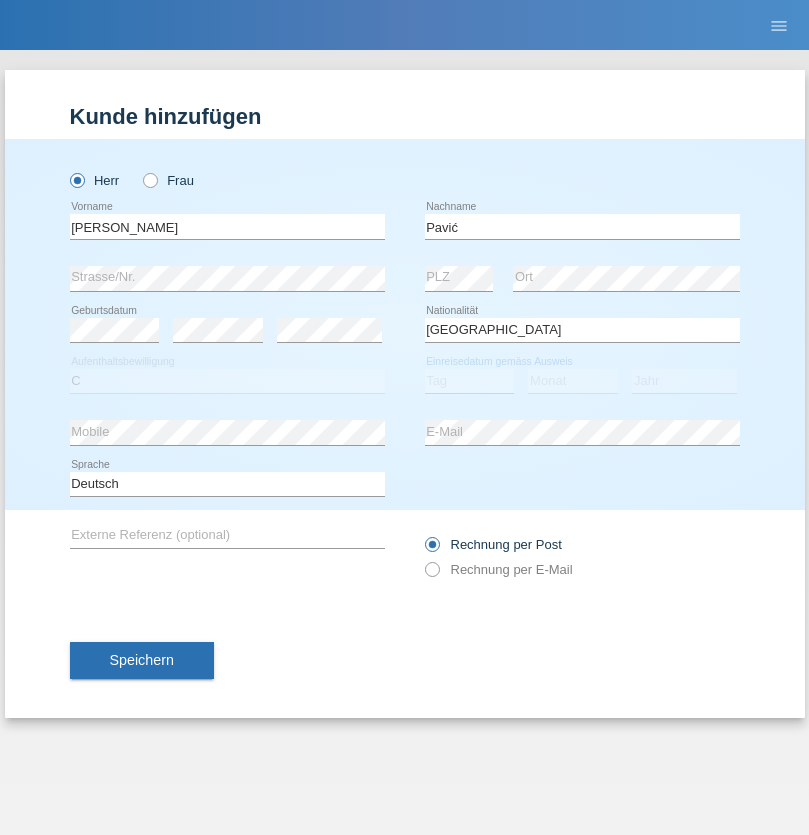 select on "21" 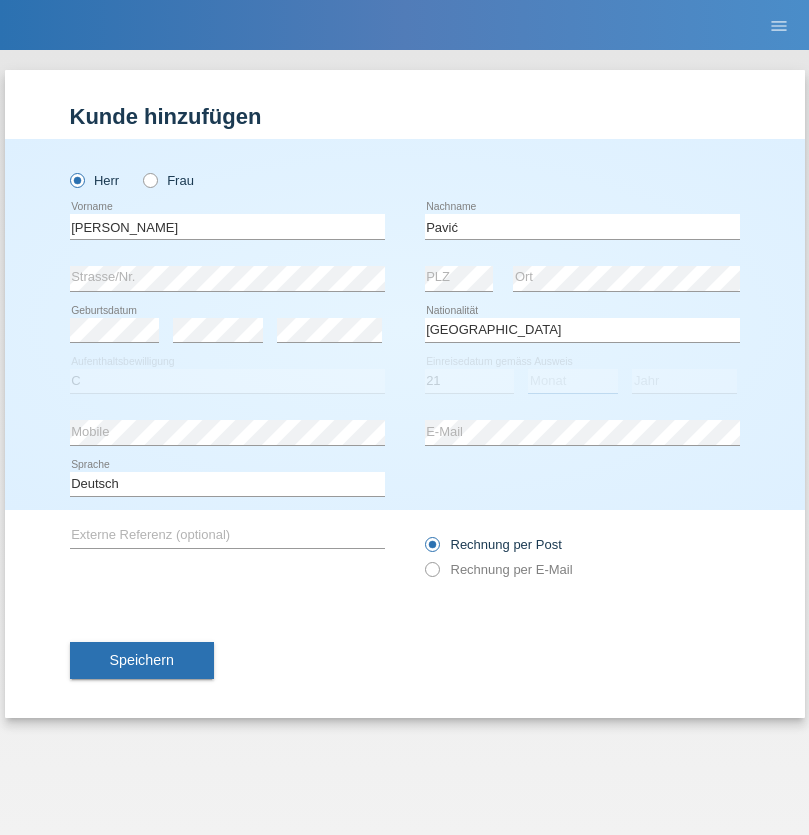 select on "04" 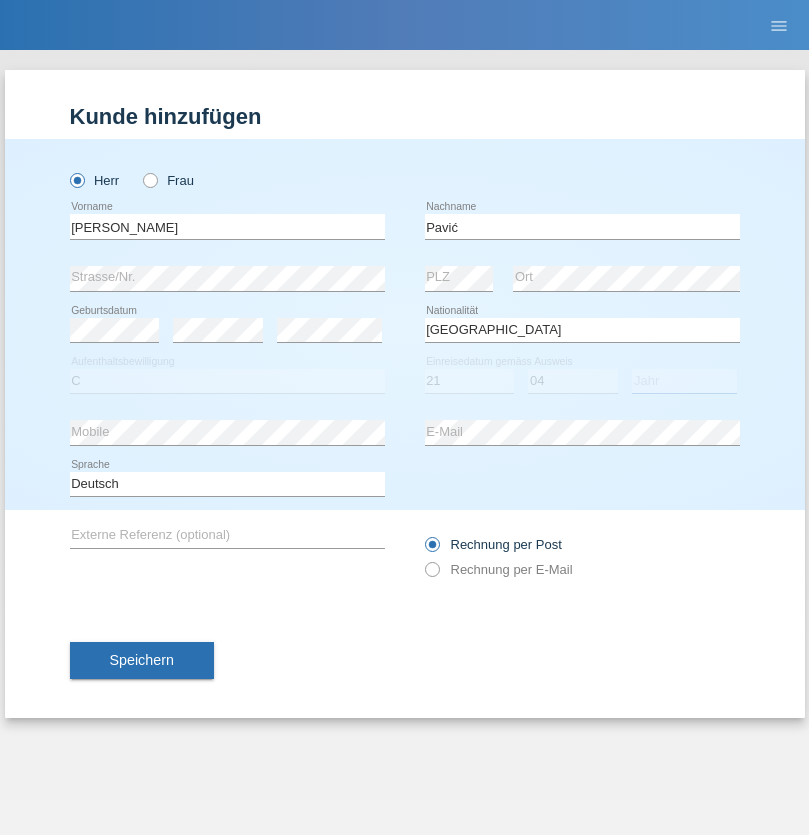 select on "2006" 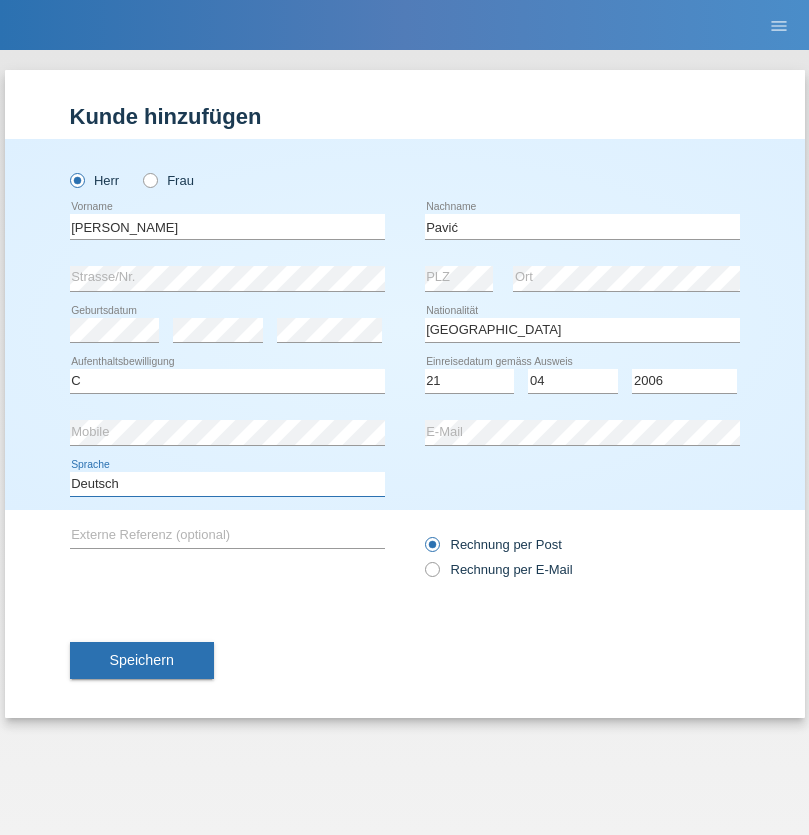 select on "en" 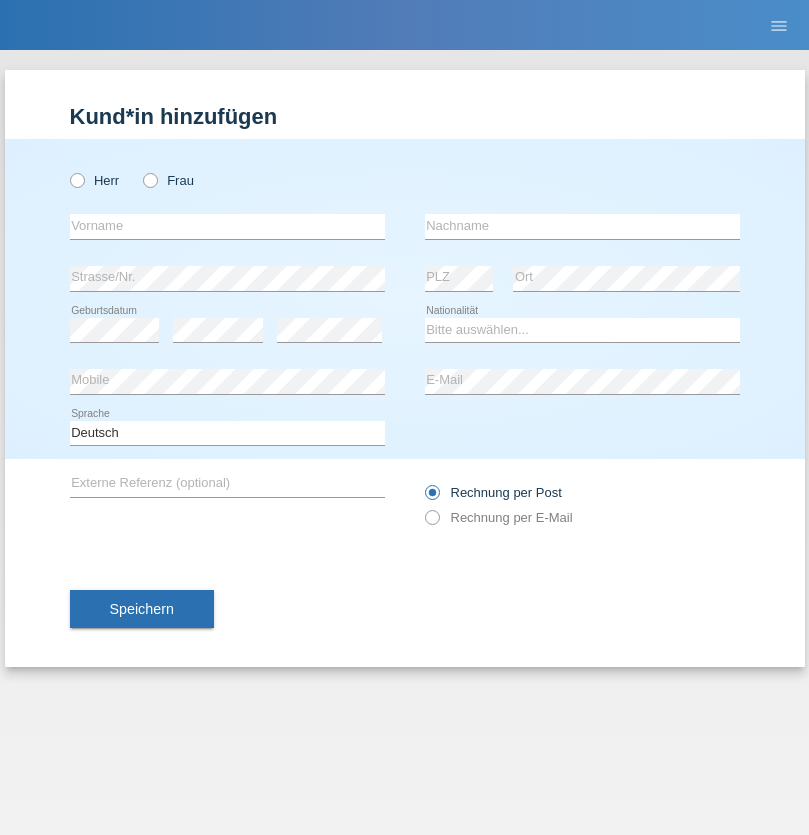 scroll, scrollTop: 0, scrollLeft: 0, axis: both 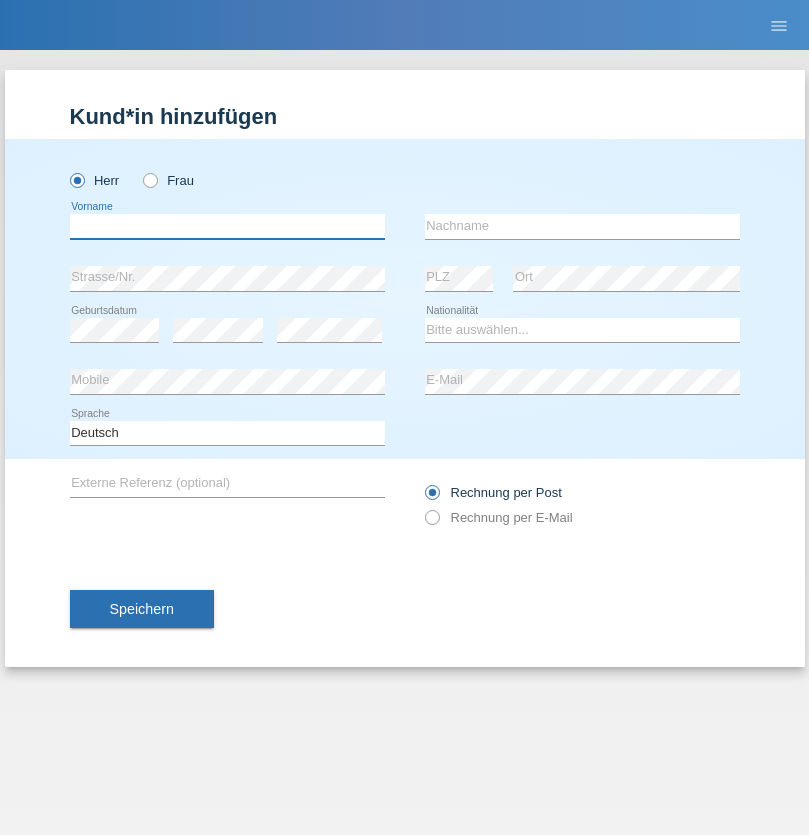 click at bounding box center [227, 226] 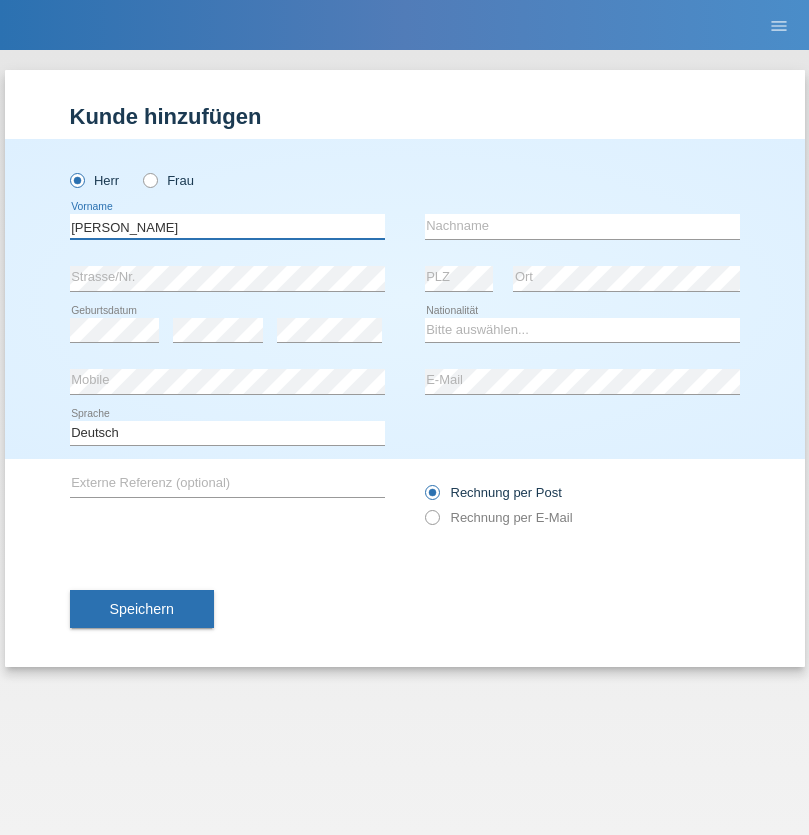 type on "Josip" 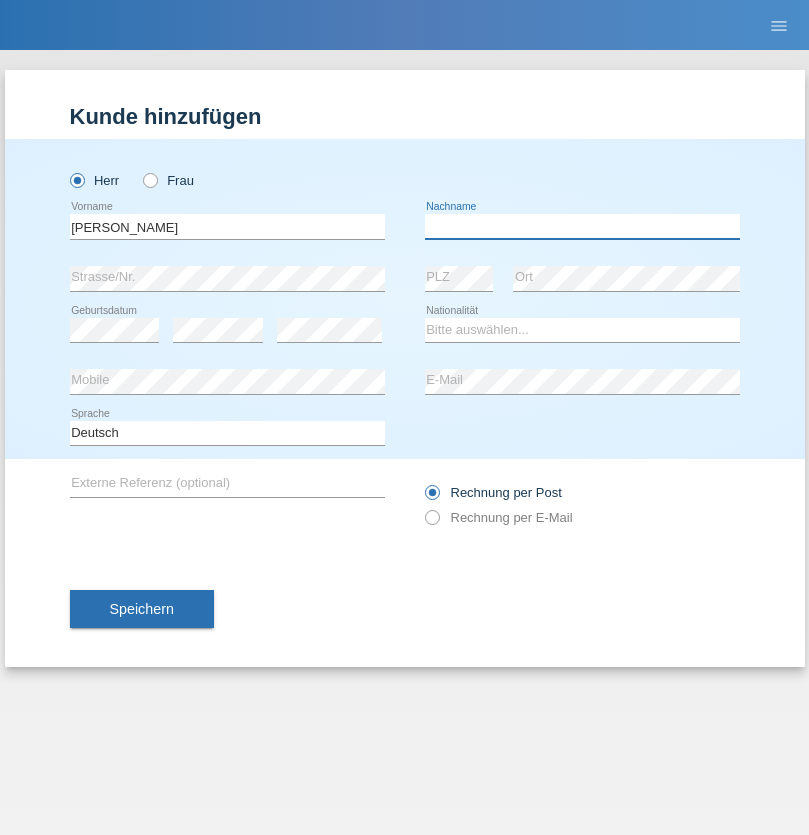 click at bounding box center (582, 226) 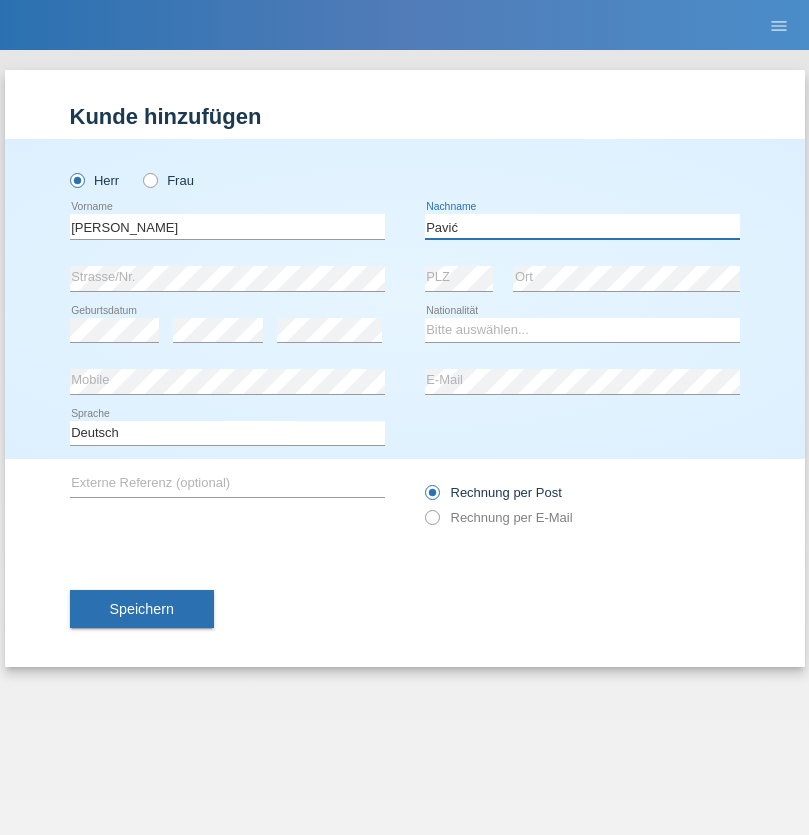 type on "Pavić" 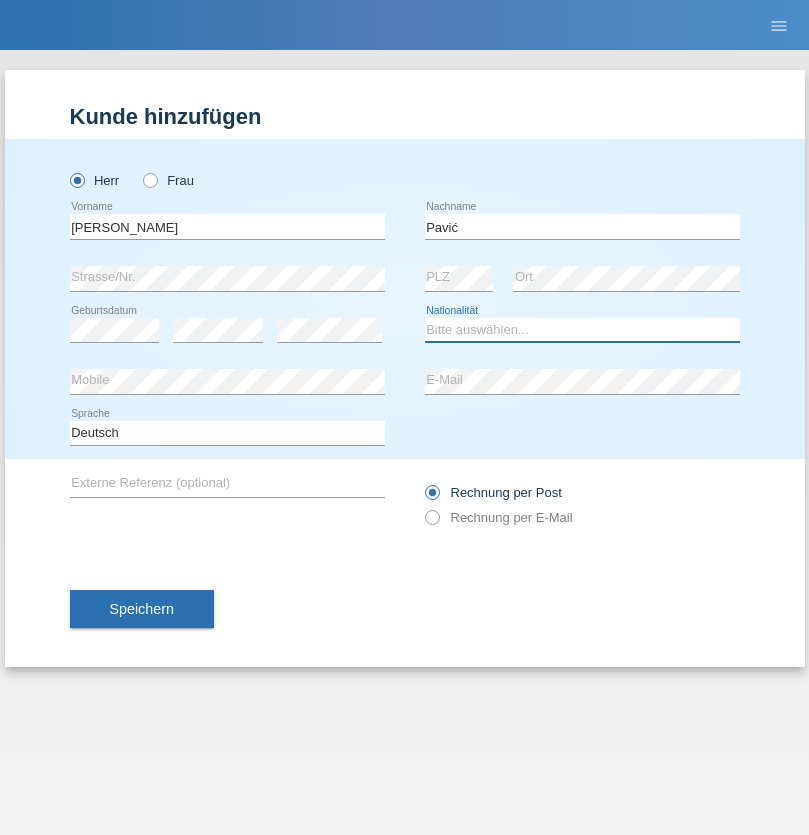 select on "HR" 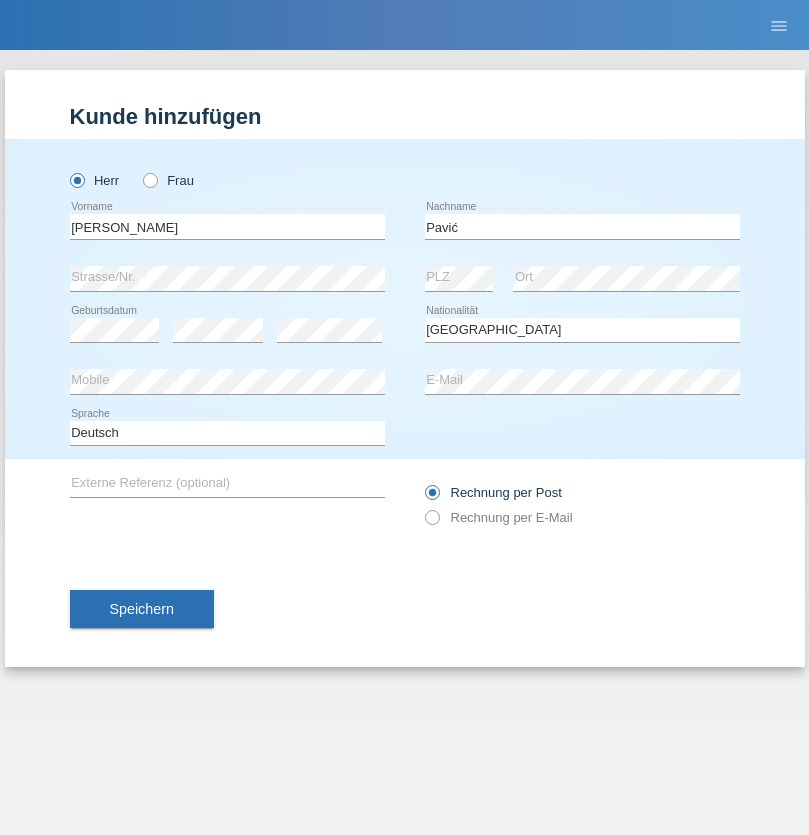 select on "C" 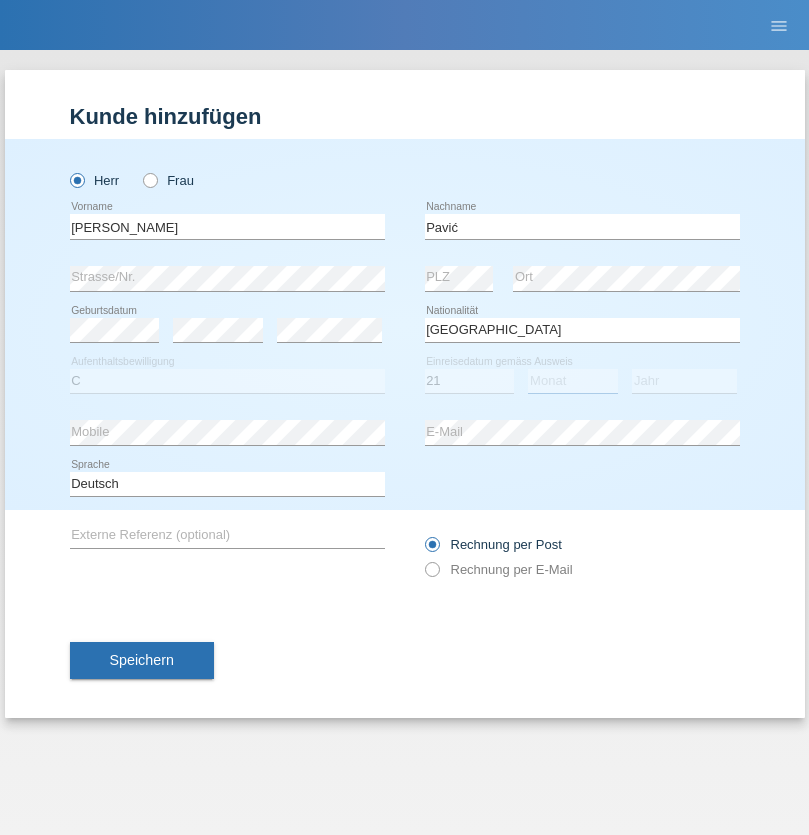 select on "04" 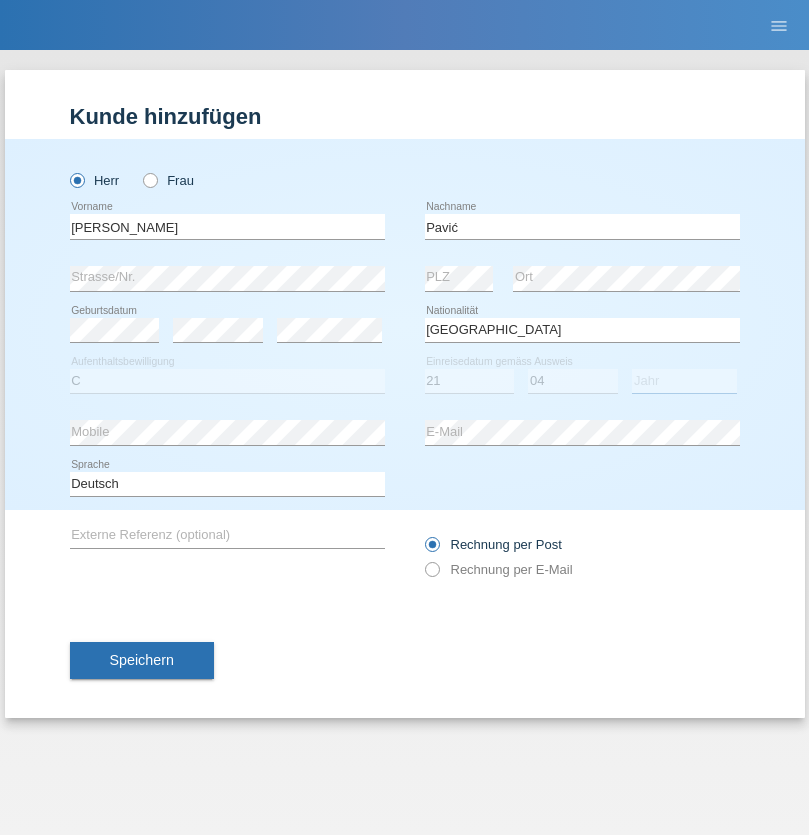 select on "2006" 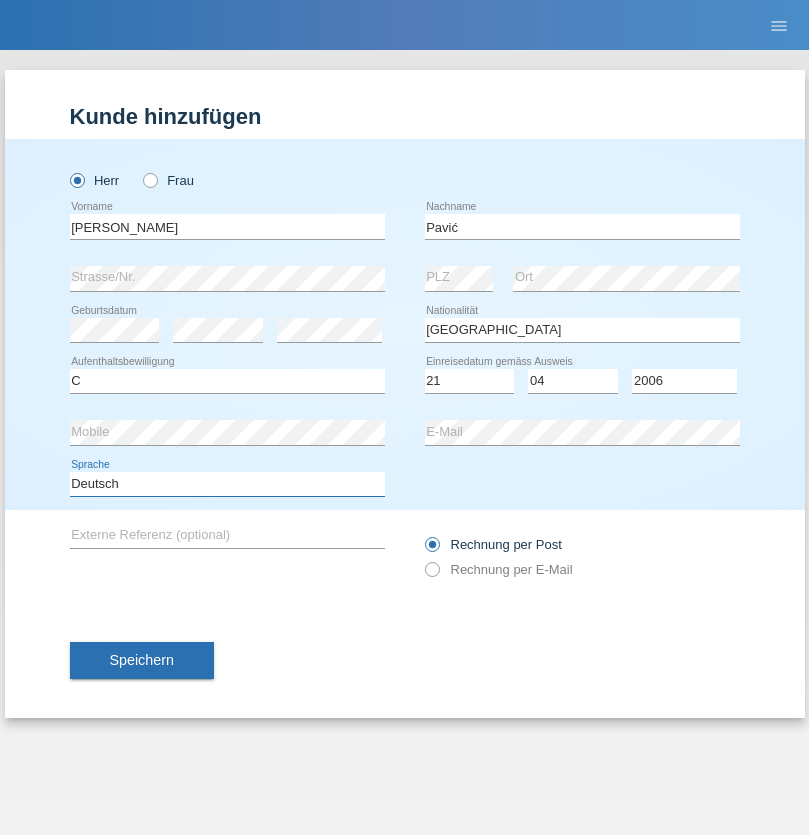 select on "en" 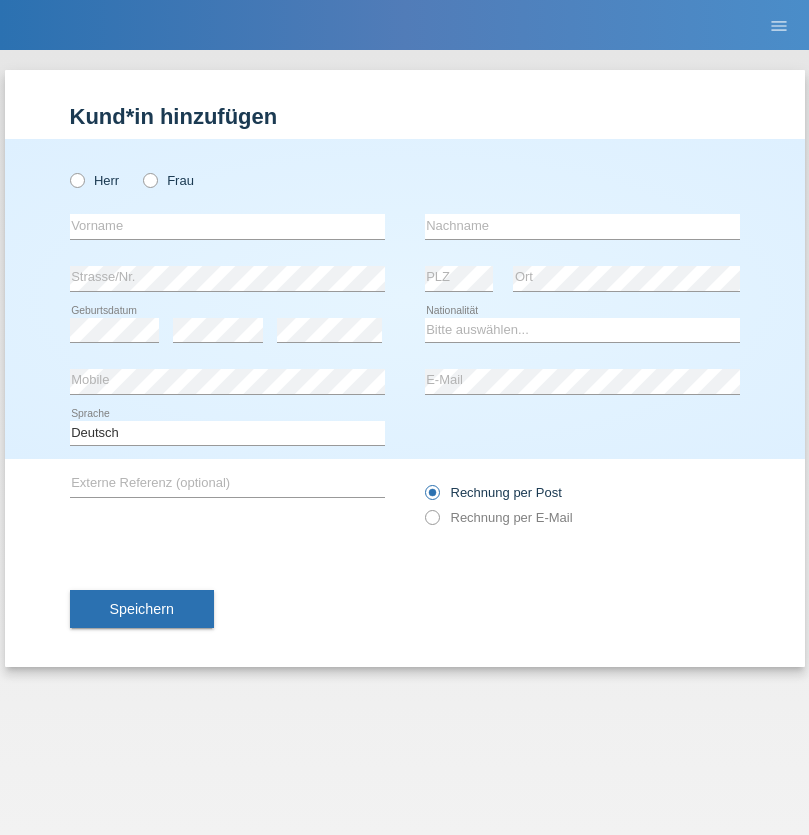 scroll, scrollTop: 0, scrollLeft: 0, axis: both 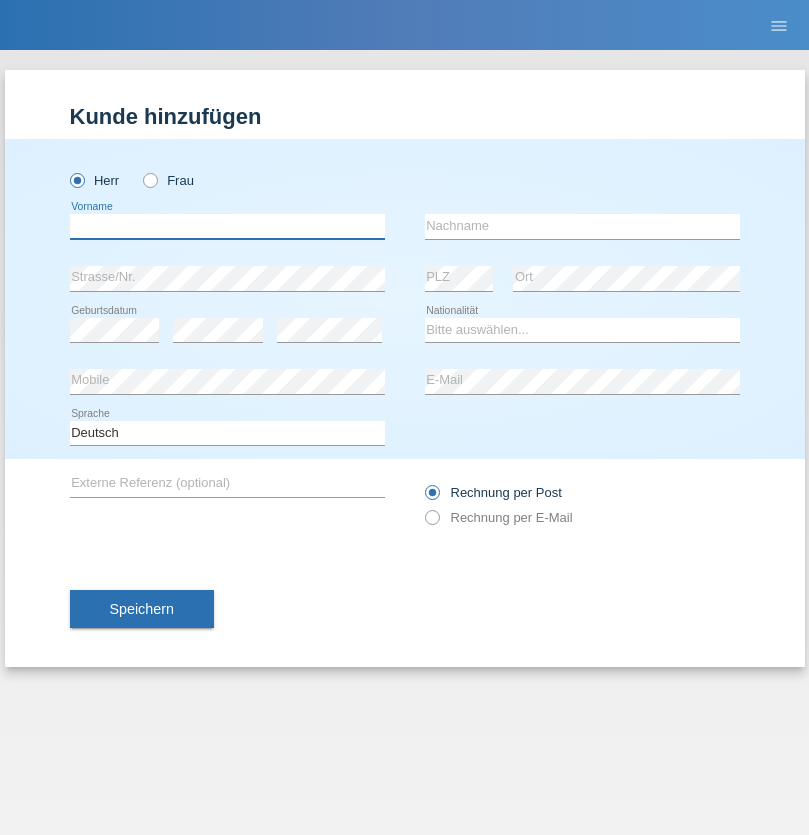 click at bounding box center (227, 226) 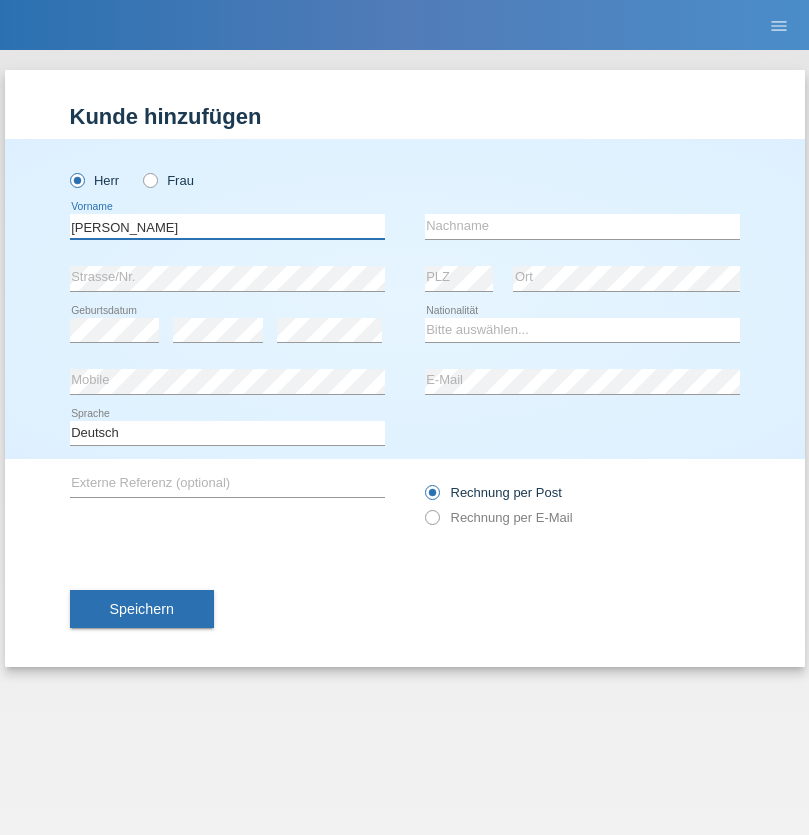 type on "[PERSON_NAME]" 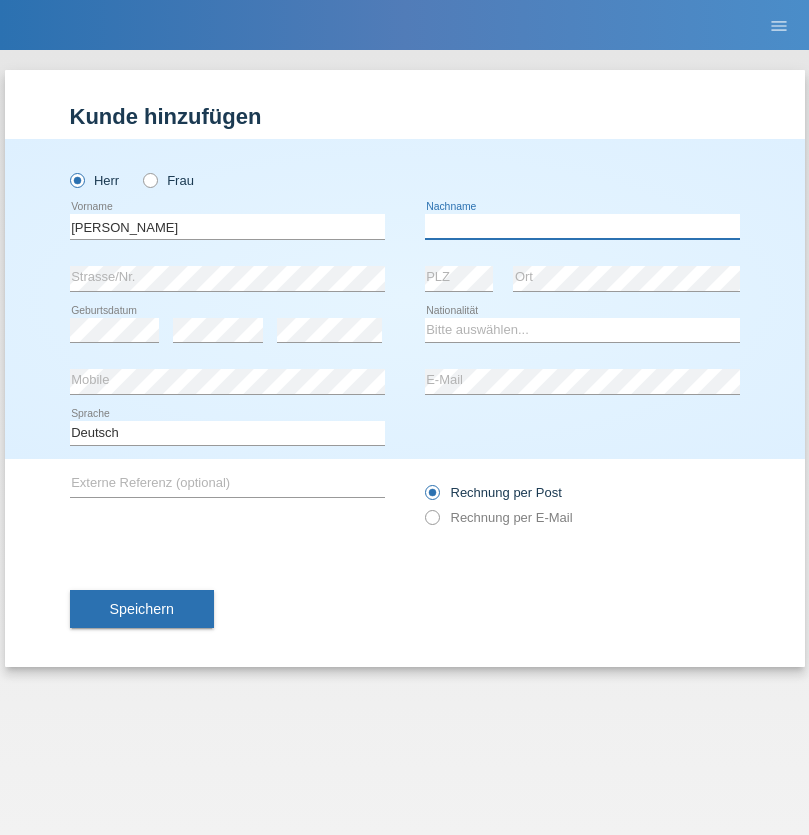 click at bounding box center (582, 226) 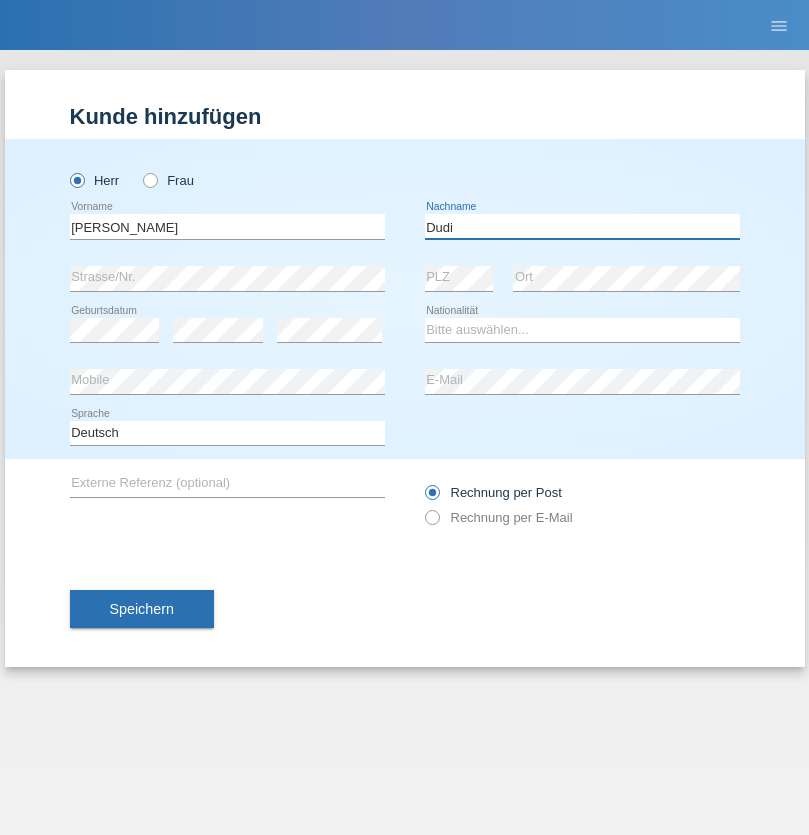 type on "Dudi" 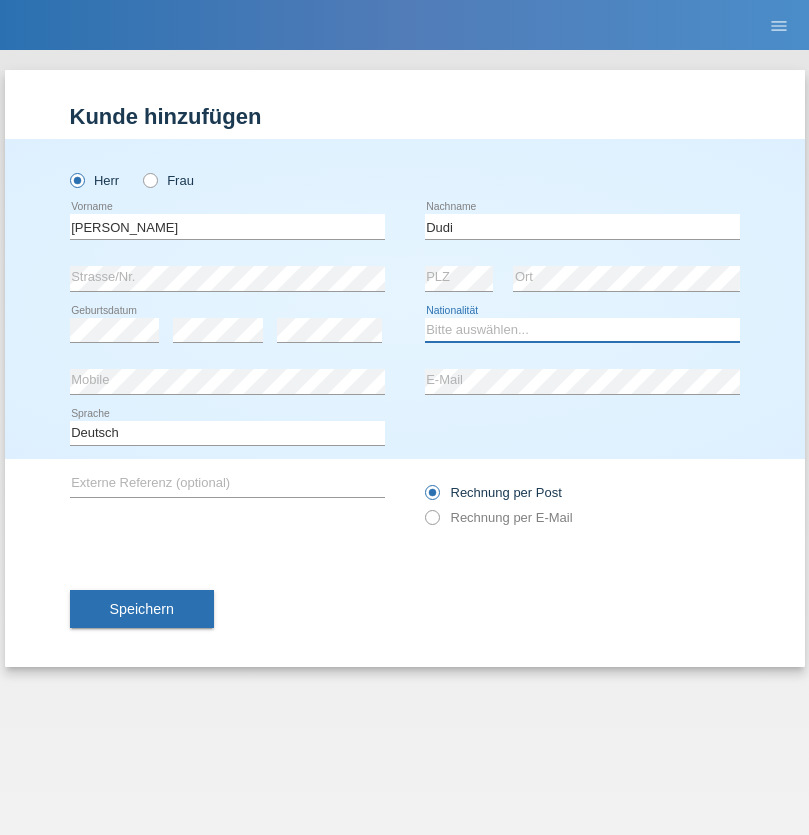 select on "SK" 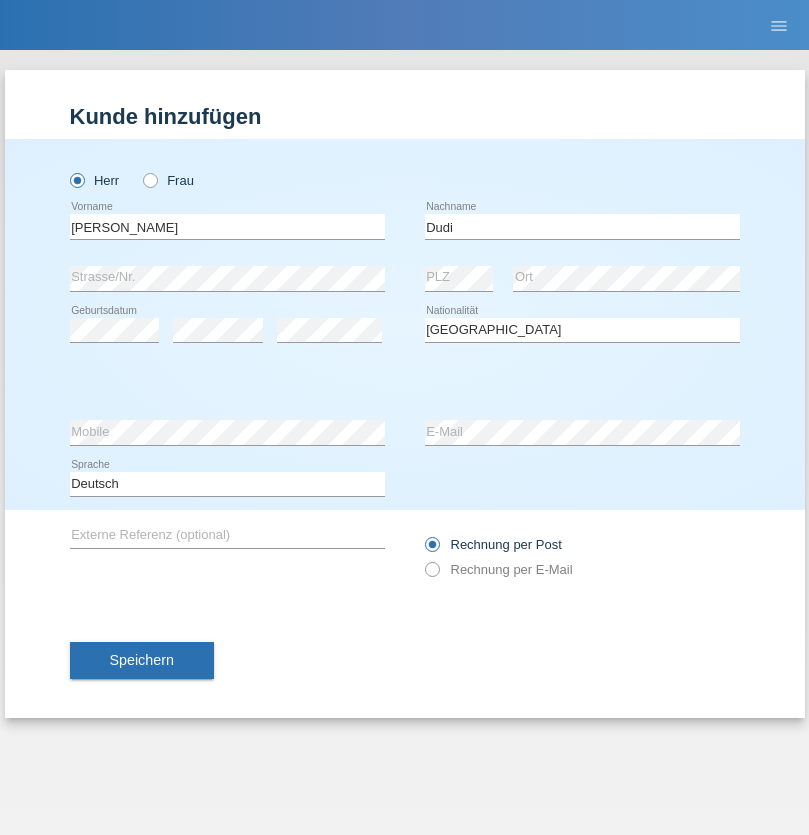 select on "C" 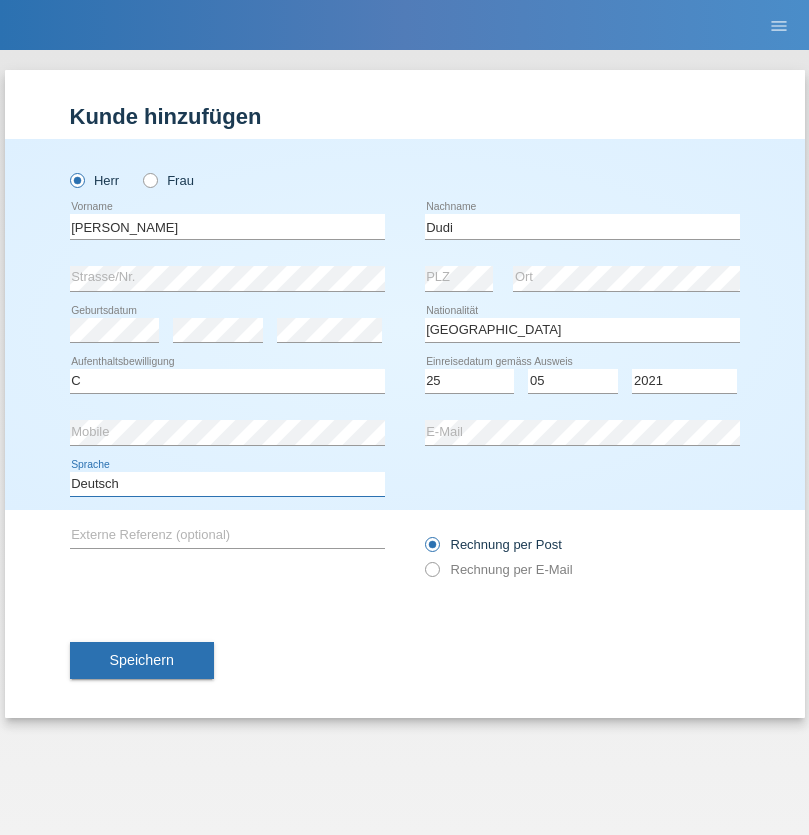 select on "en" 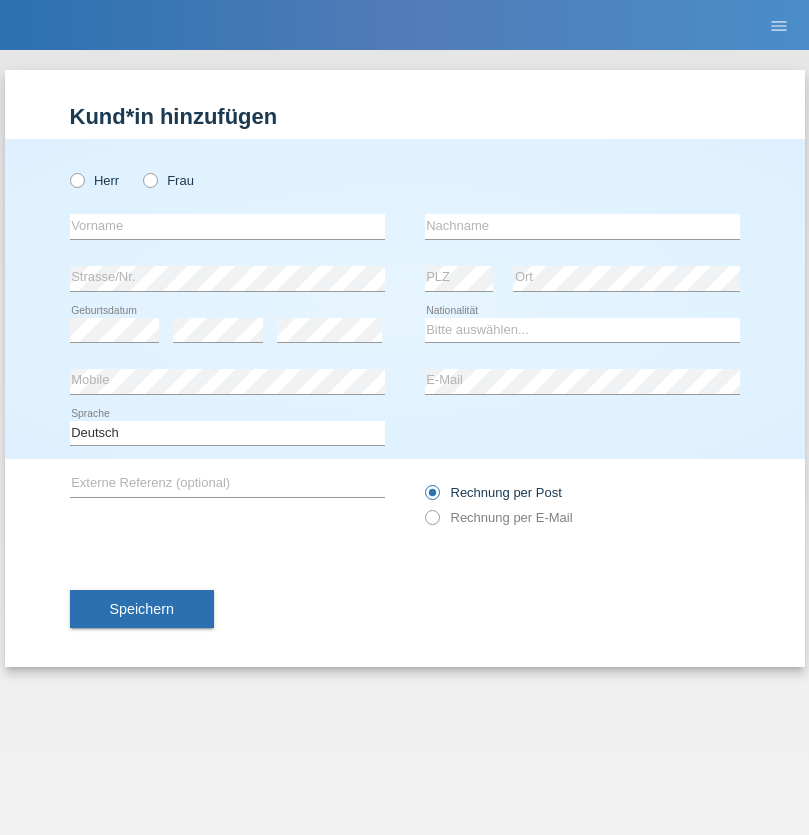 scroll, scrollTop: 0, scrollLeft: 0, axis: both 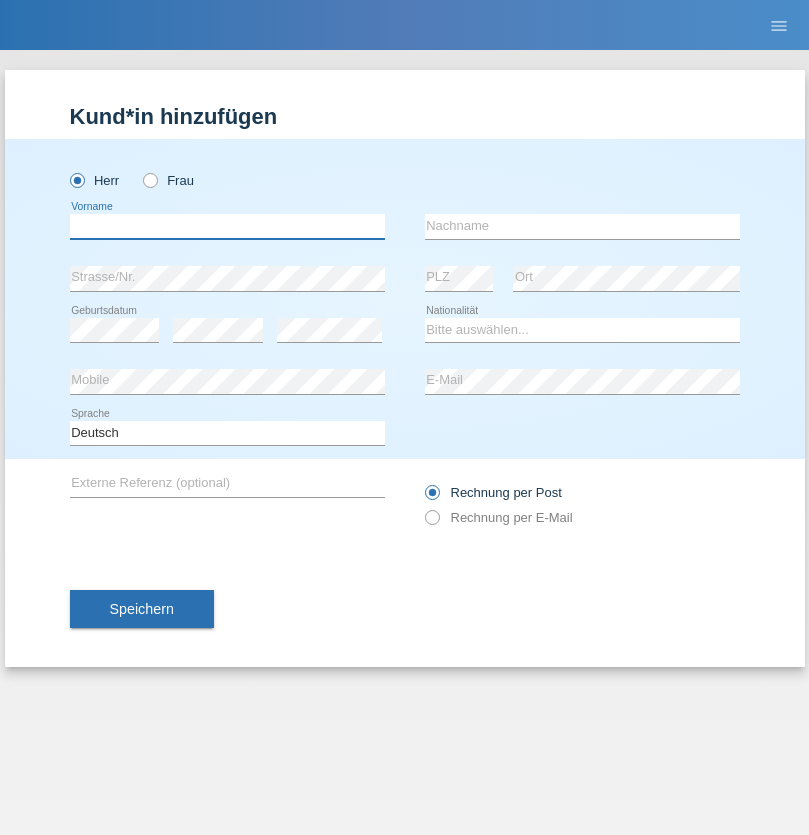 click at bounding box center [227, 226] 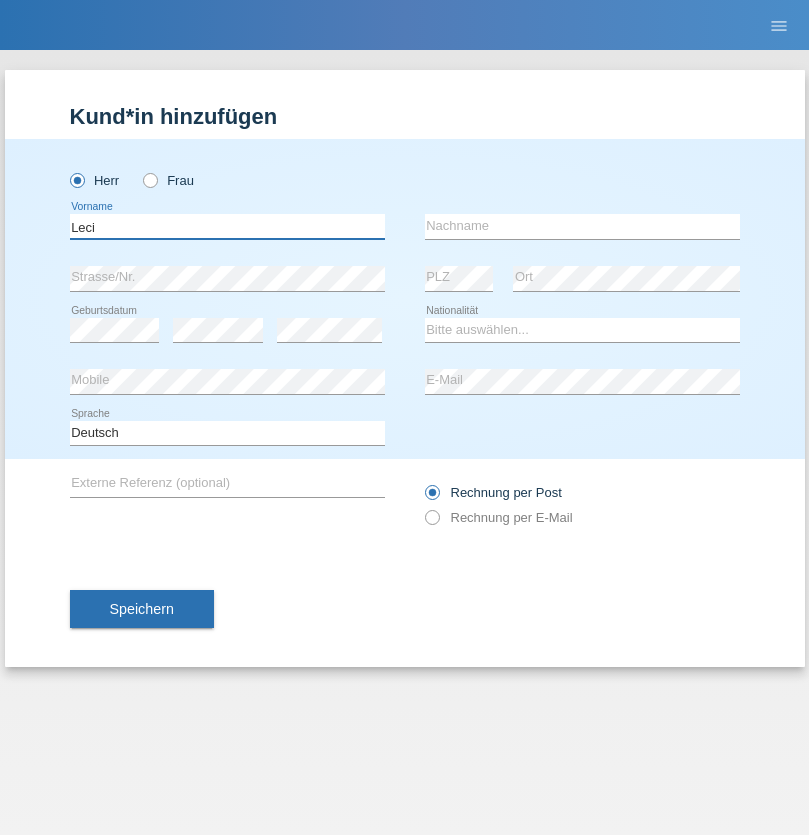 type on "Leci" 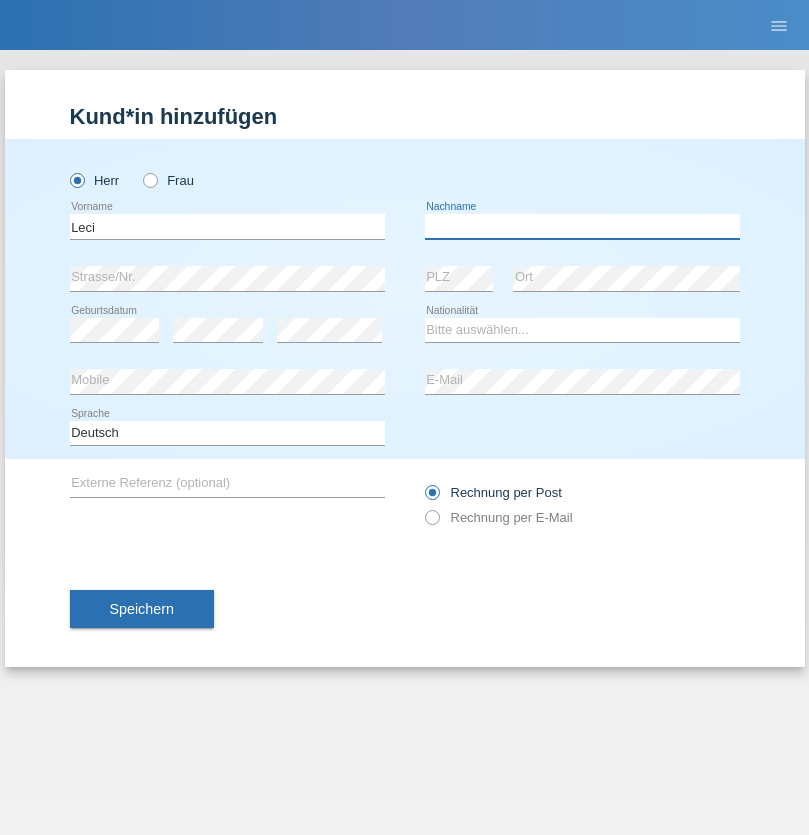 click at bounding box center [582, 226] 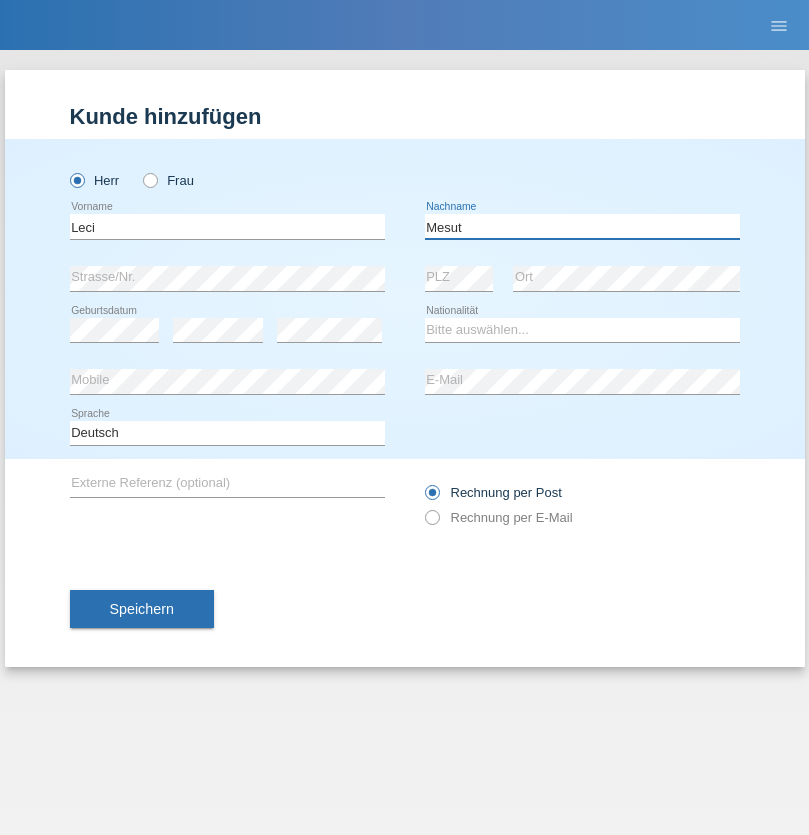 type on "Mesut" 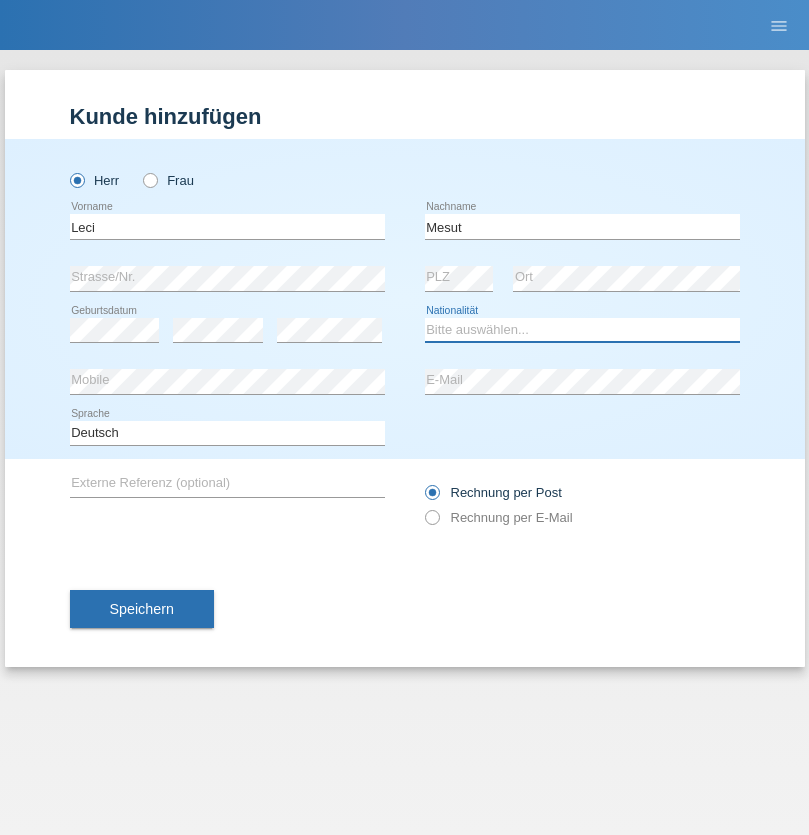 select on "XK" 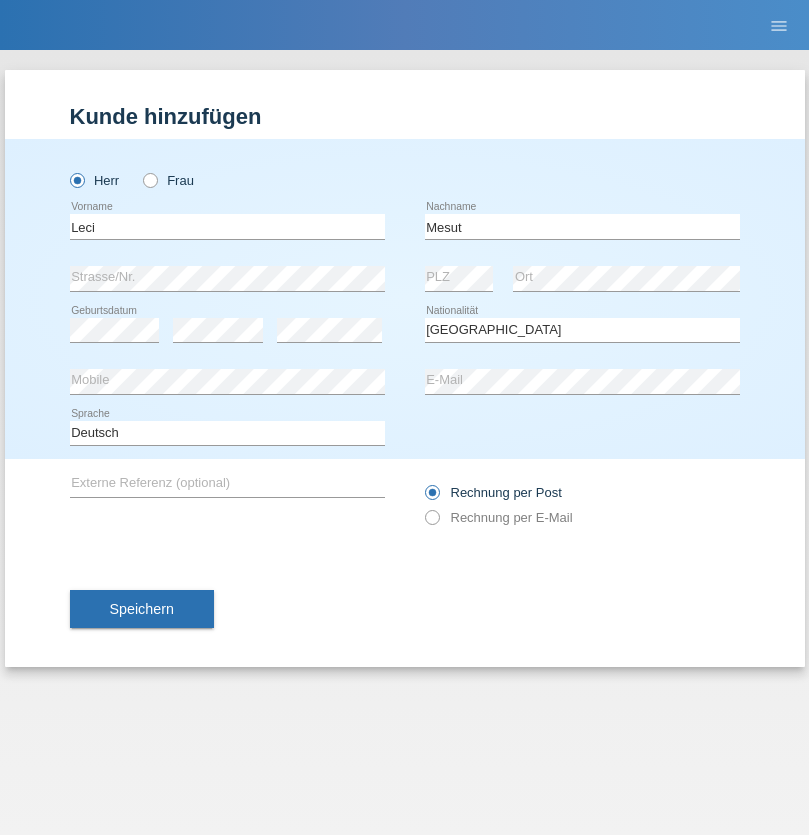 select on "C" 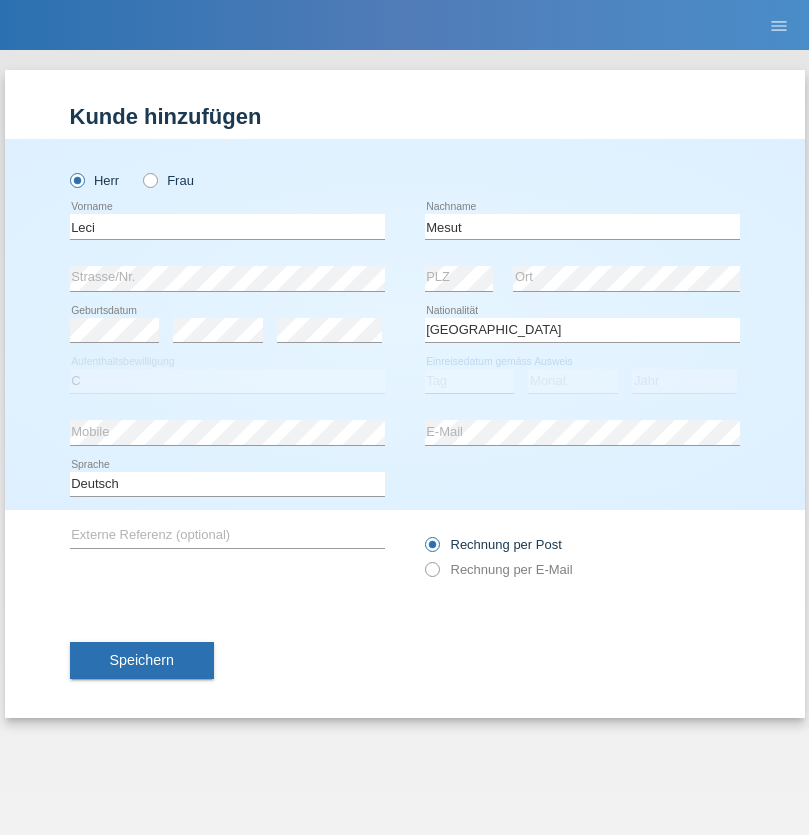 select on "14" 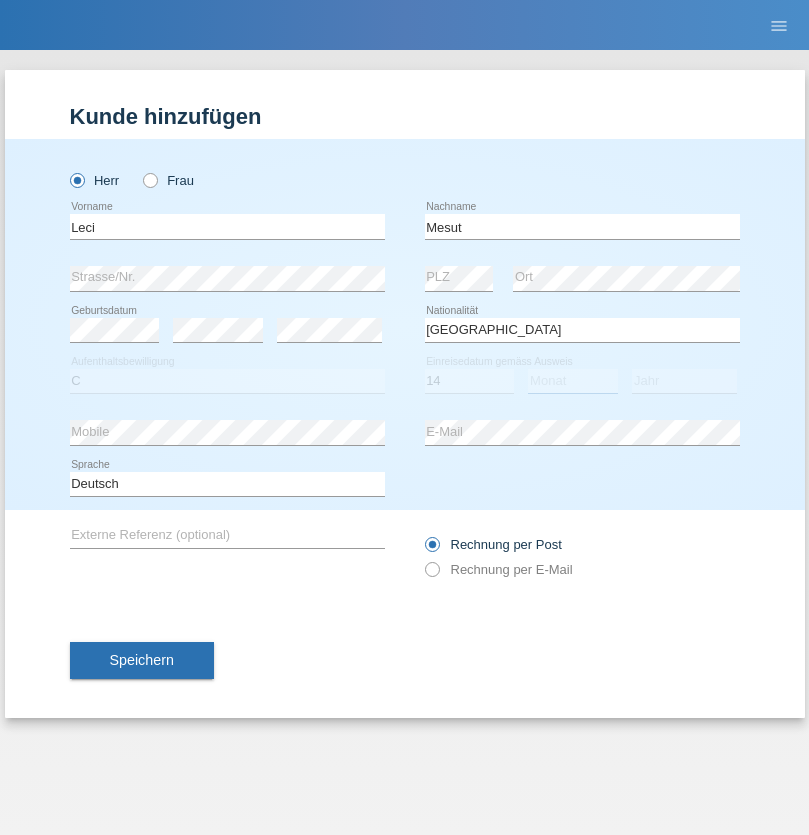 select on "07" 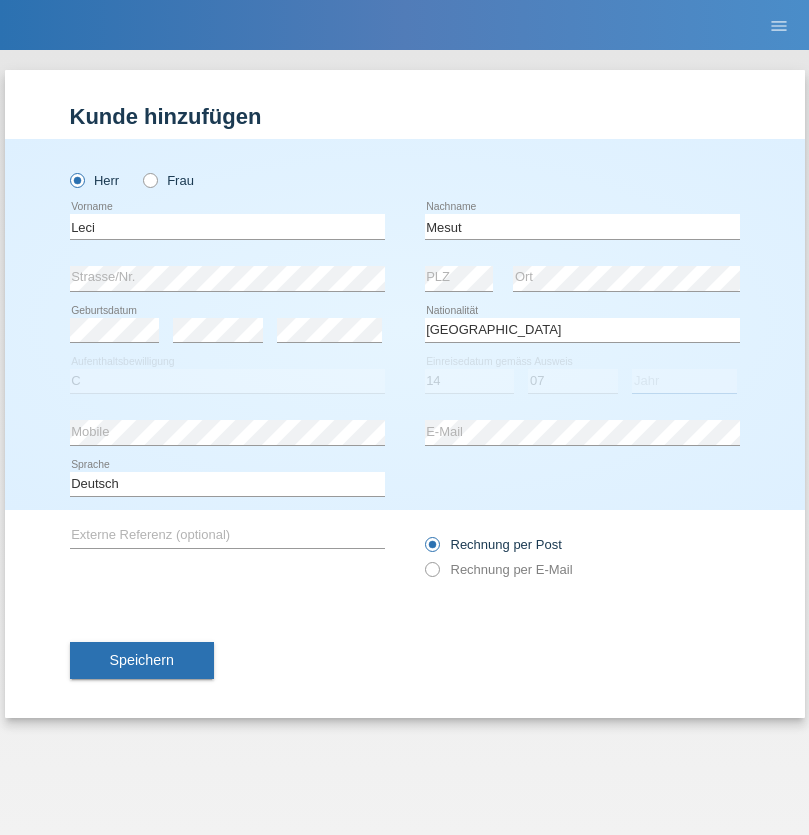 select on "2021" 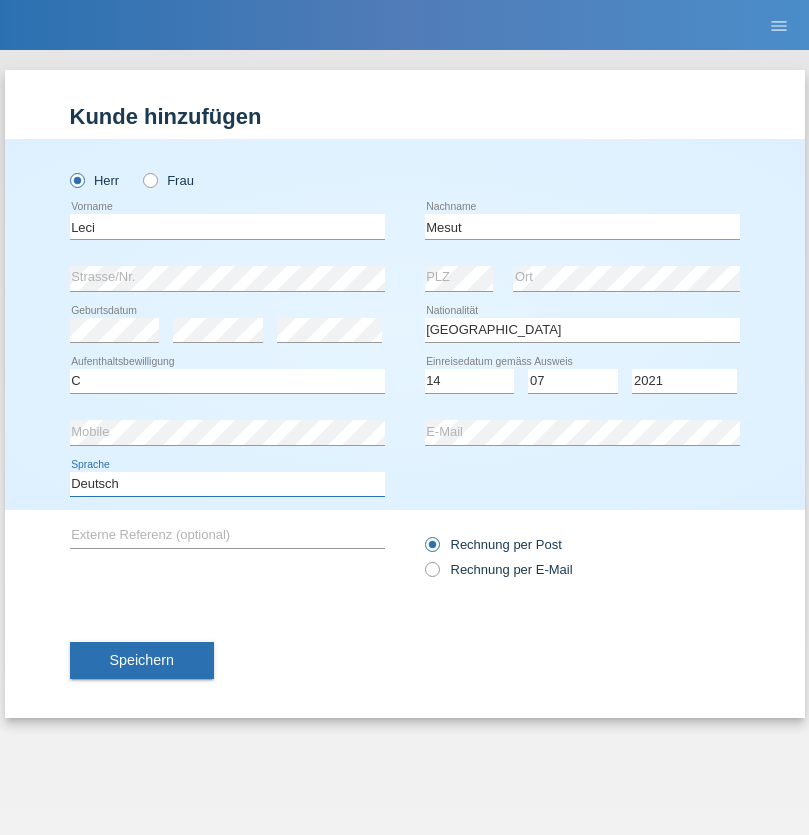 select on "en" 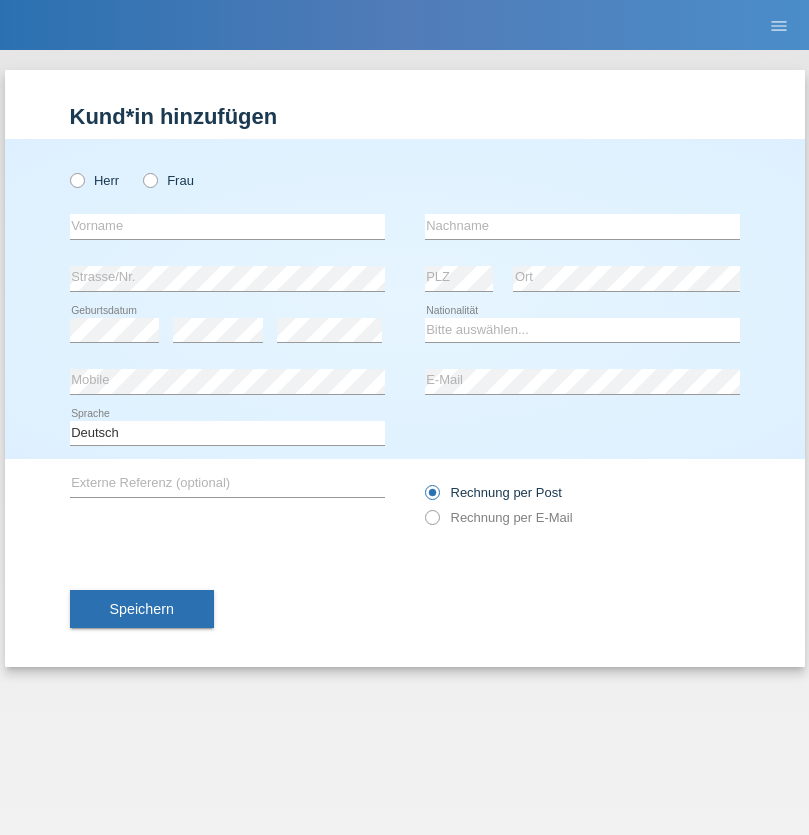 scroll, scrollTop: 0, scrollLeft: 0, axis: both 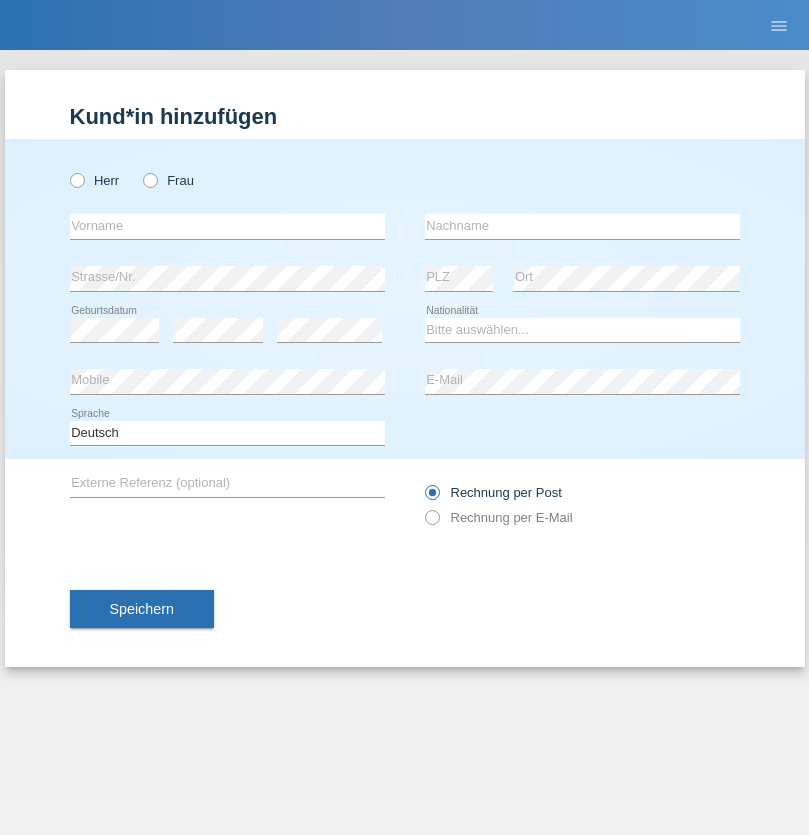radio on "true" 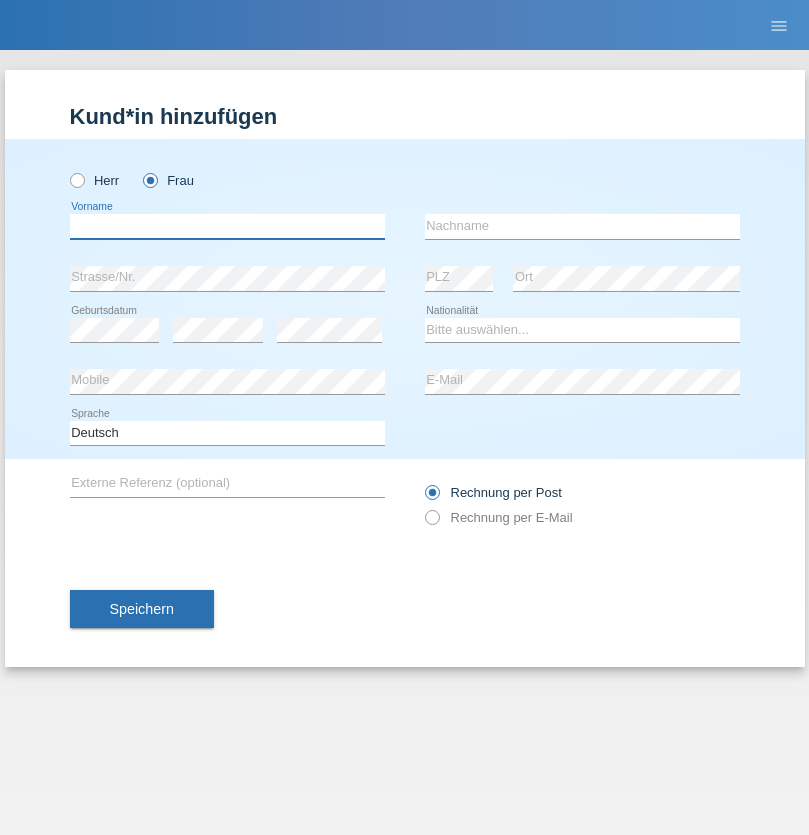 click at bounding box center [227, 226] 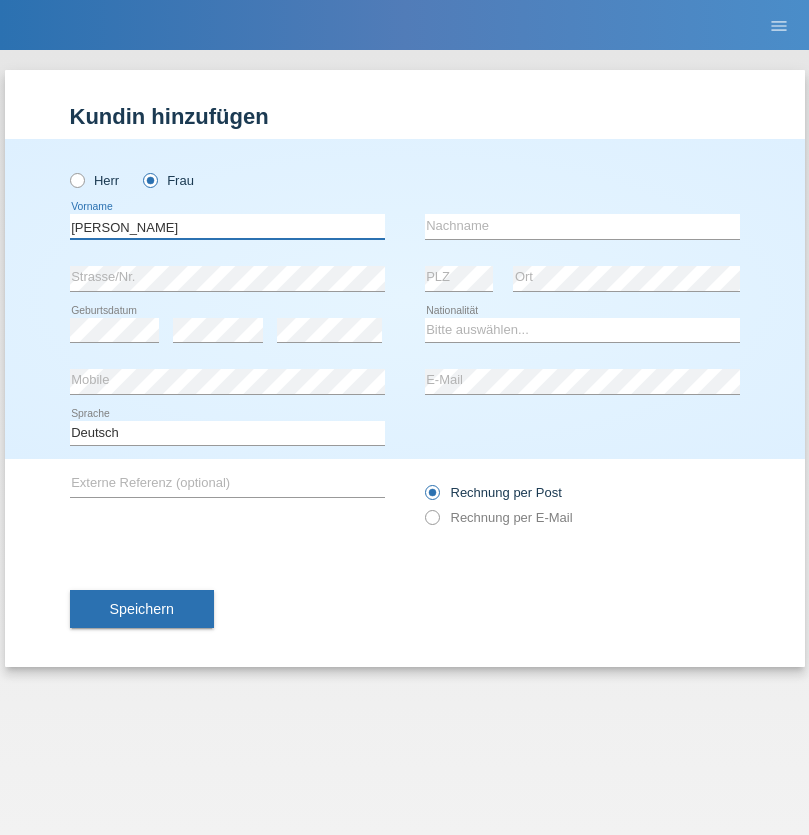 type on "[PERSON_NAME]" 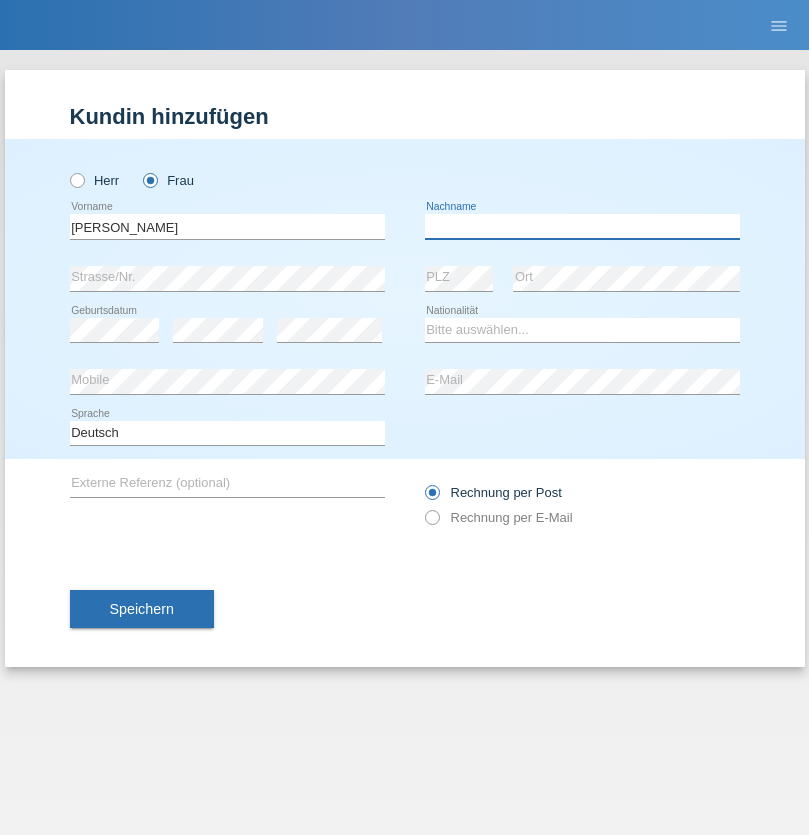 click at bounding box center (582, 226) 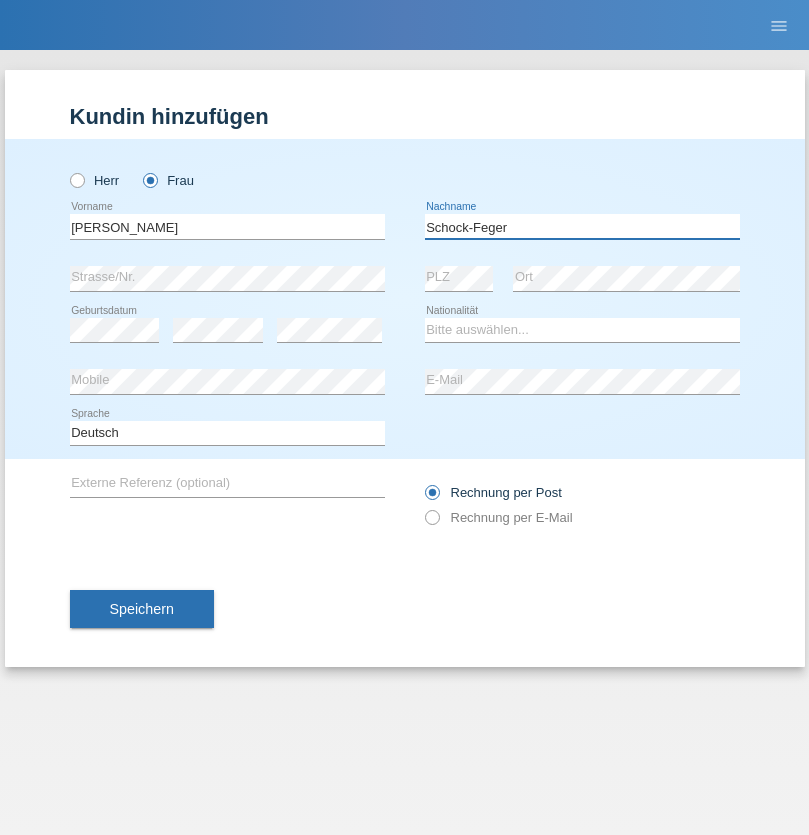 type on "Schock-Feger" 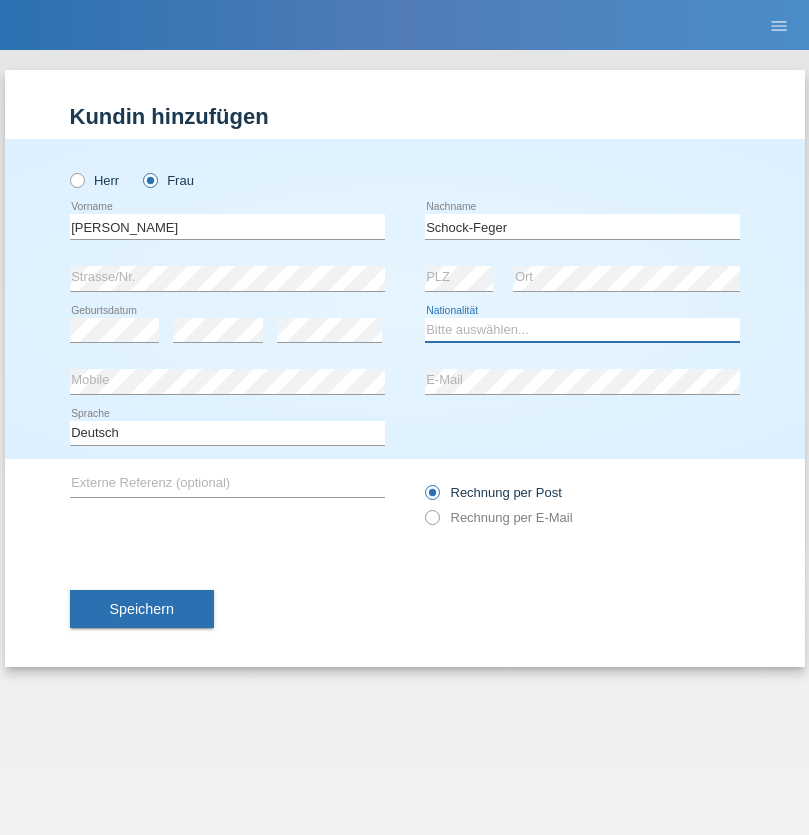 select on "CH" 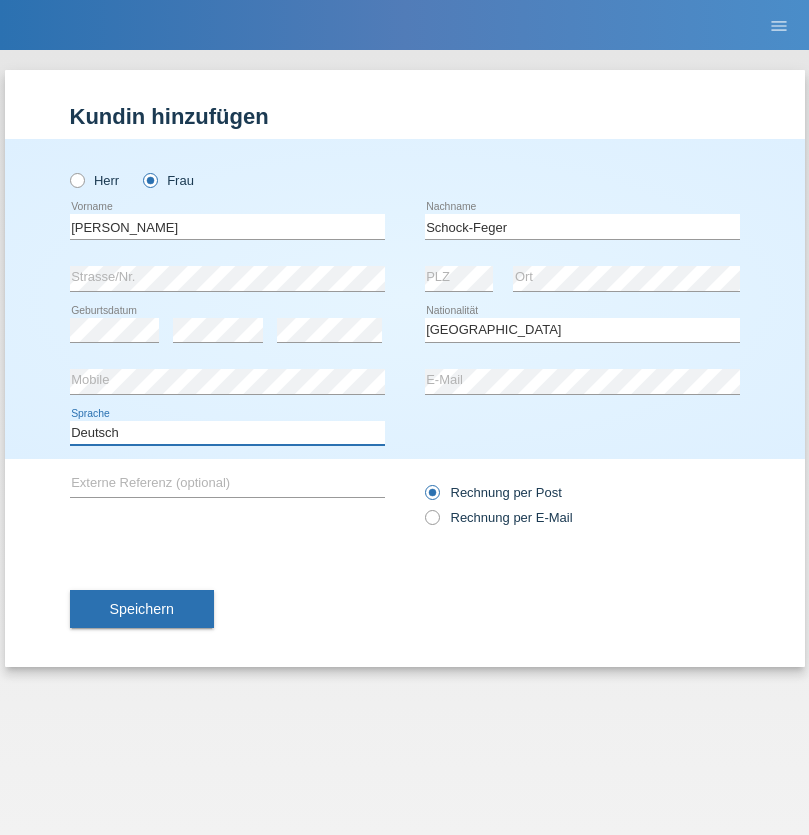 select on "en" 